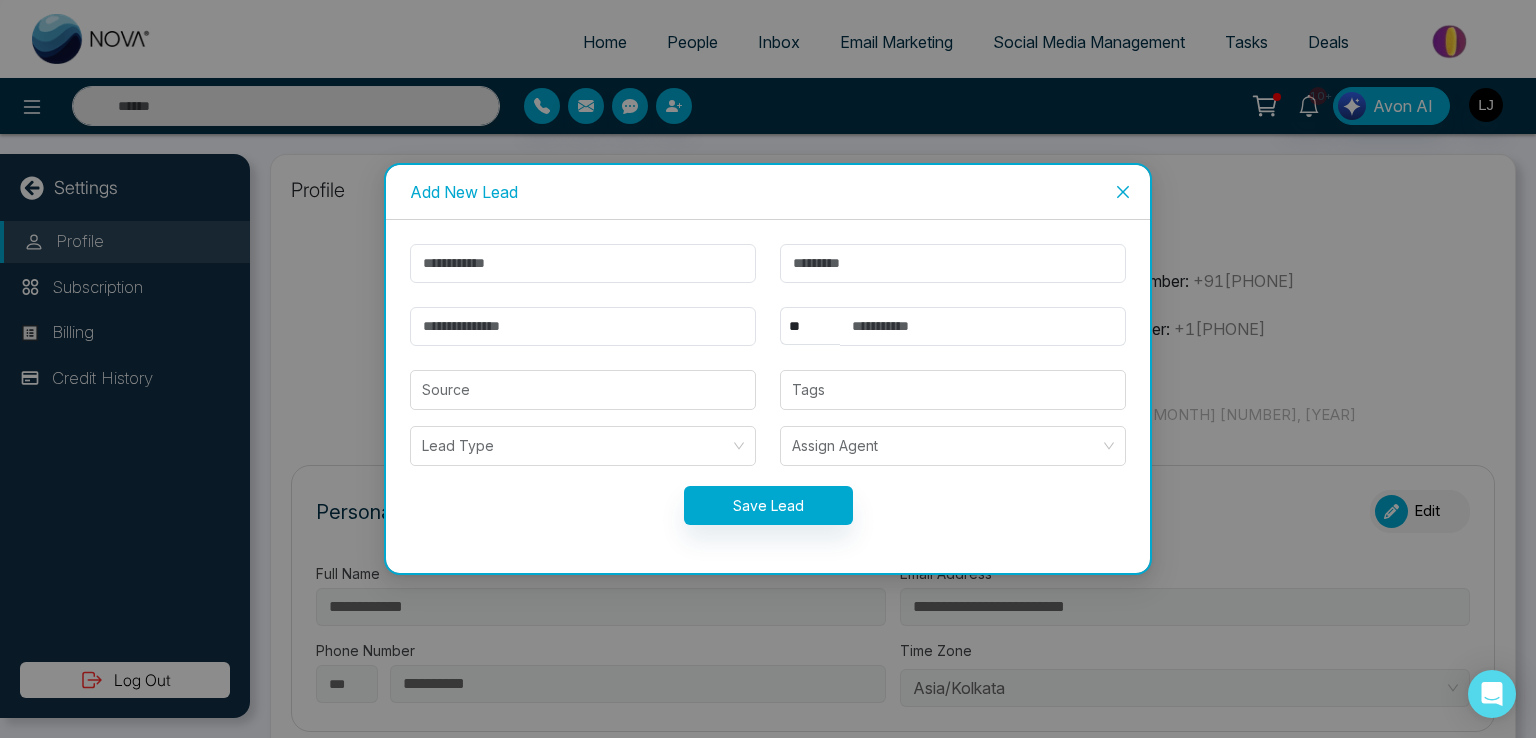 select on "***" 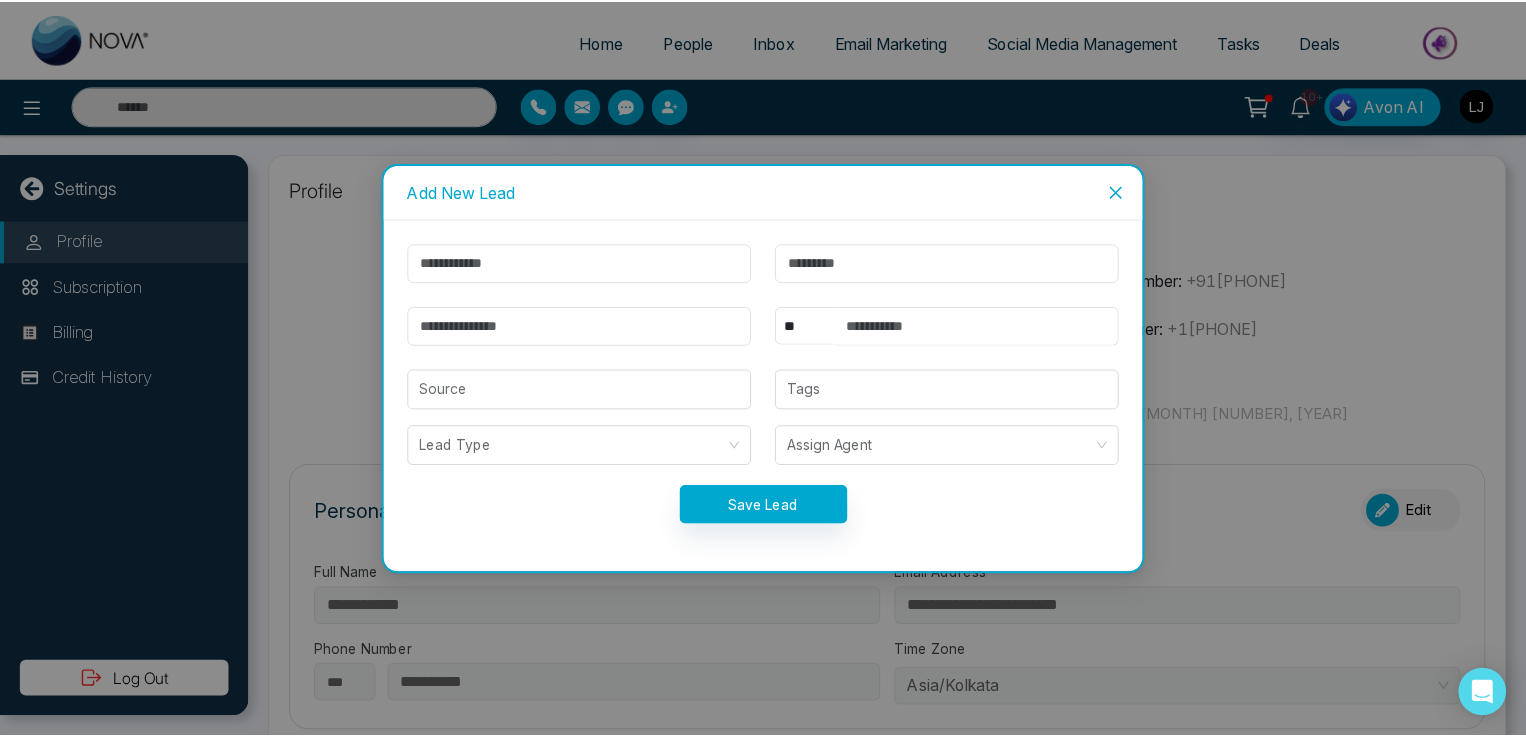 scroll, scrollTop: 0, scrollLeft: 0, axis: both 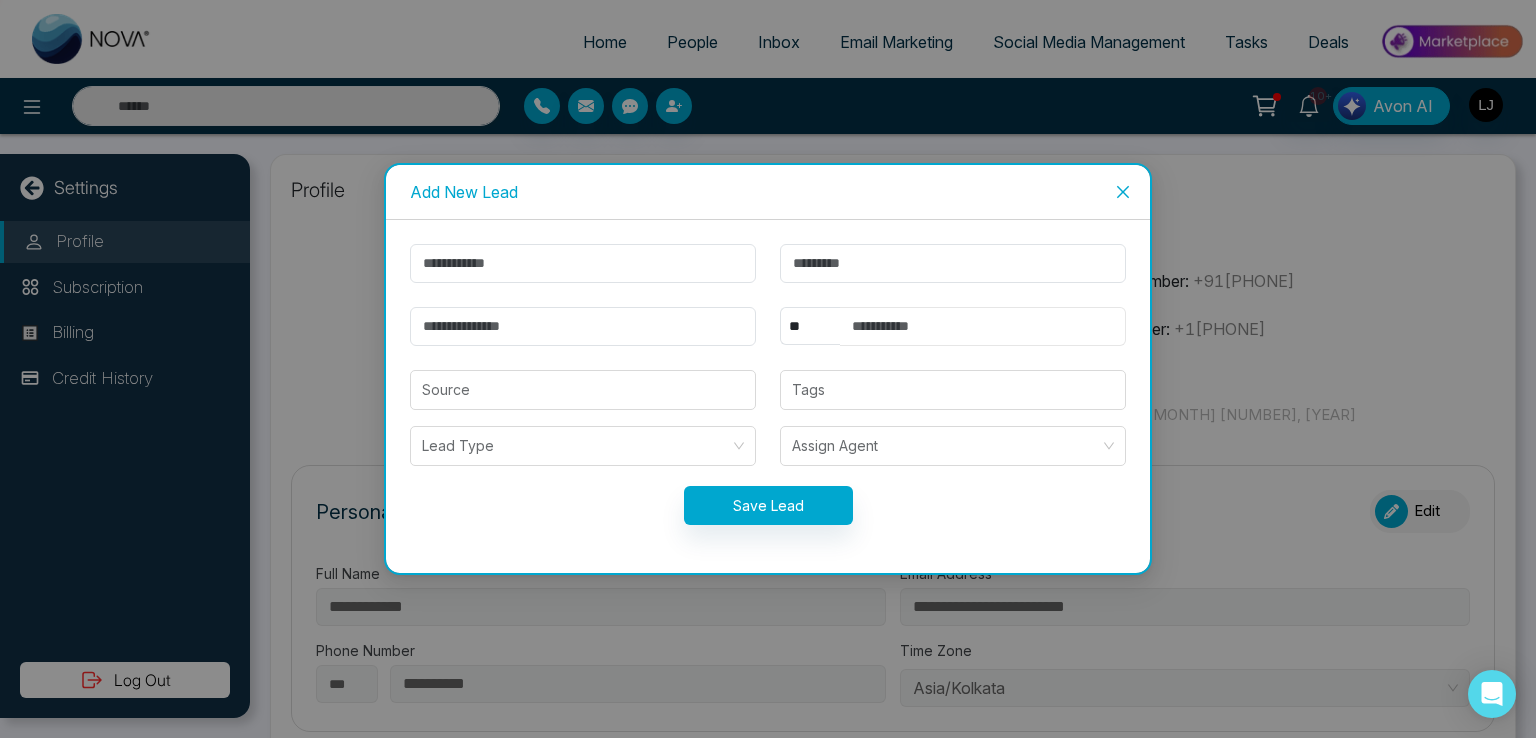 click at bounding box center [983, 326] 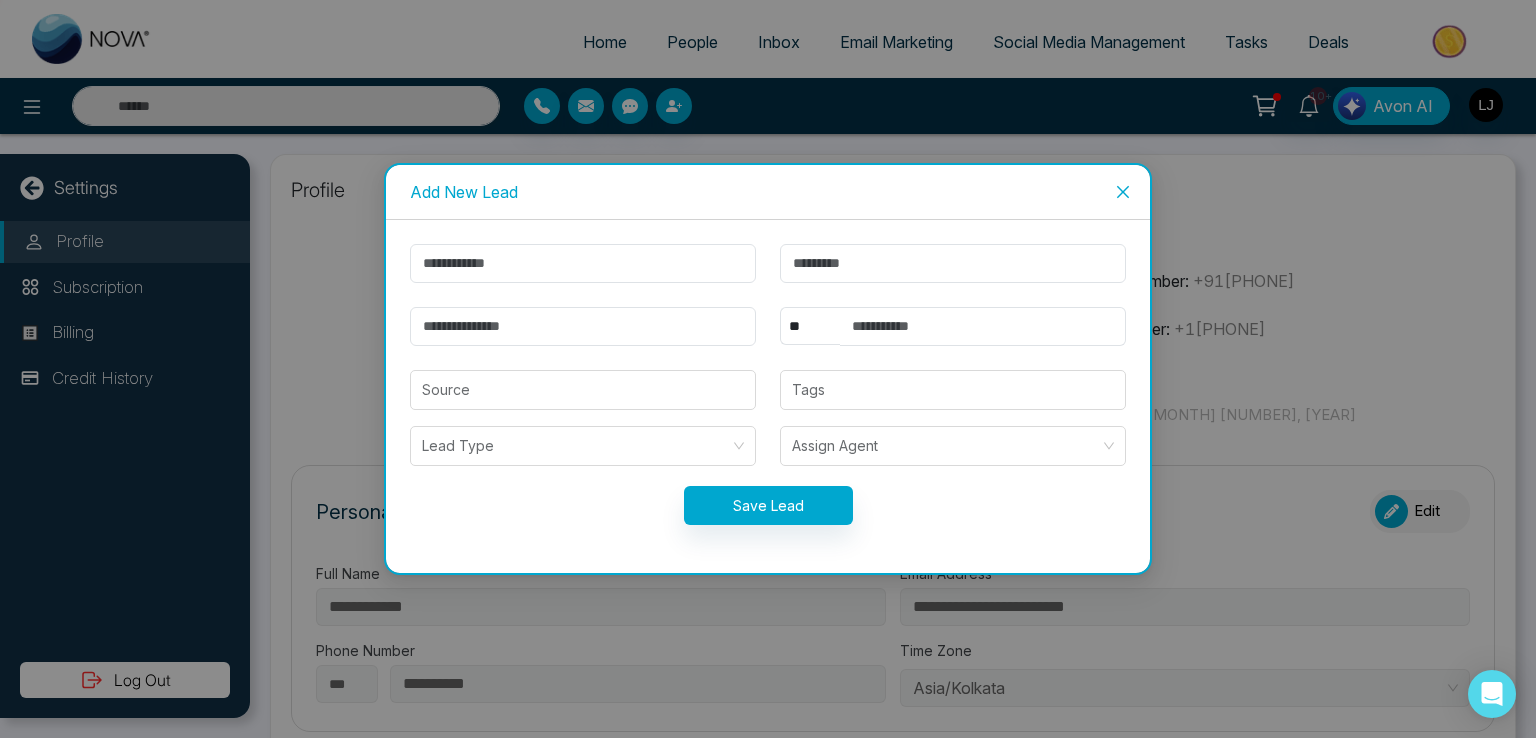 click on "Add New Lead ** **** *** *** *** **** *** Source   Tags Lead Type Assign Agent Save Lead" at bounding box center (768, 369) 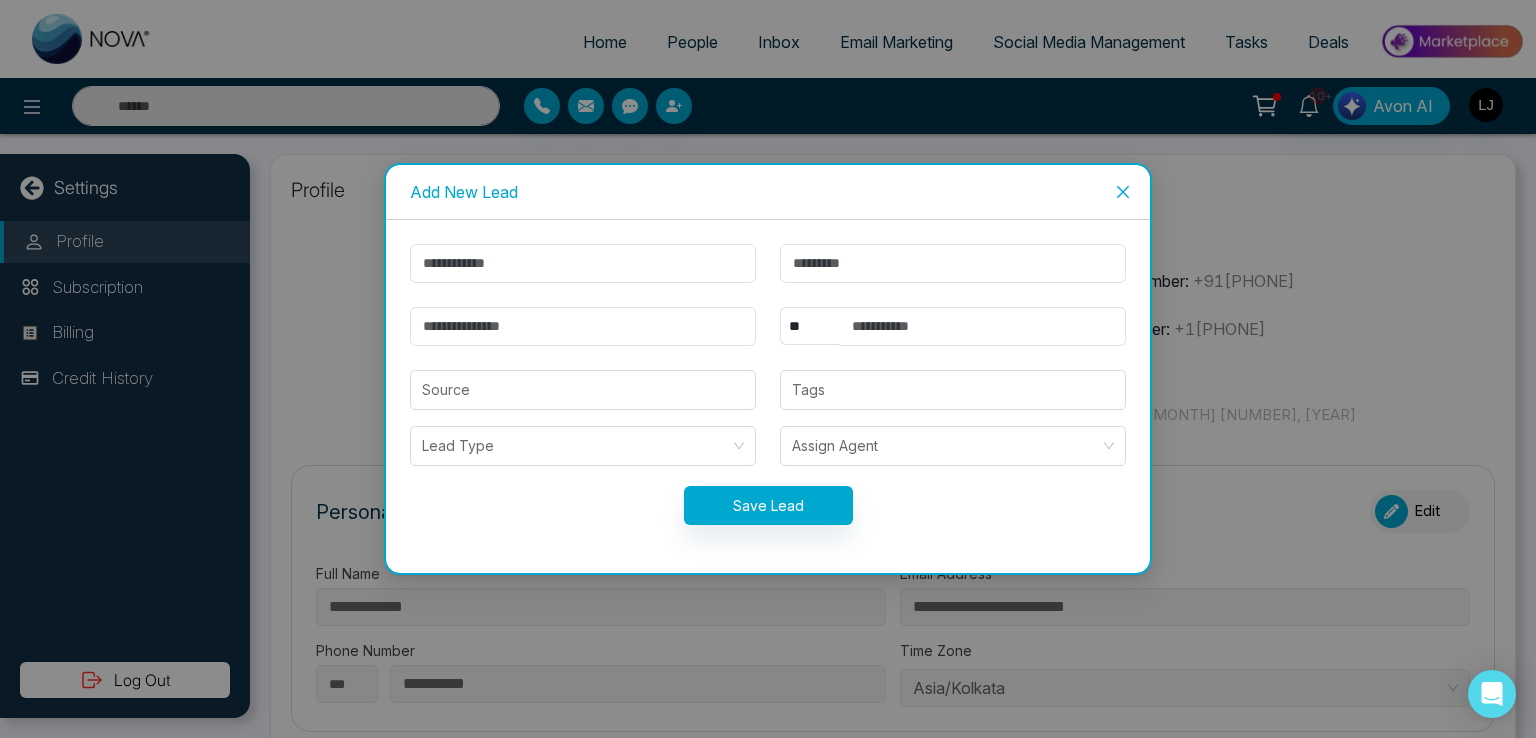 click 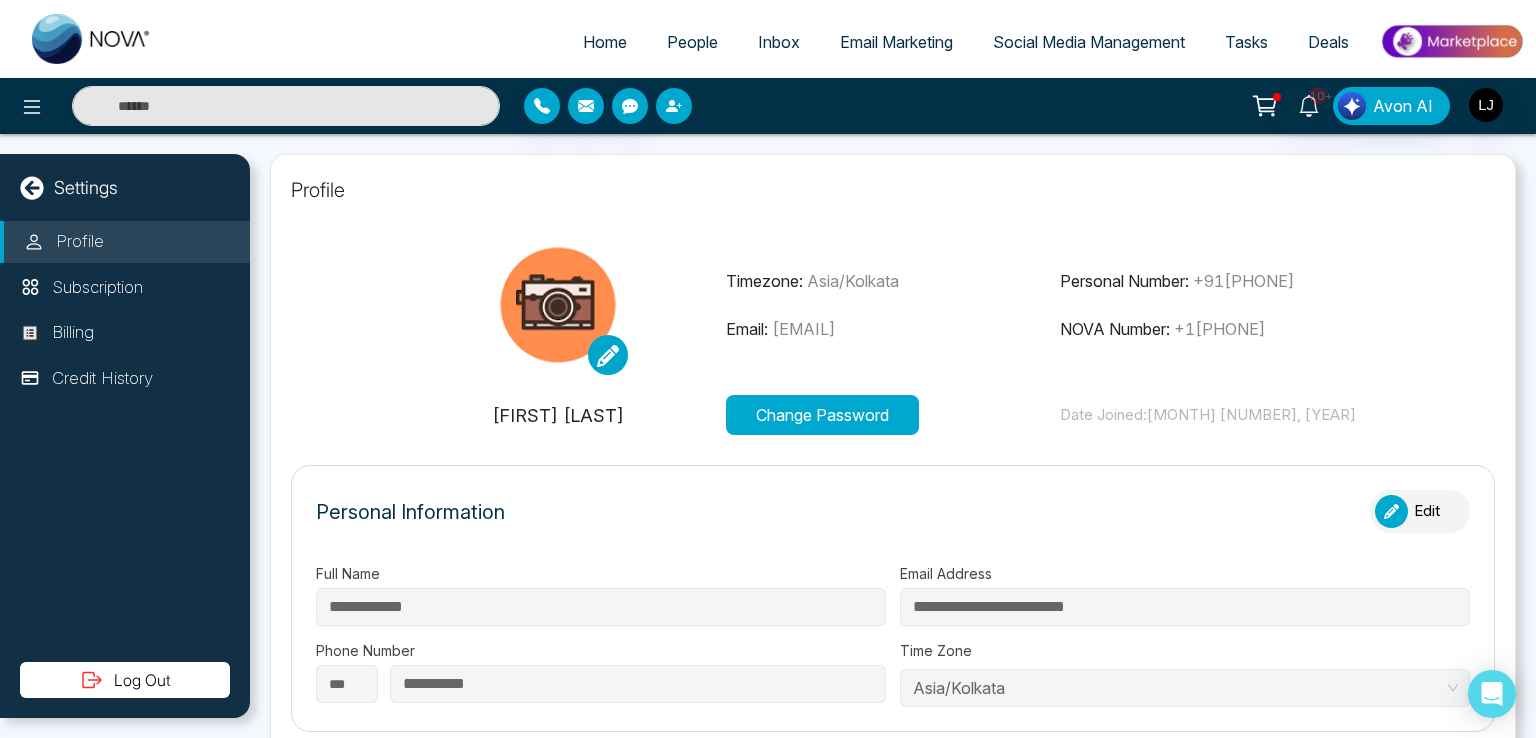 click at bounding box center [674, 106] 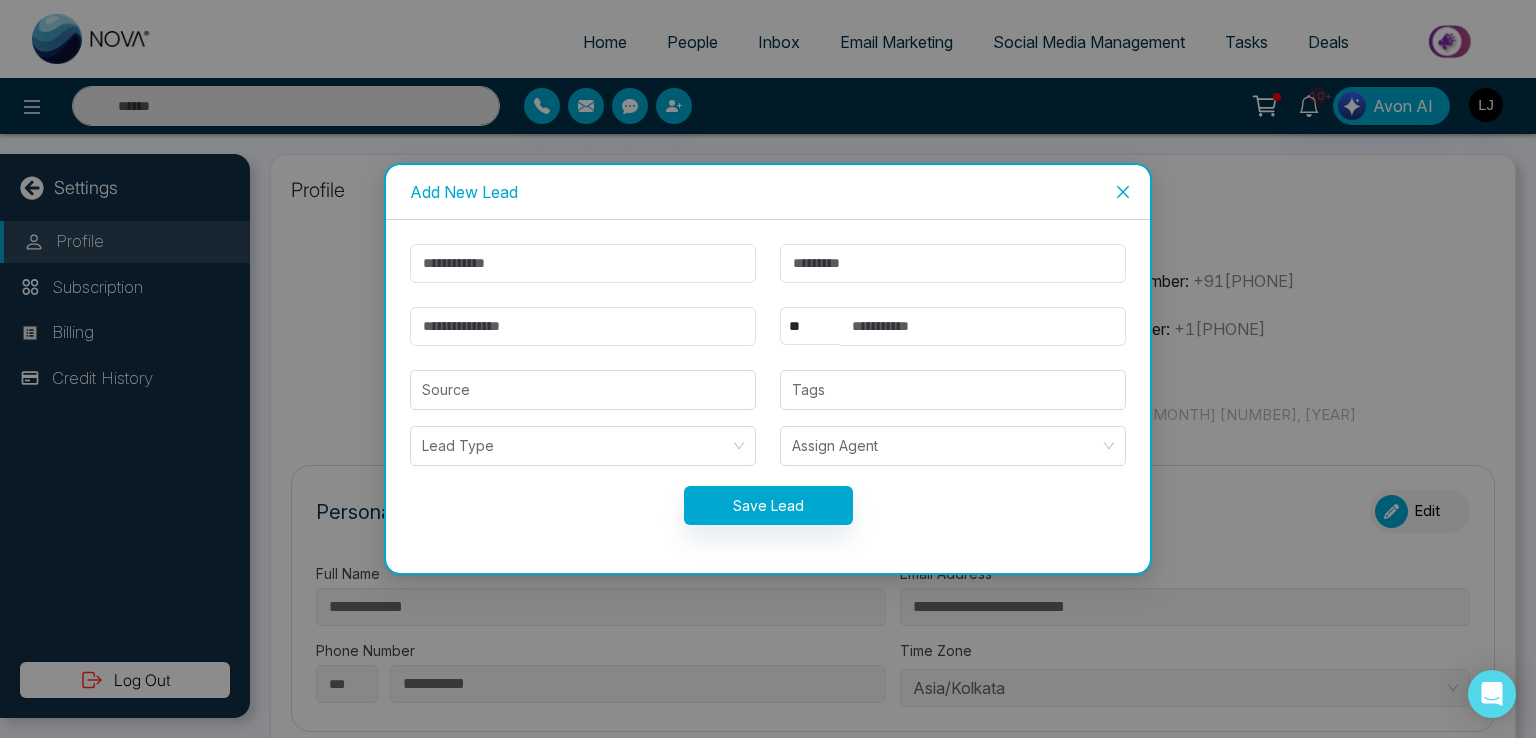 click at bounding box center [1123, 192] 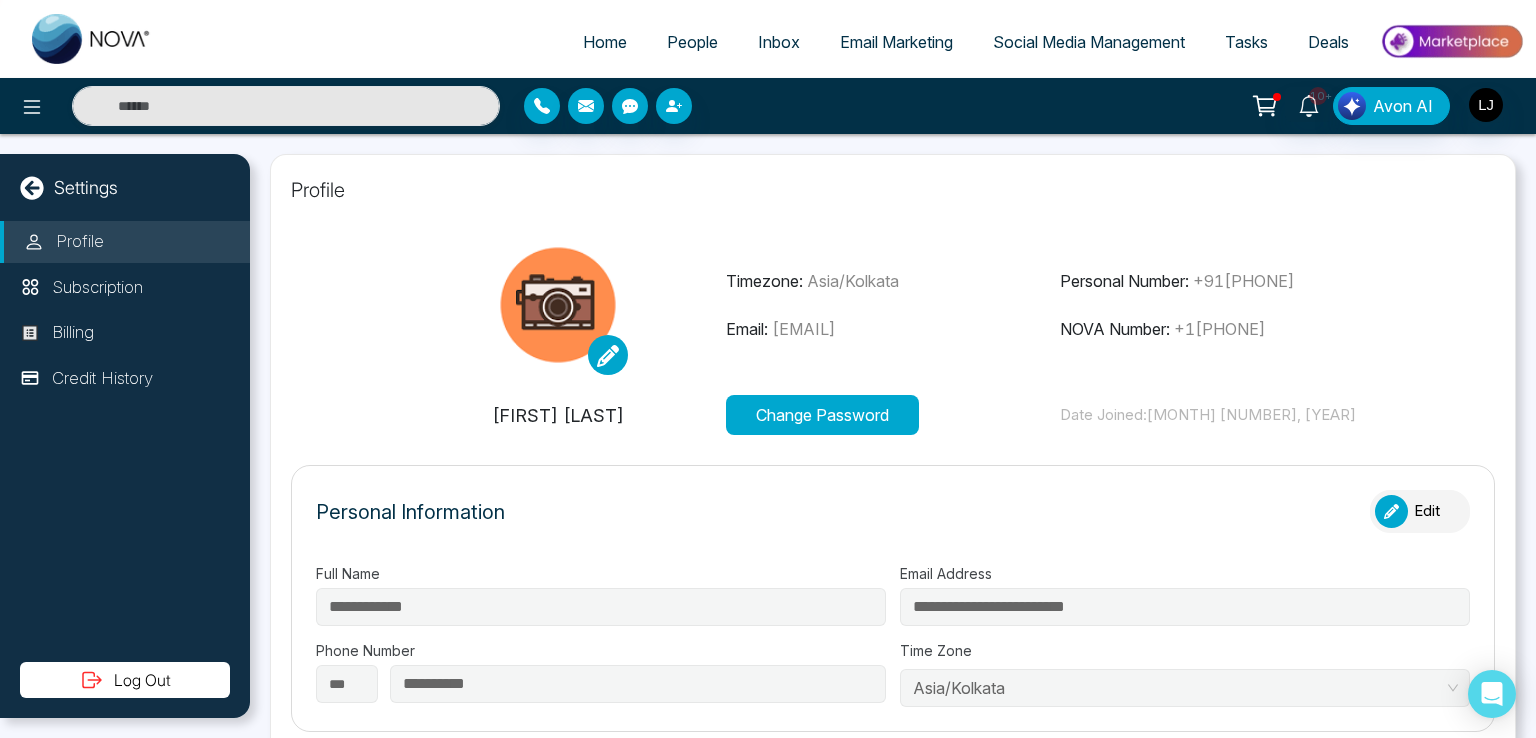 click on "People" at bounding box center (692, 42) 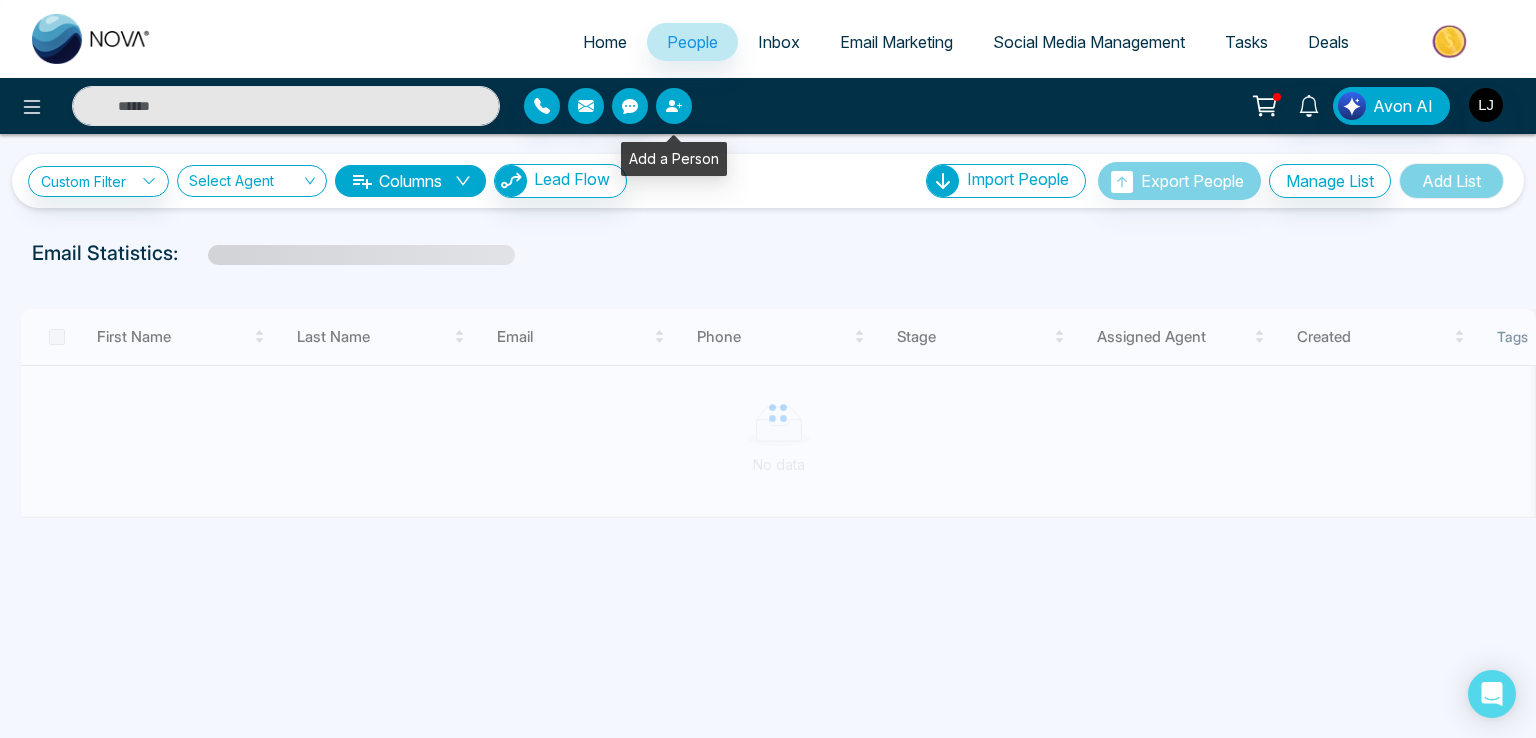 click 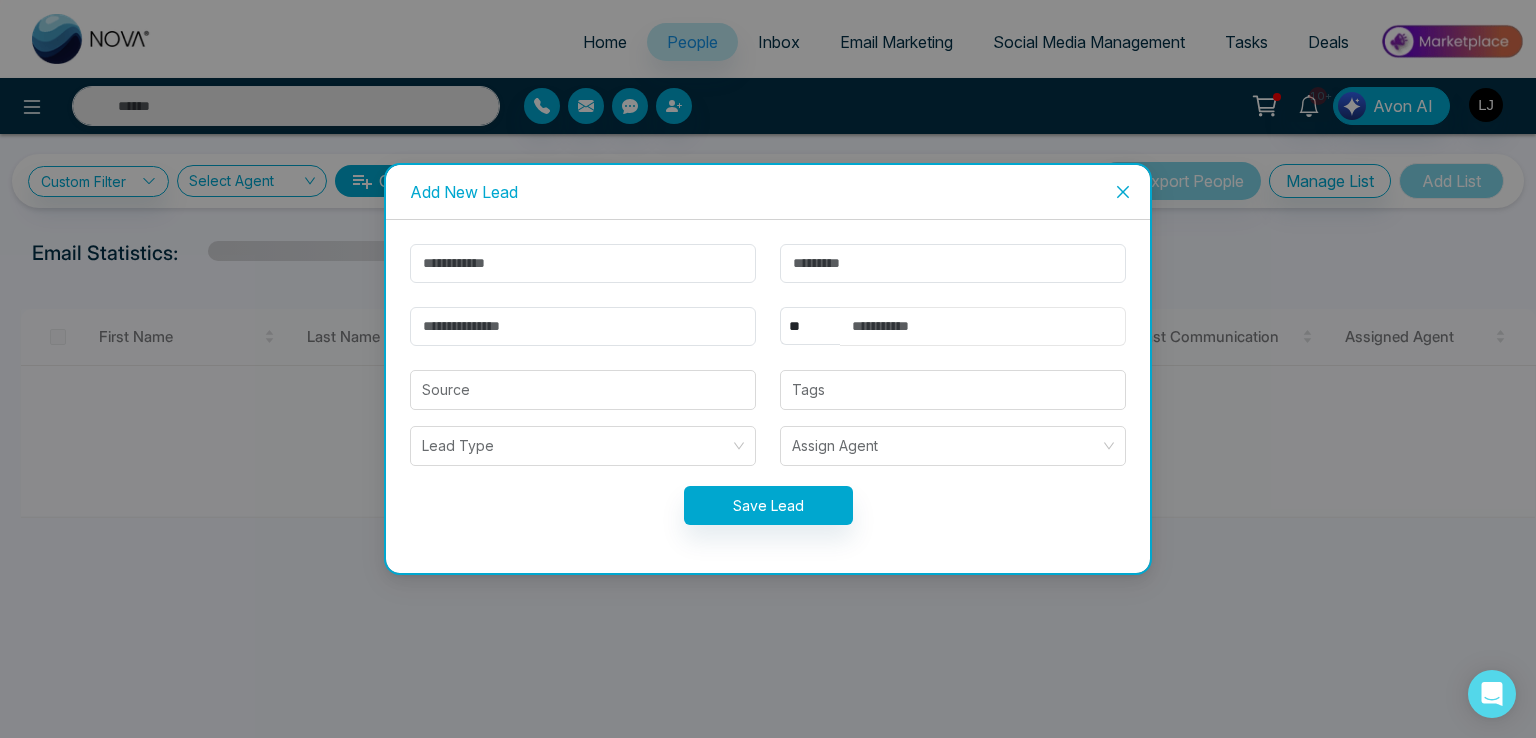 click at bounding box center (983, 326) 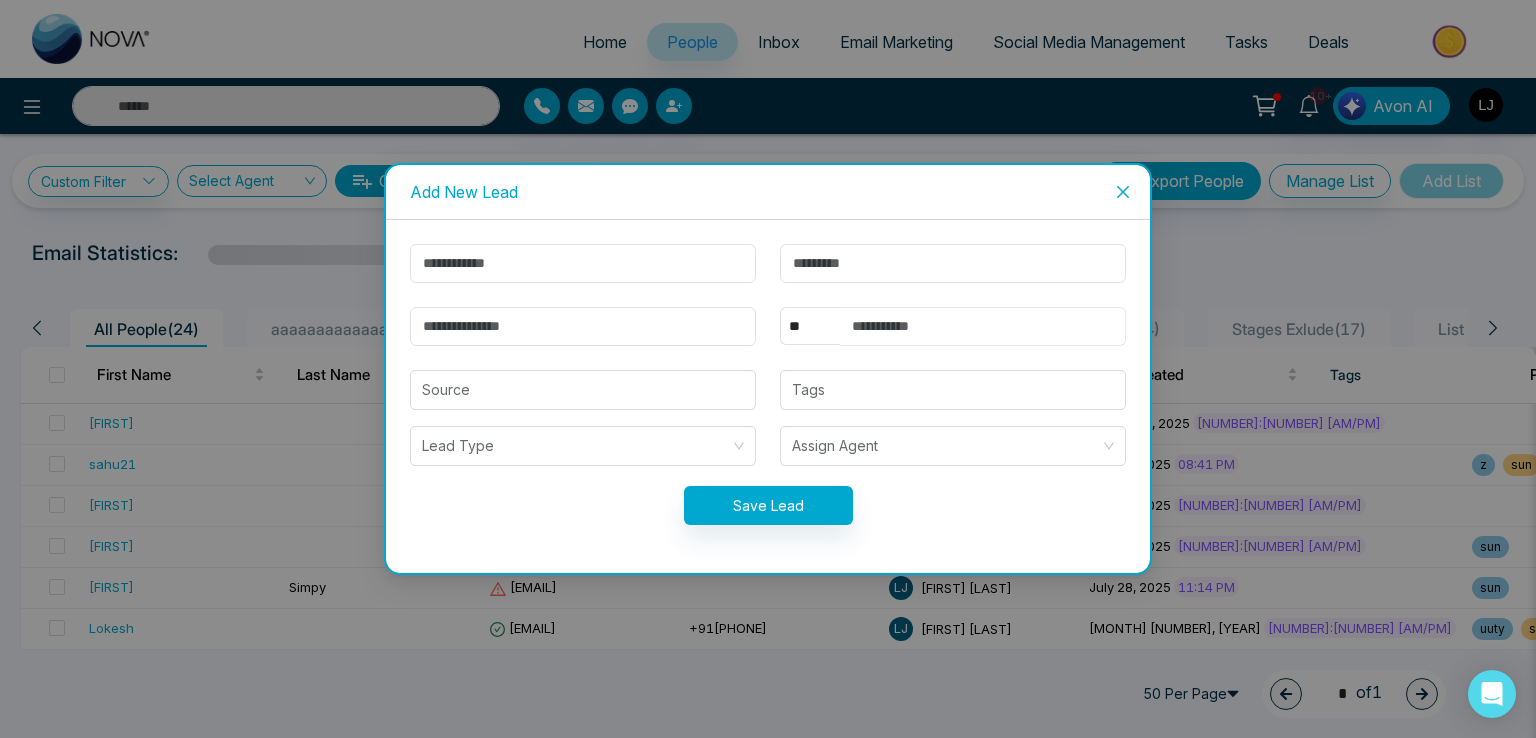 drag, startPoint x: 939, startPoint y: 324, endPoint x: 927, endPoint y: 324, distance: 12 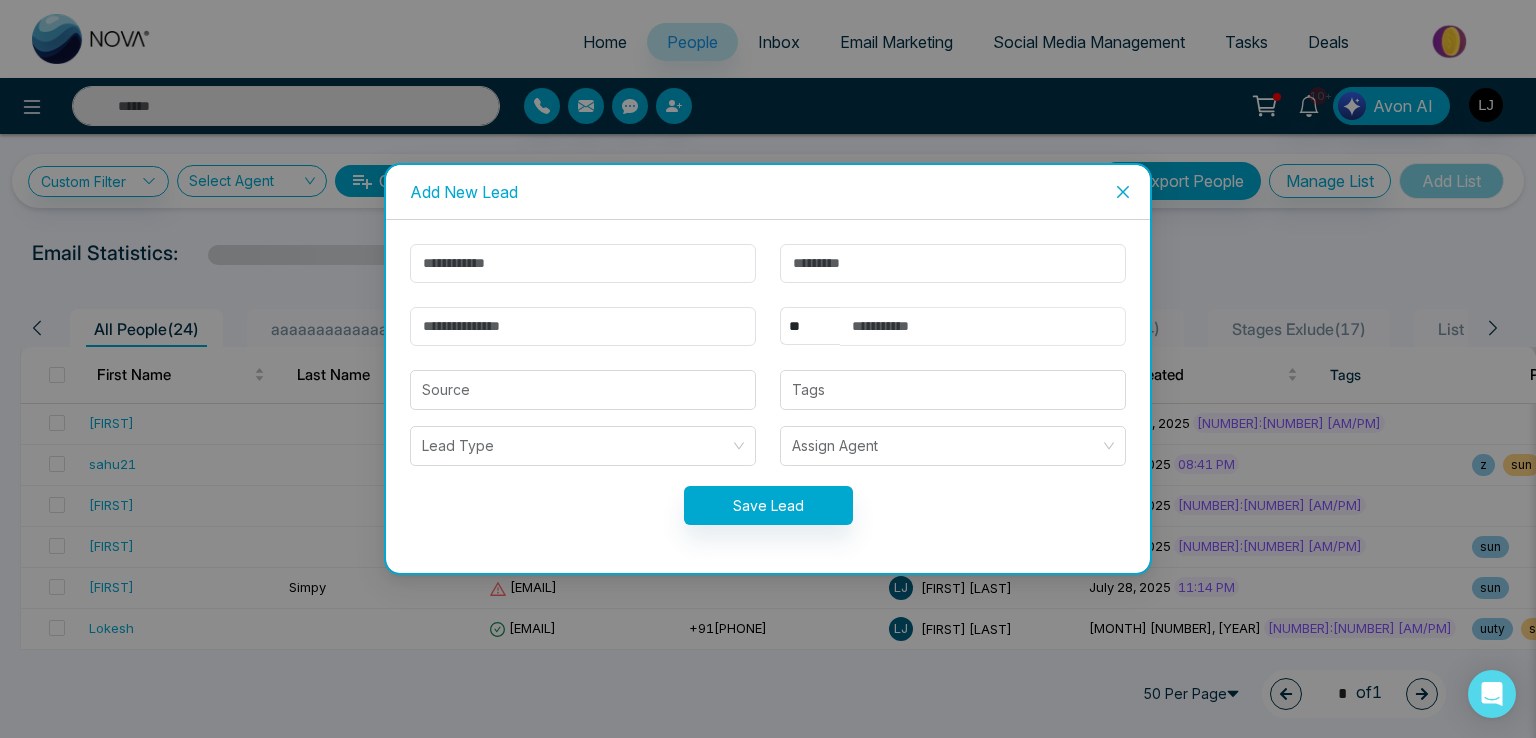 click at bounding box center (983, 326) 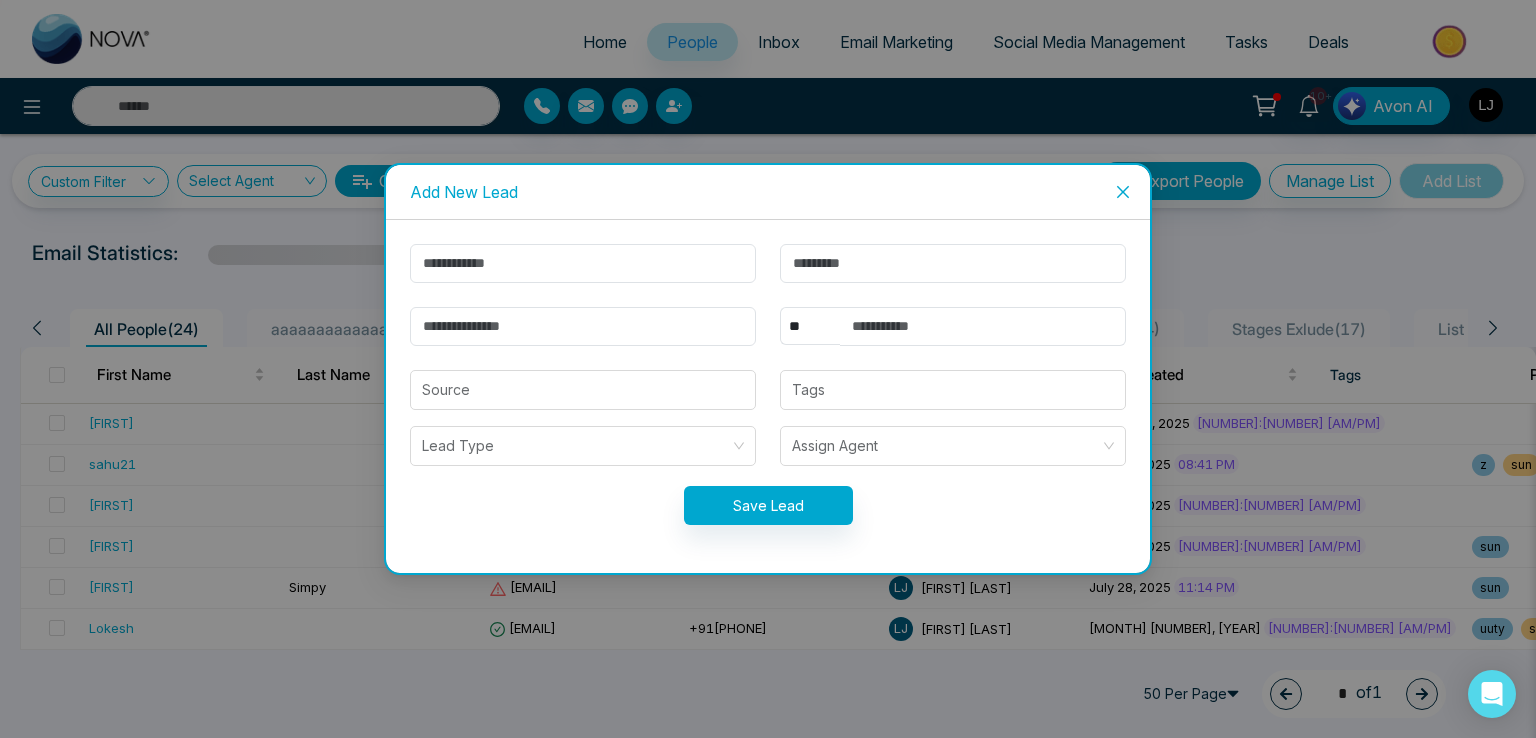 click 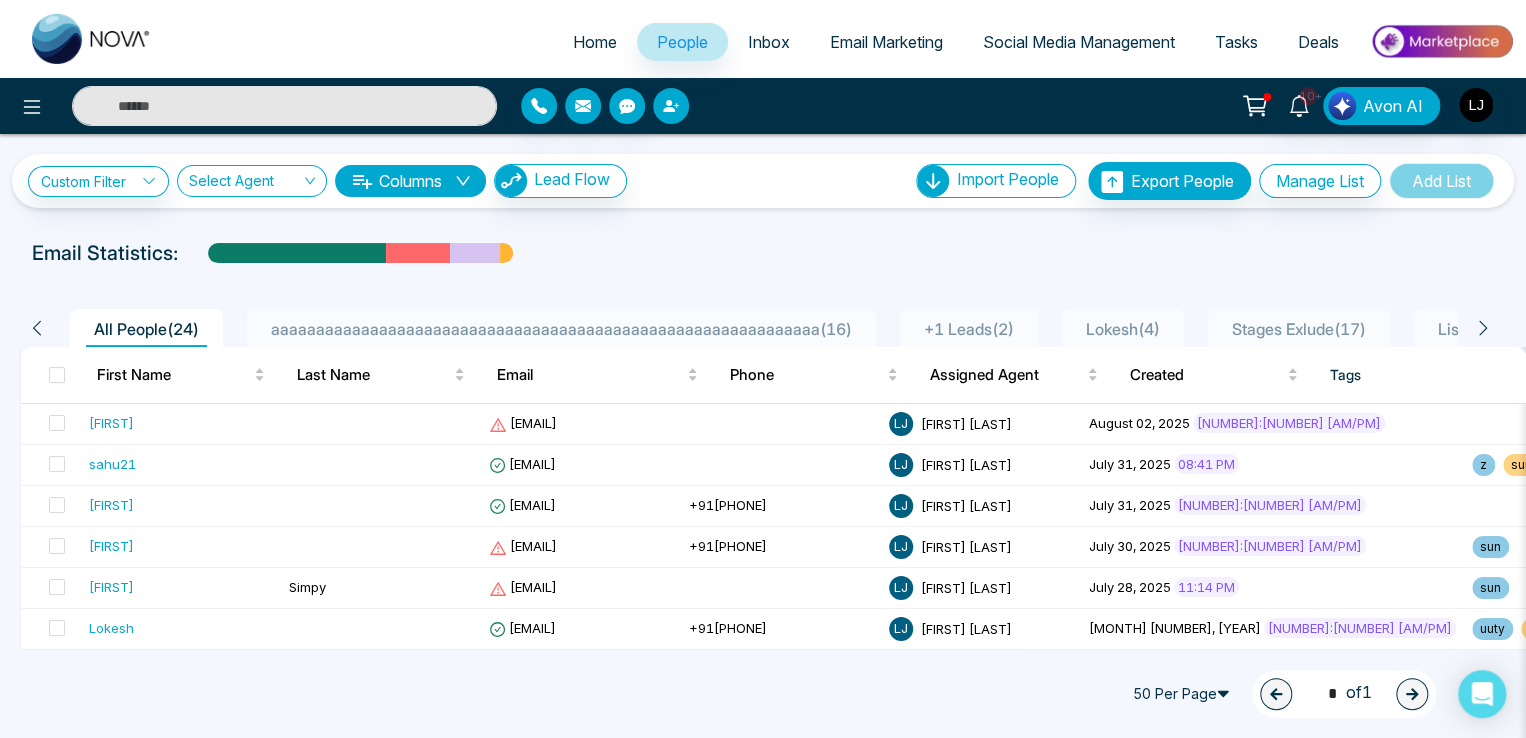 click at bounding box center (671, 106) 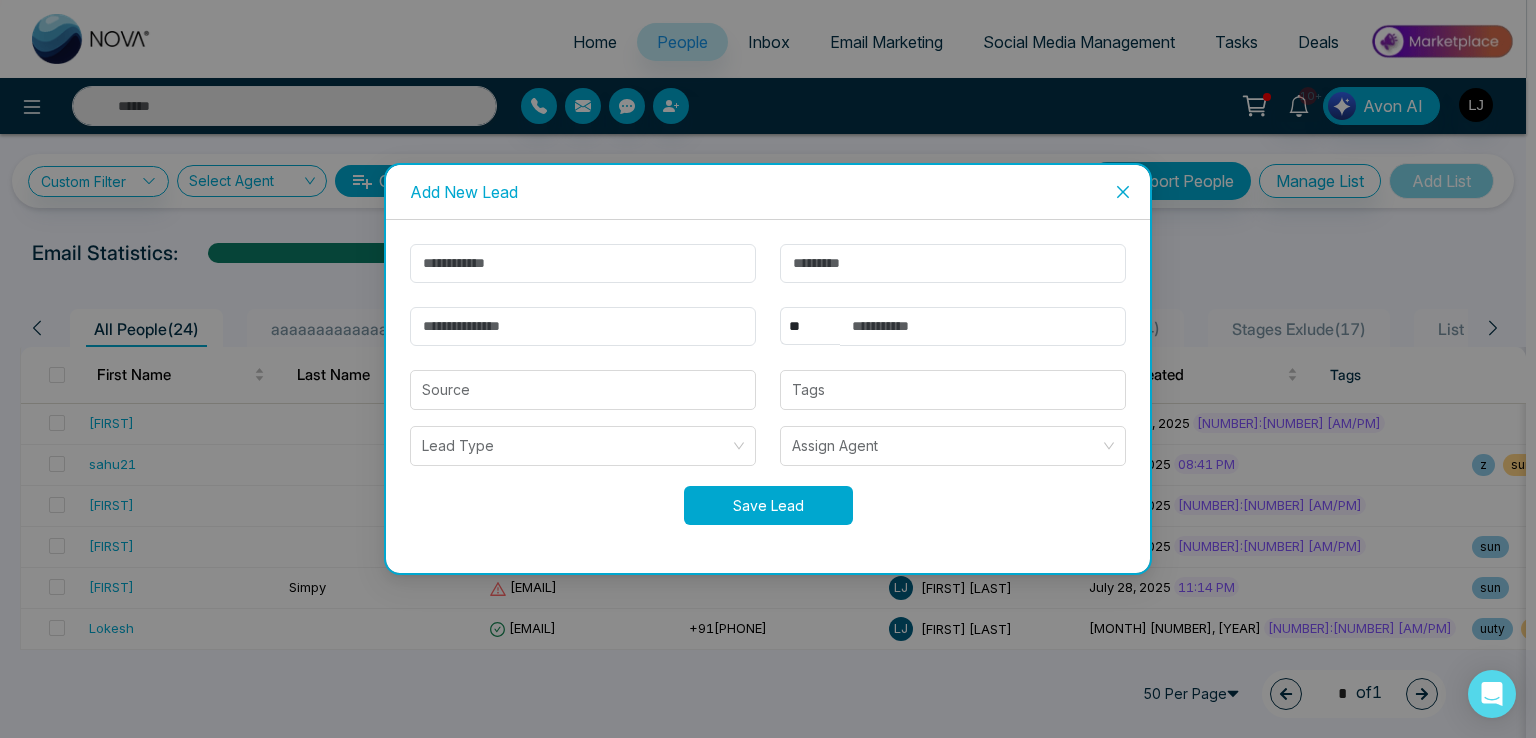 click on "Save Lead" at bounding box center (768, 505) 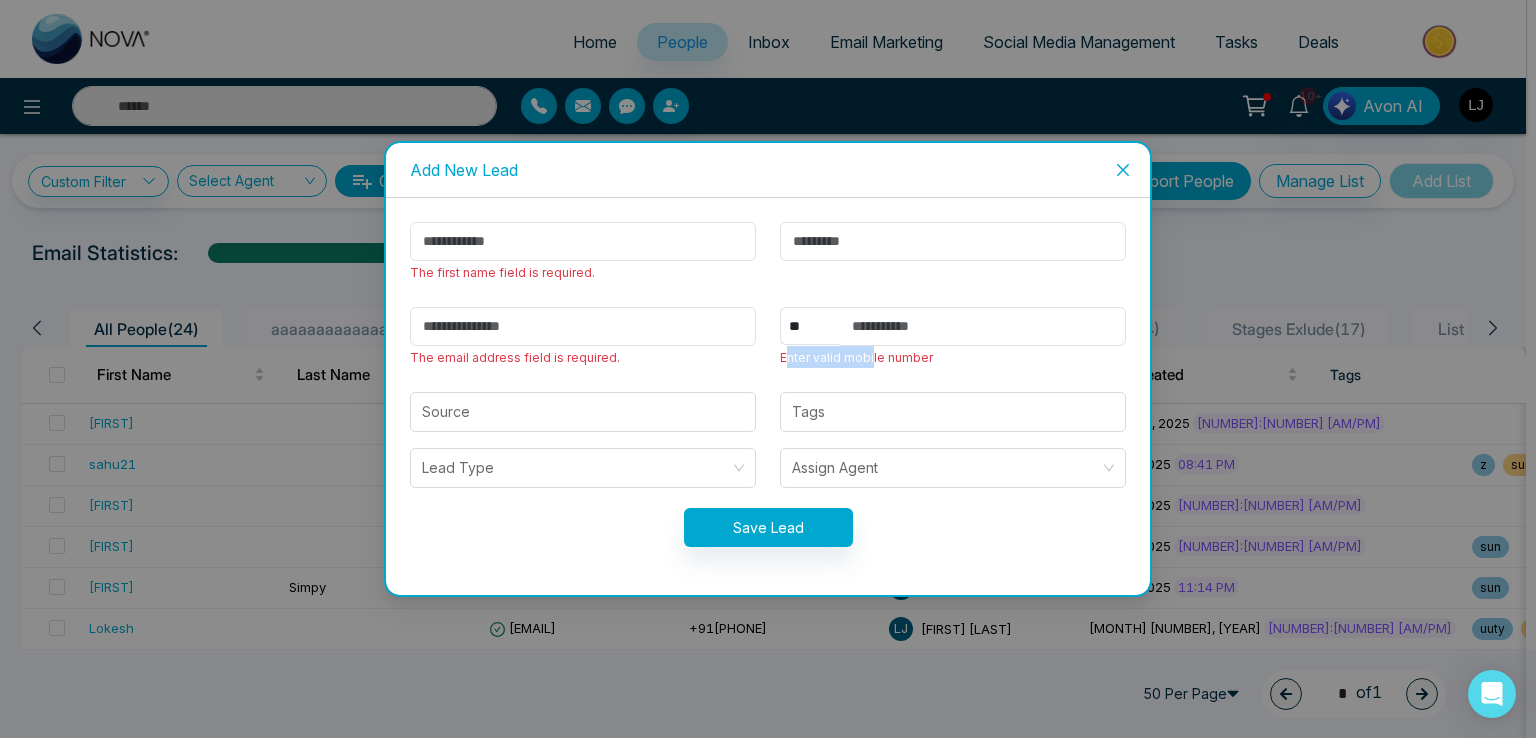 drag, startPoint x: 784, startPoint y: 355, endPoint x: 869, endPoint y: 350, distance: 85.146935 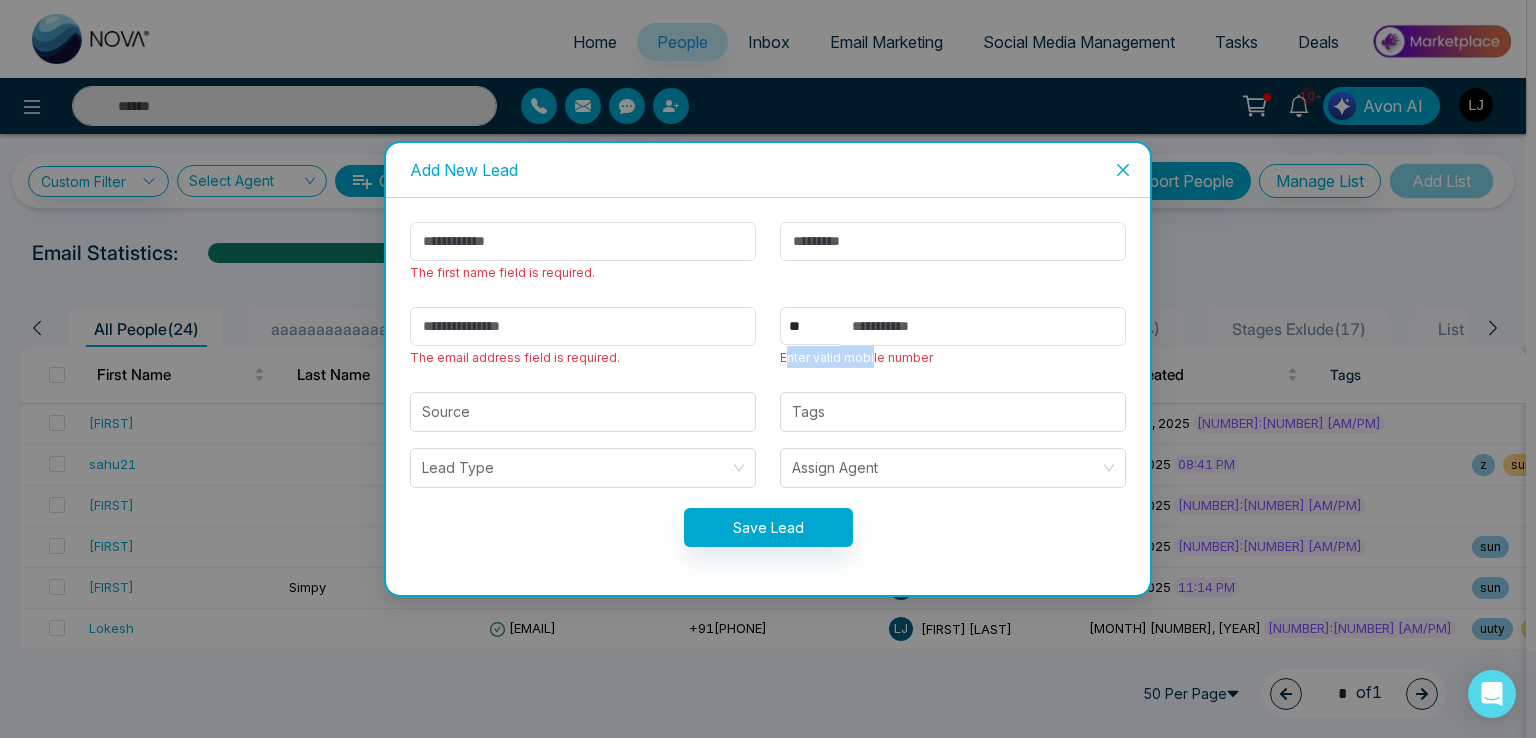 click on "Enter valid mobile number" at bounding box center (856, 357) 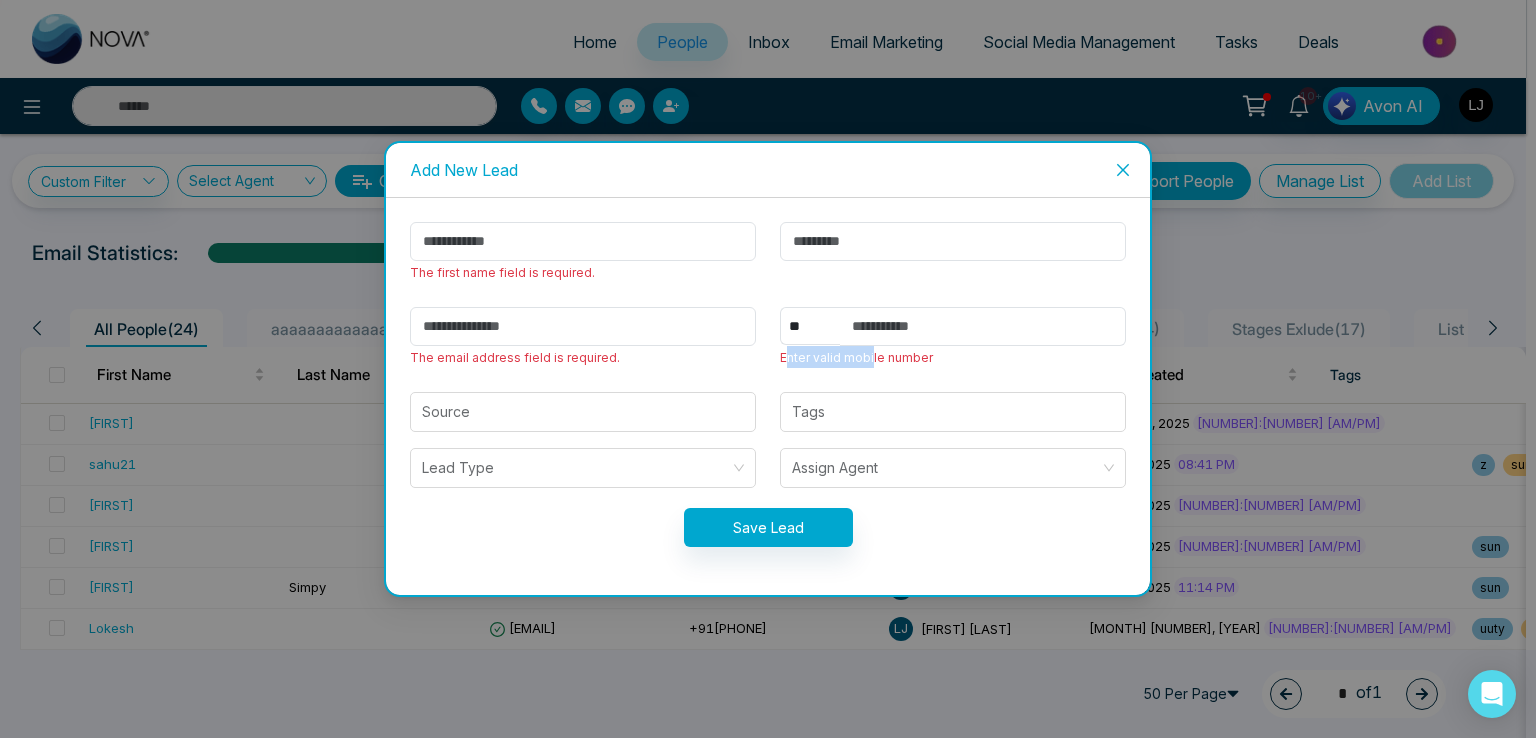 click on "Enter valid mobile number" at bounding box center (856, 357) 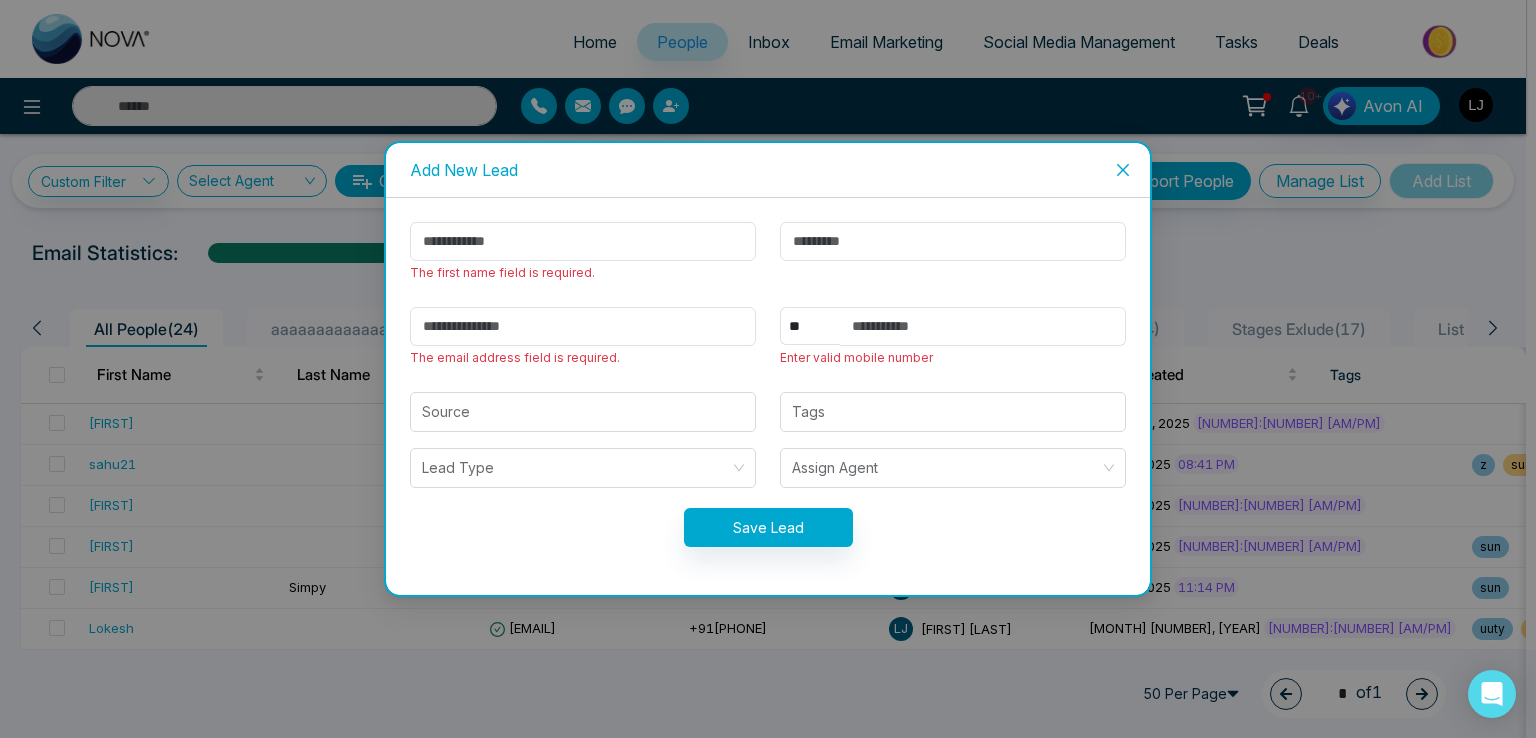click 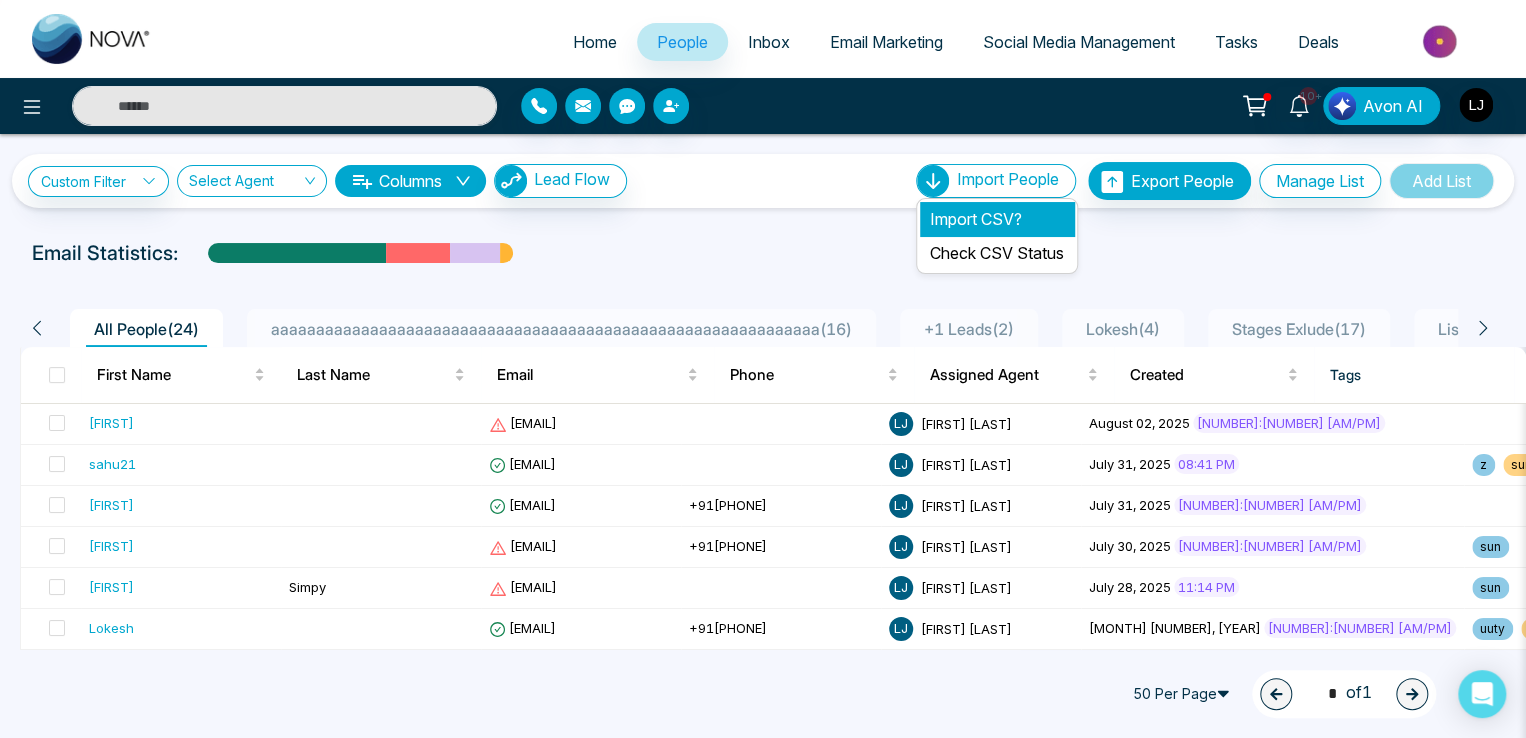 click on "Import CSV?" at bounding box center (997, 219) 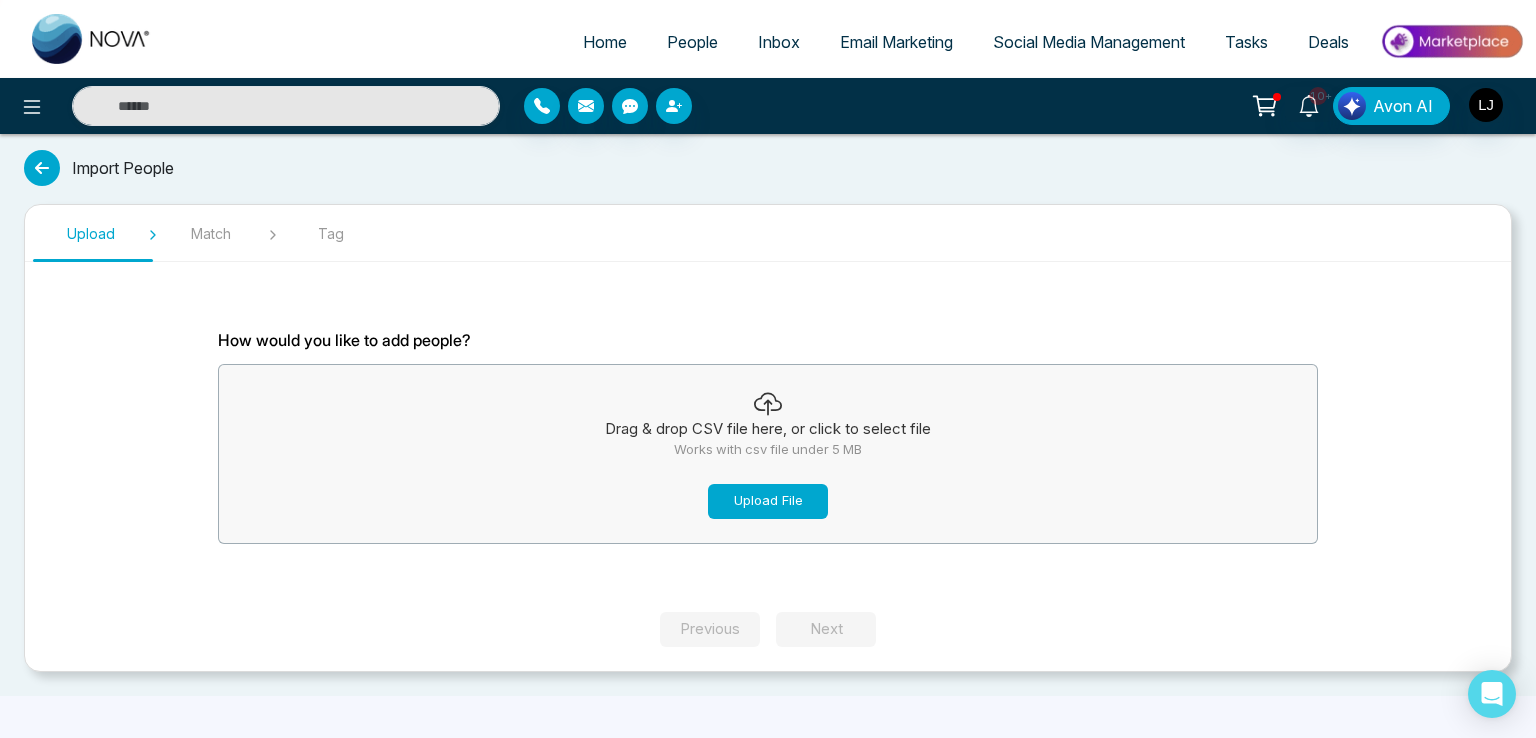 click on "Upload File" at bounding box center [768, 501] 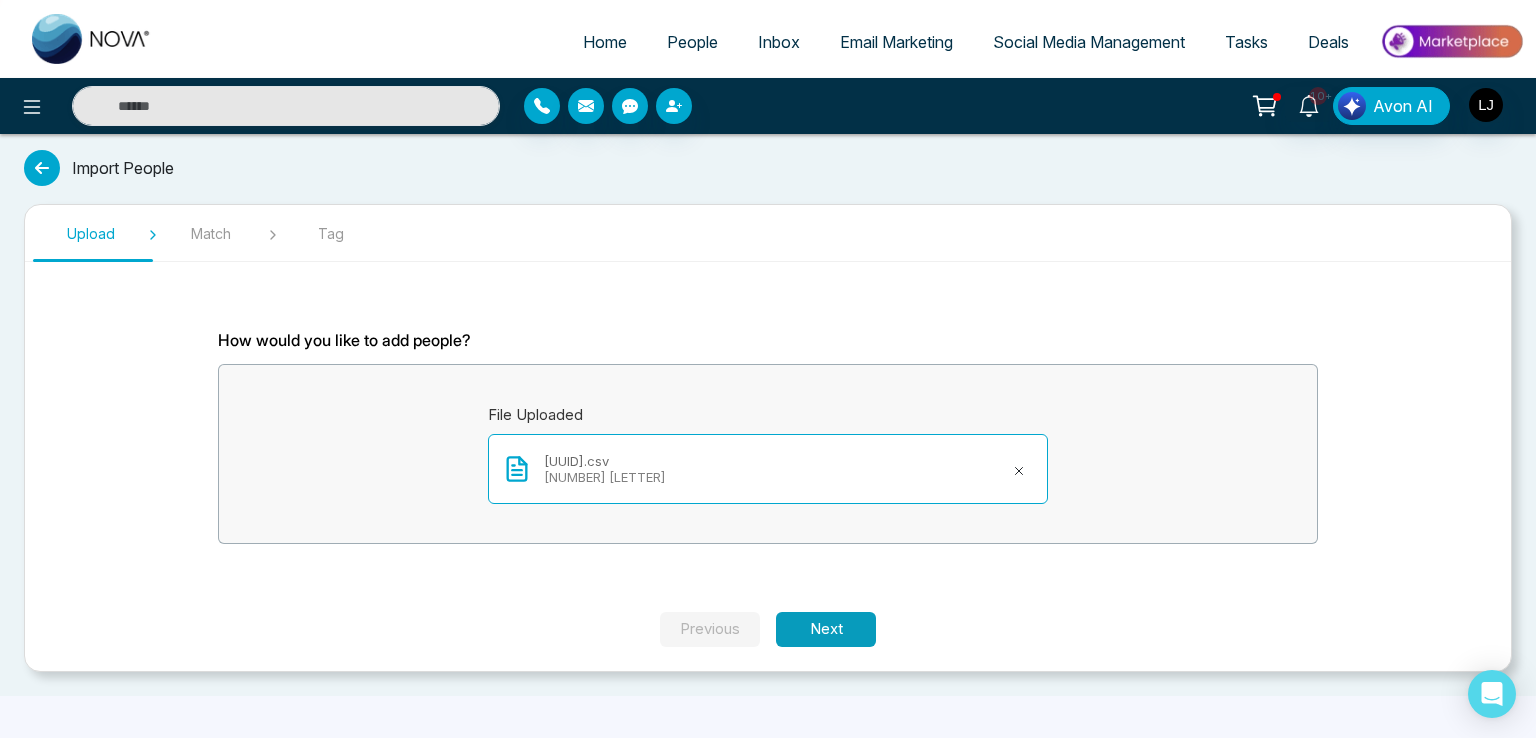 click on "Next" at bounding box center (826, 629) 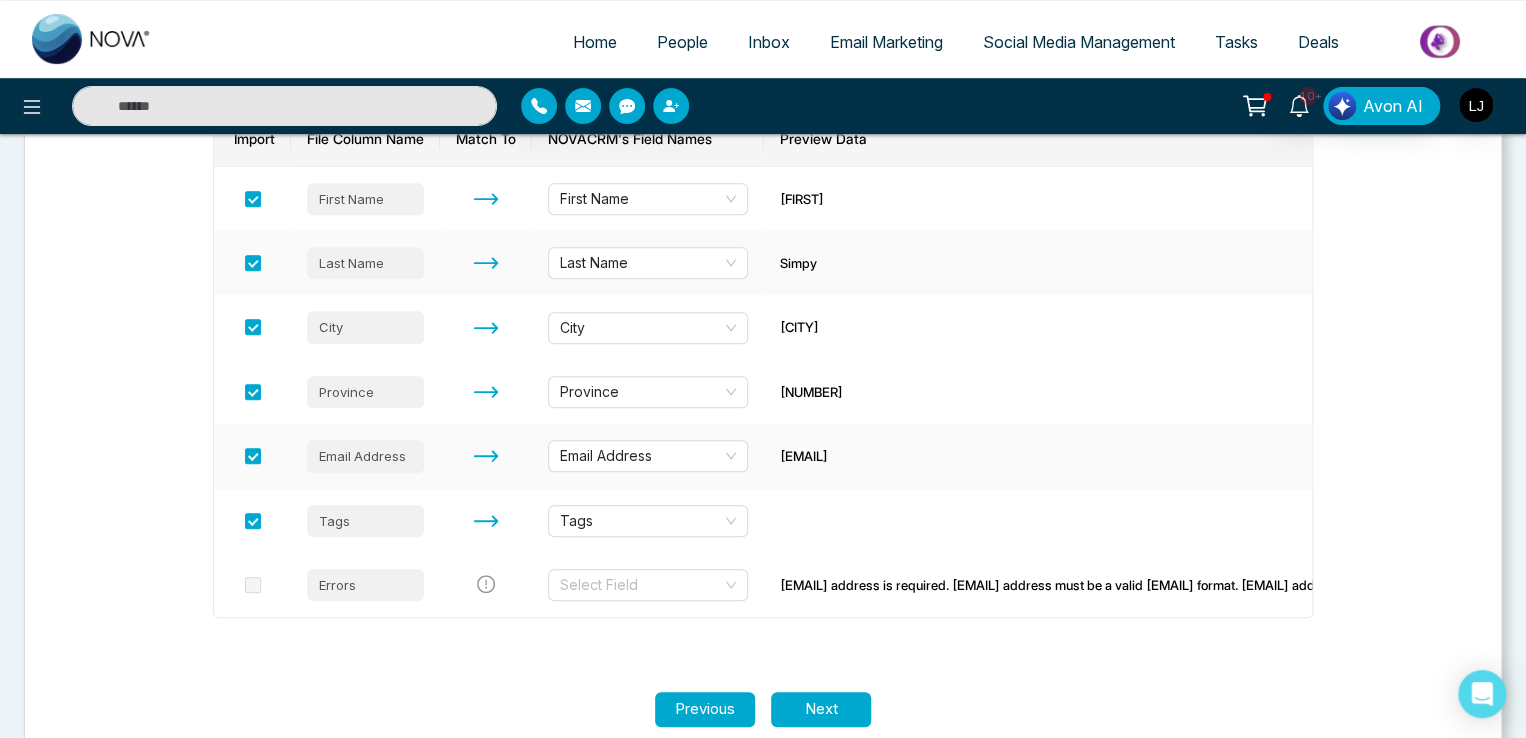scroll, scrollTop: 254, scrollLeft: 0, axis: vertical 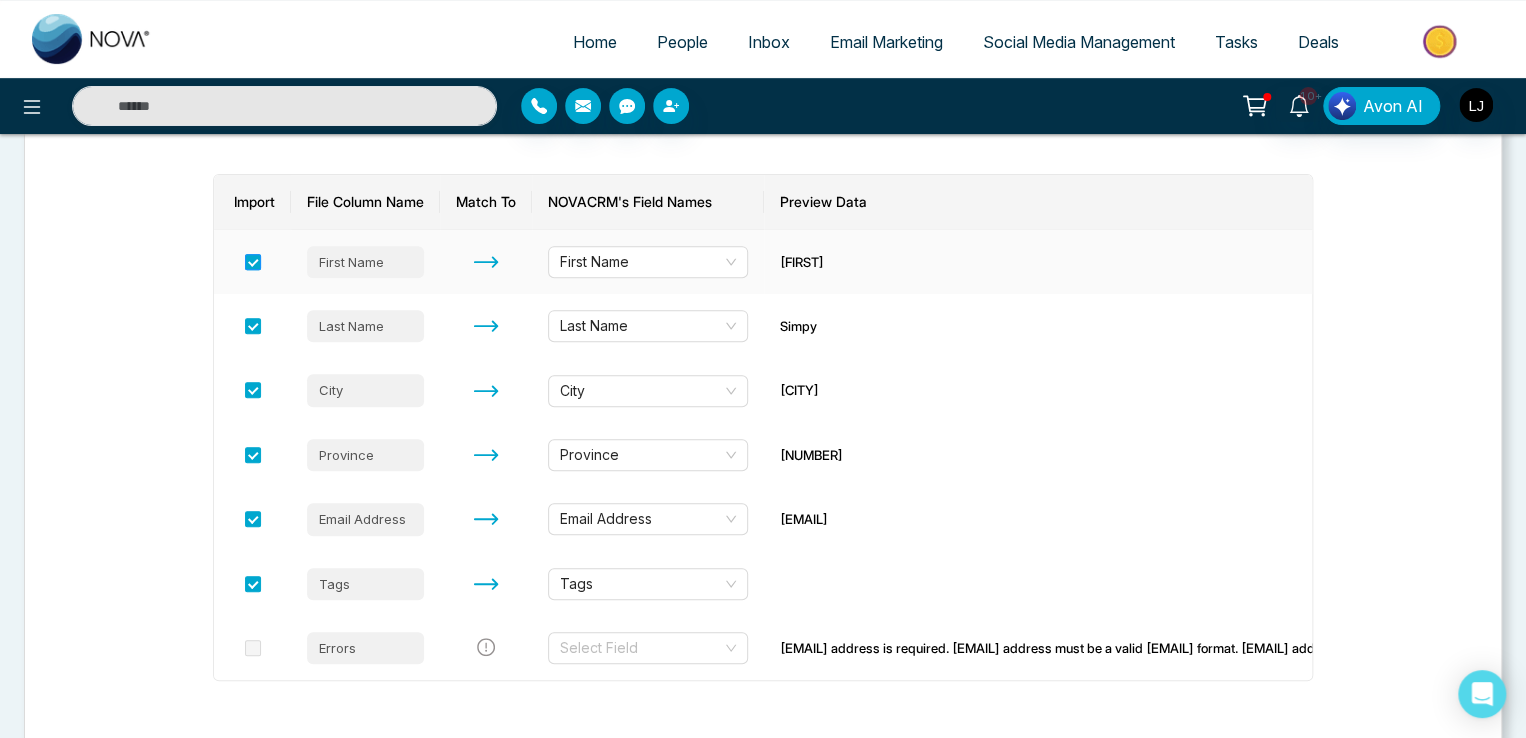 click at bounding box center [253, 262] 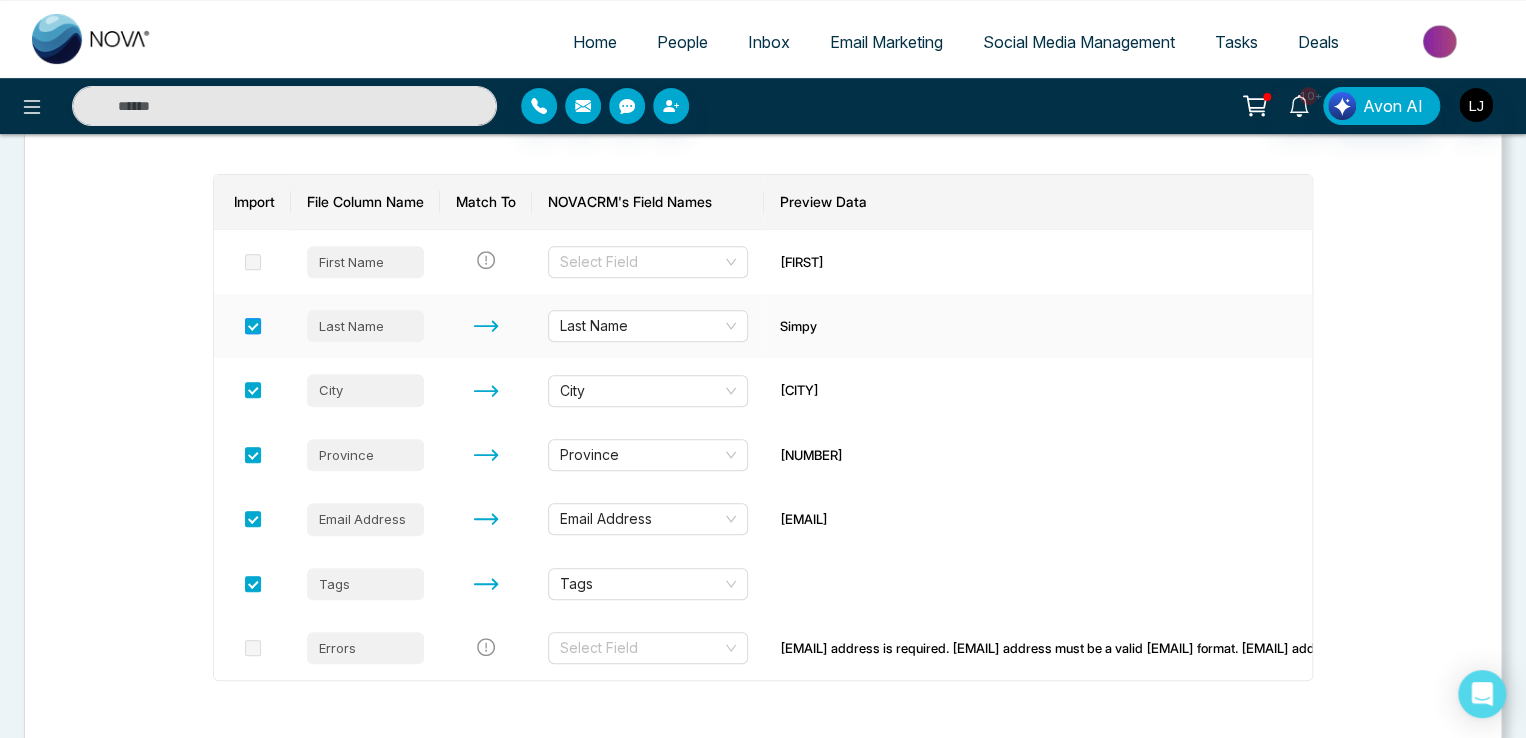 click at bounding box center [253, 326] 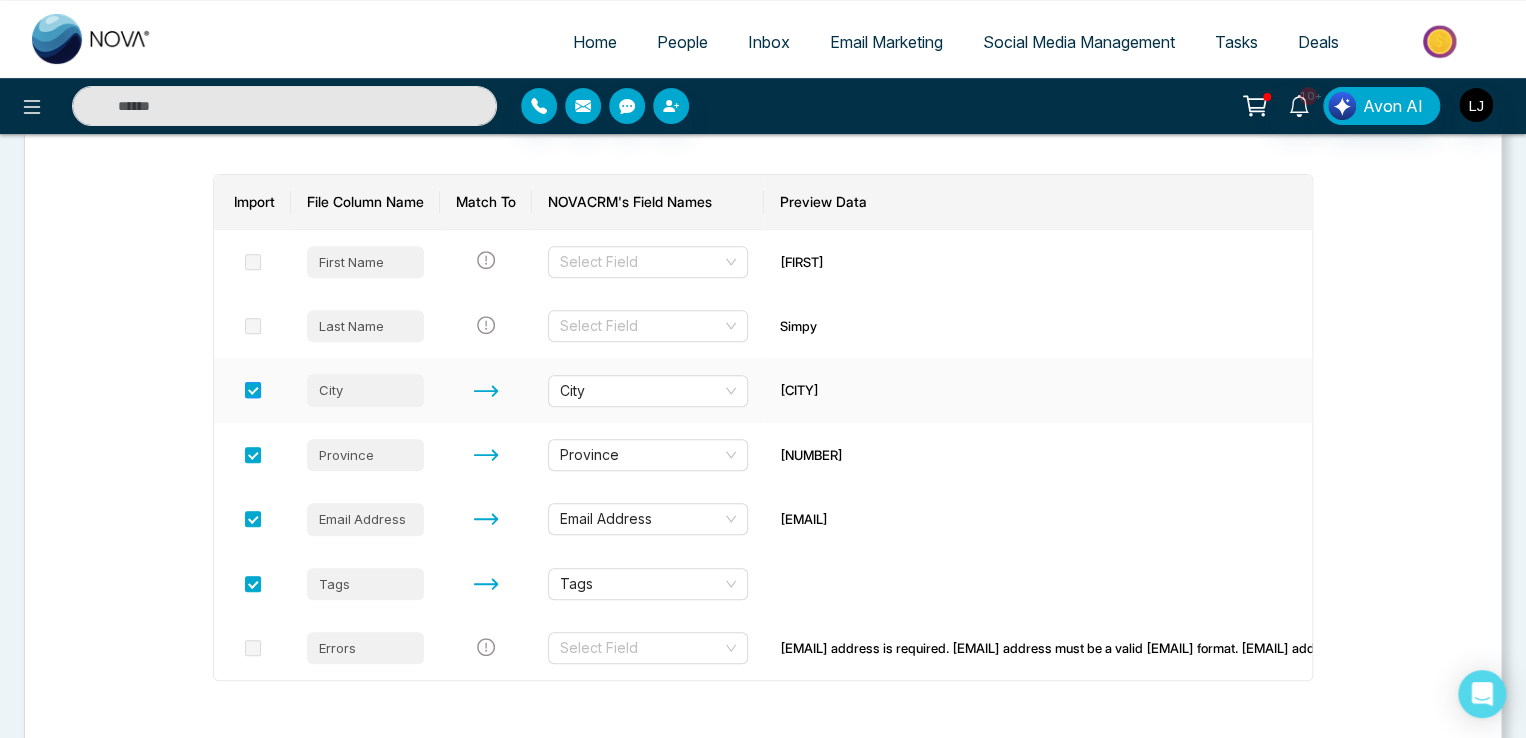 click at bounding box center [253, 390] 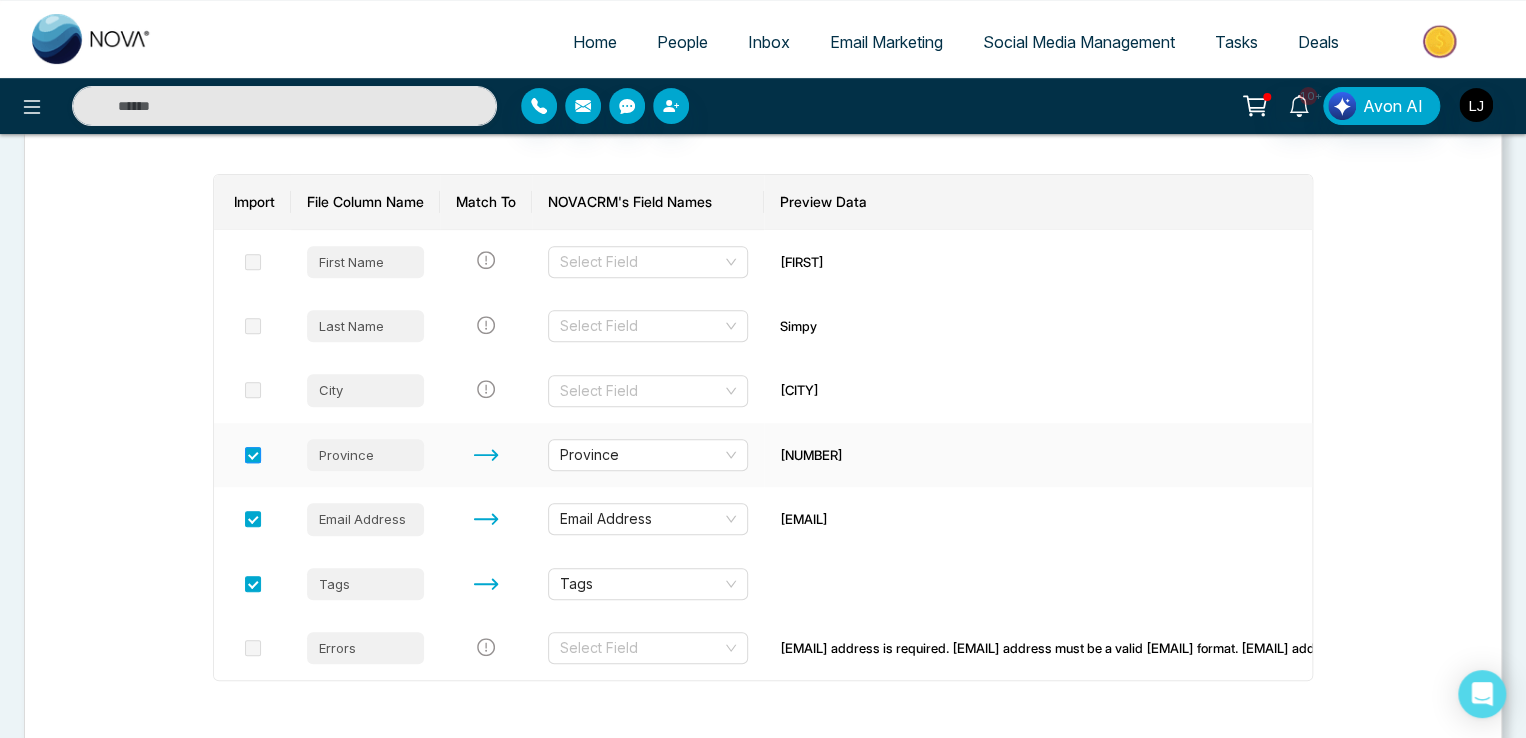 click at bounding box center (253, 455) 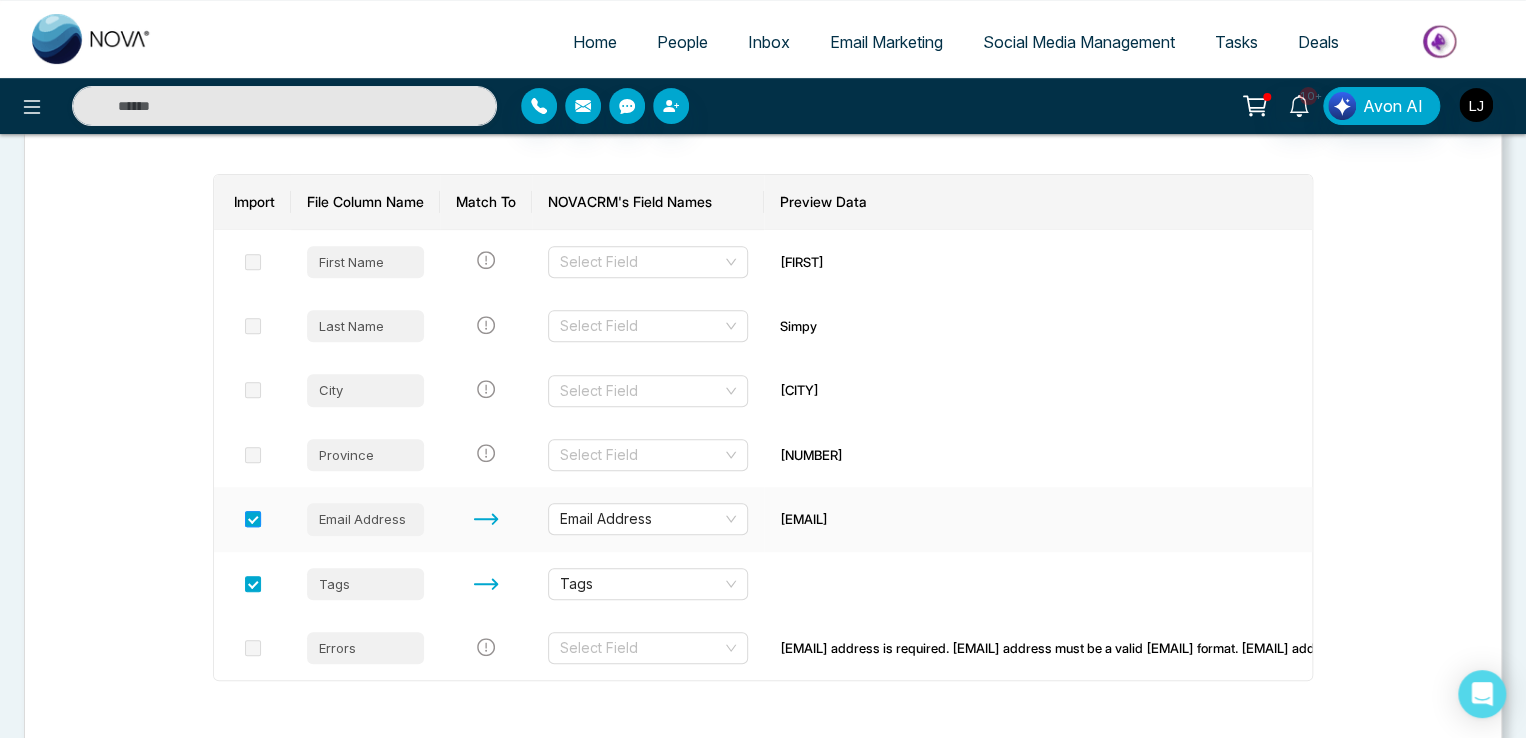click at bounding box center (253, 519) 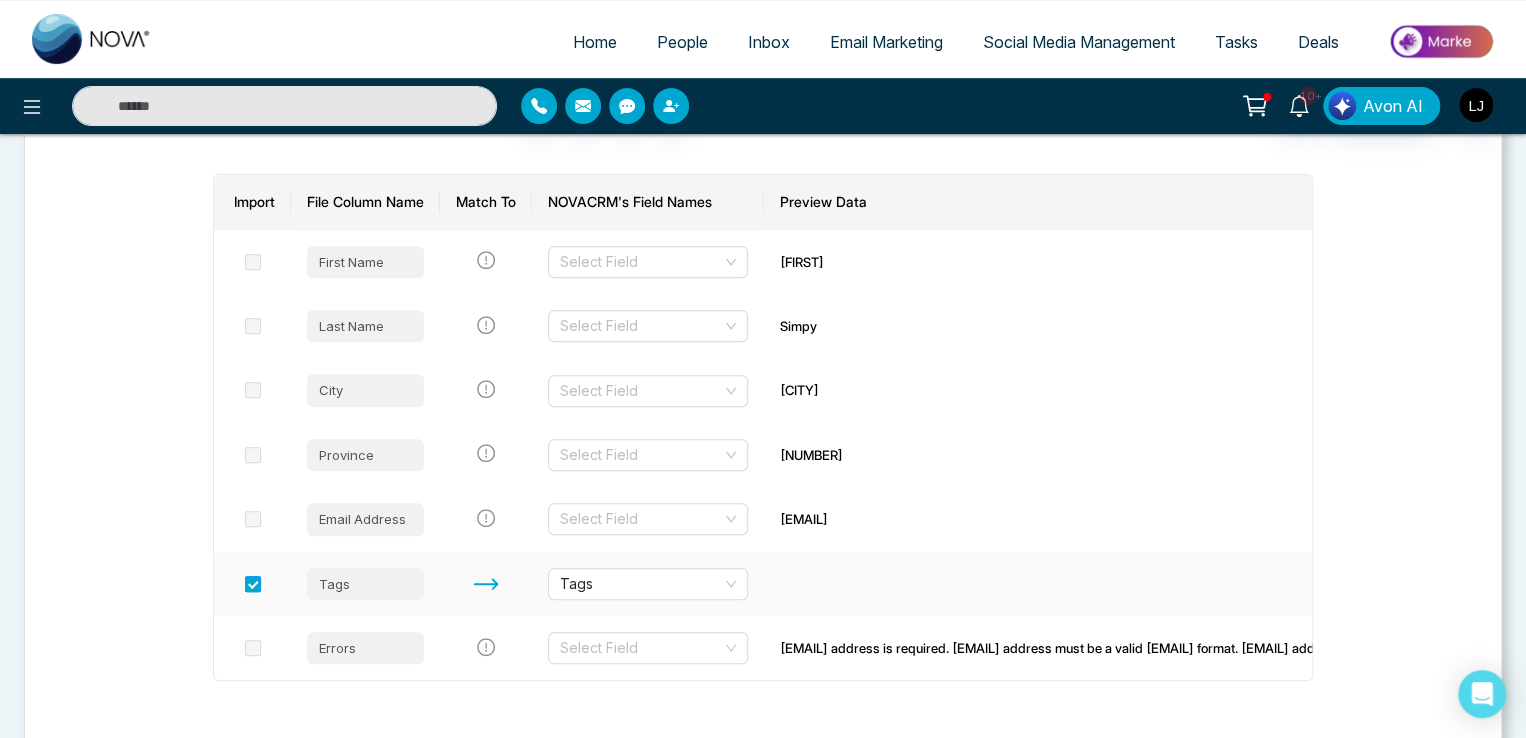 click at bounding box center [253, 584] 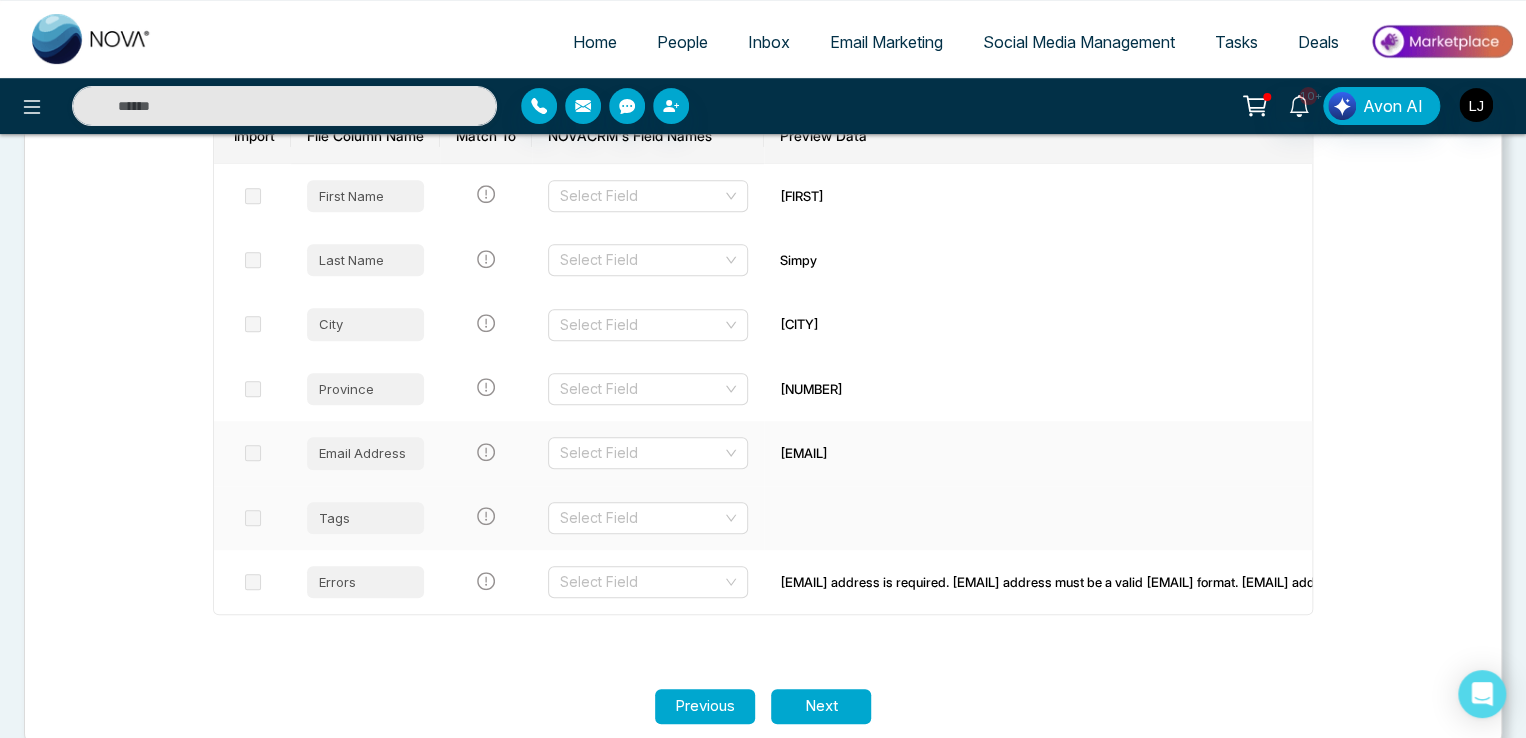 scroll, scrollTop: 354, scrollLeft: 0, axis: vertical 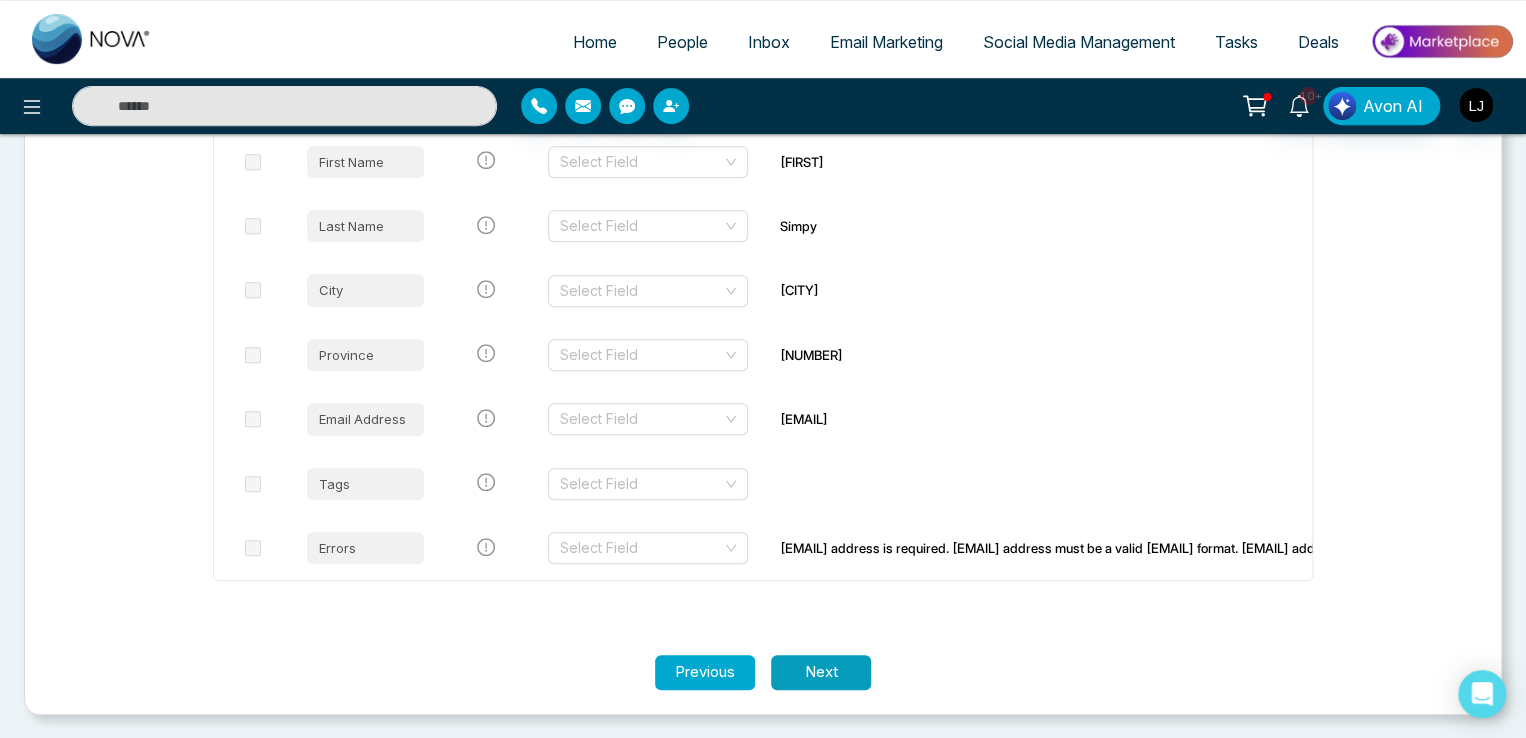click on "Next" at bounding box center [821, 672] 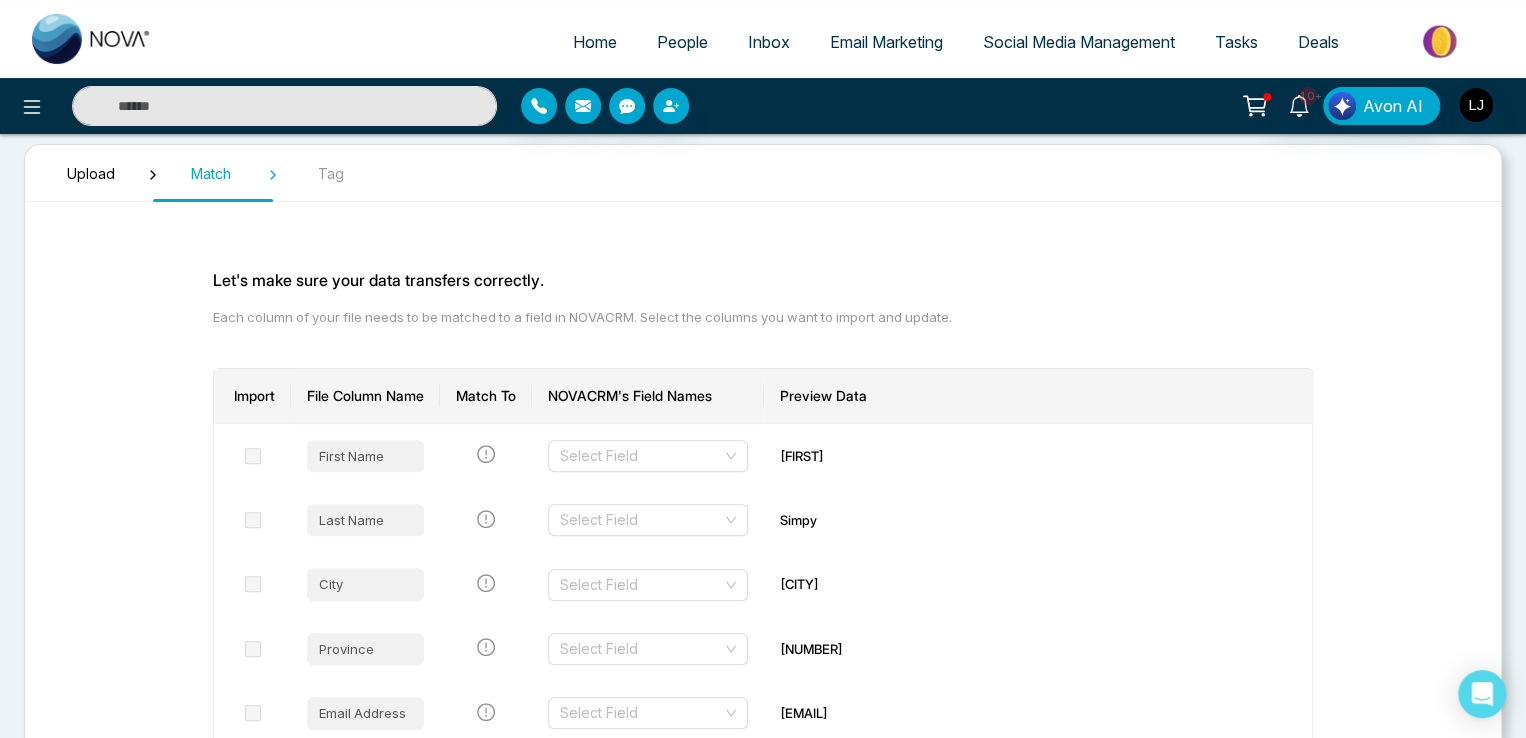 scroll, scrollTop: 54, scrollLeft: 0, axis: vertical 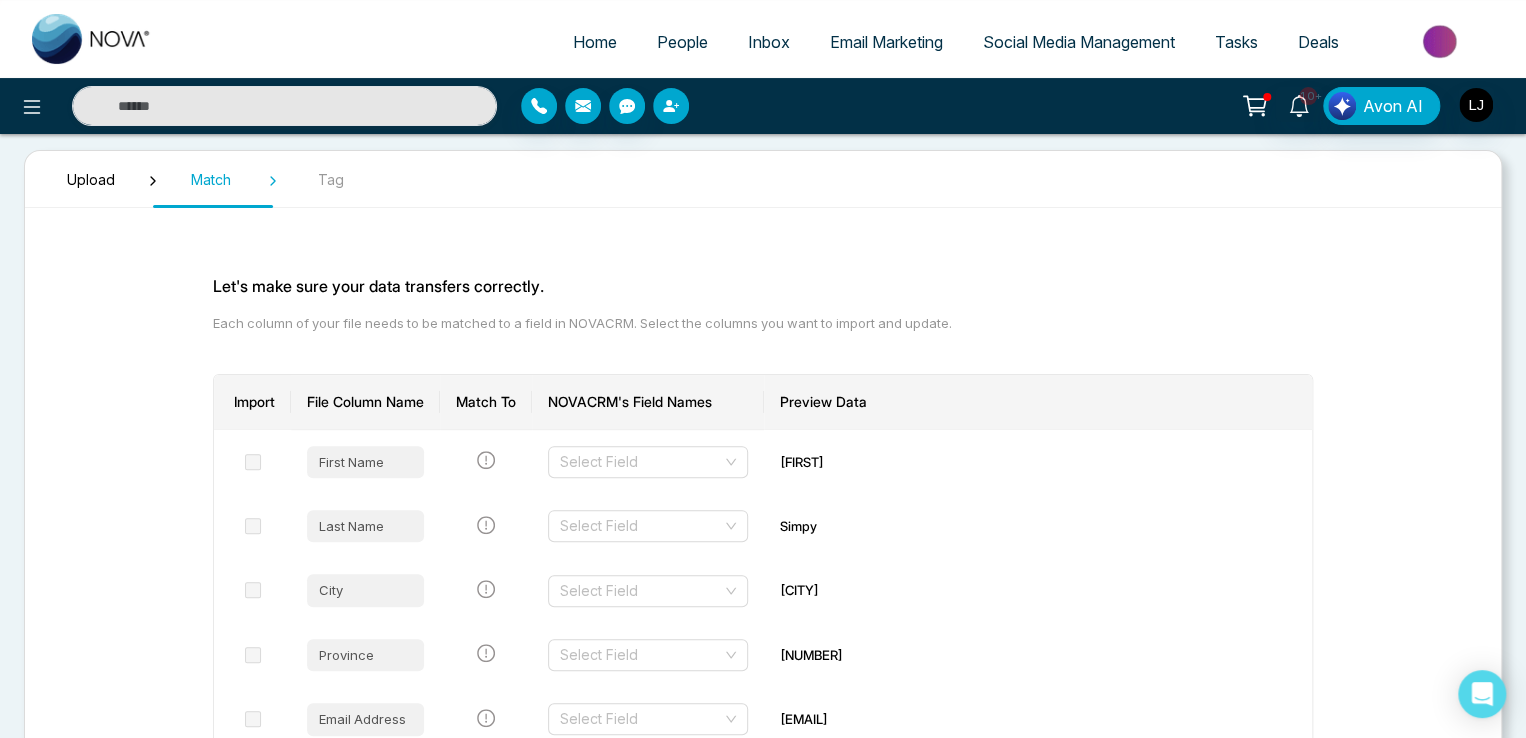 click 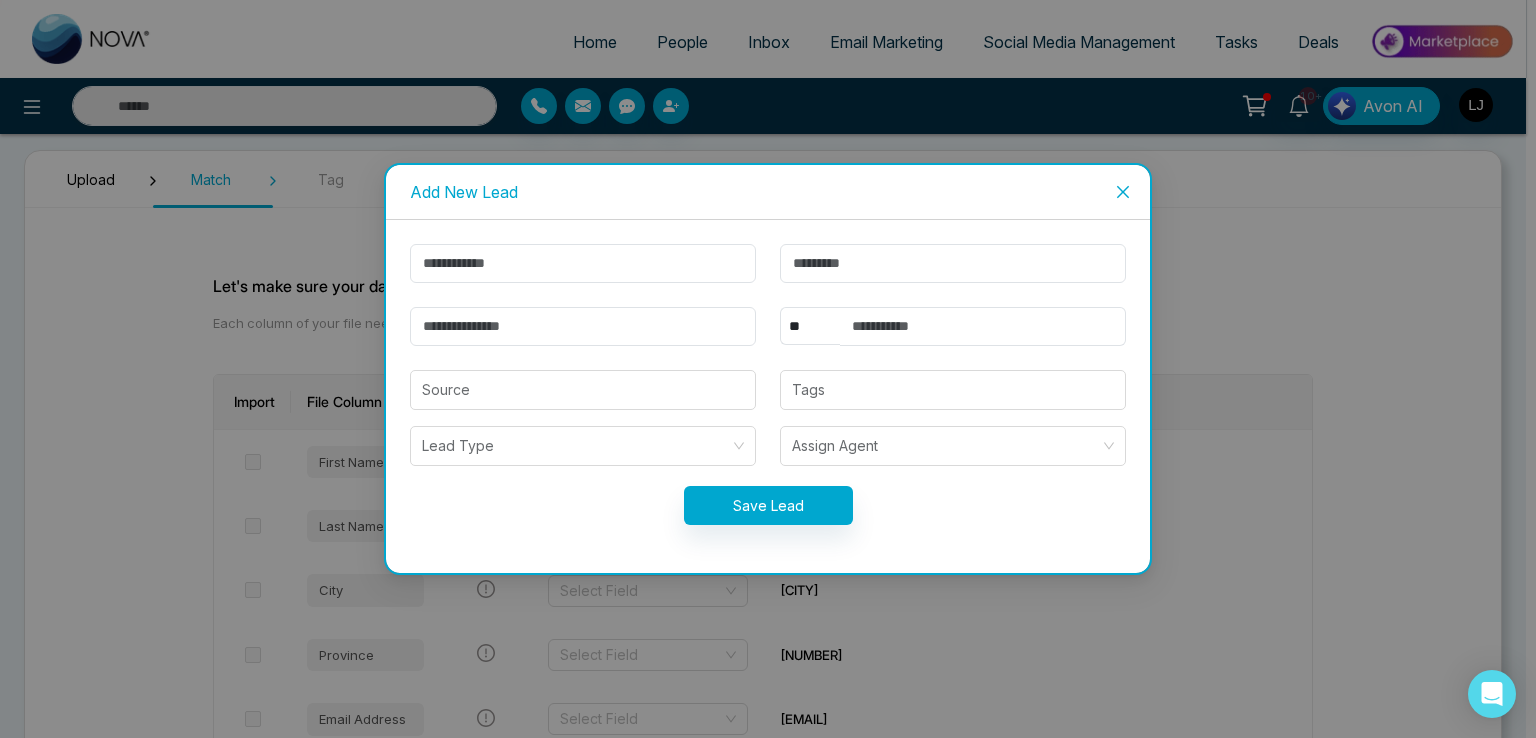 click 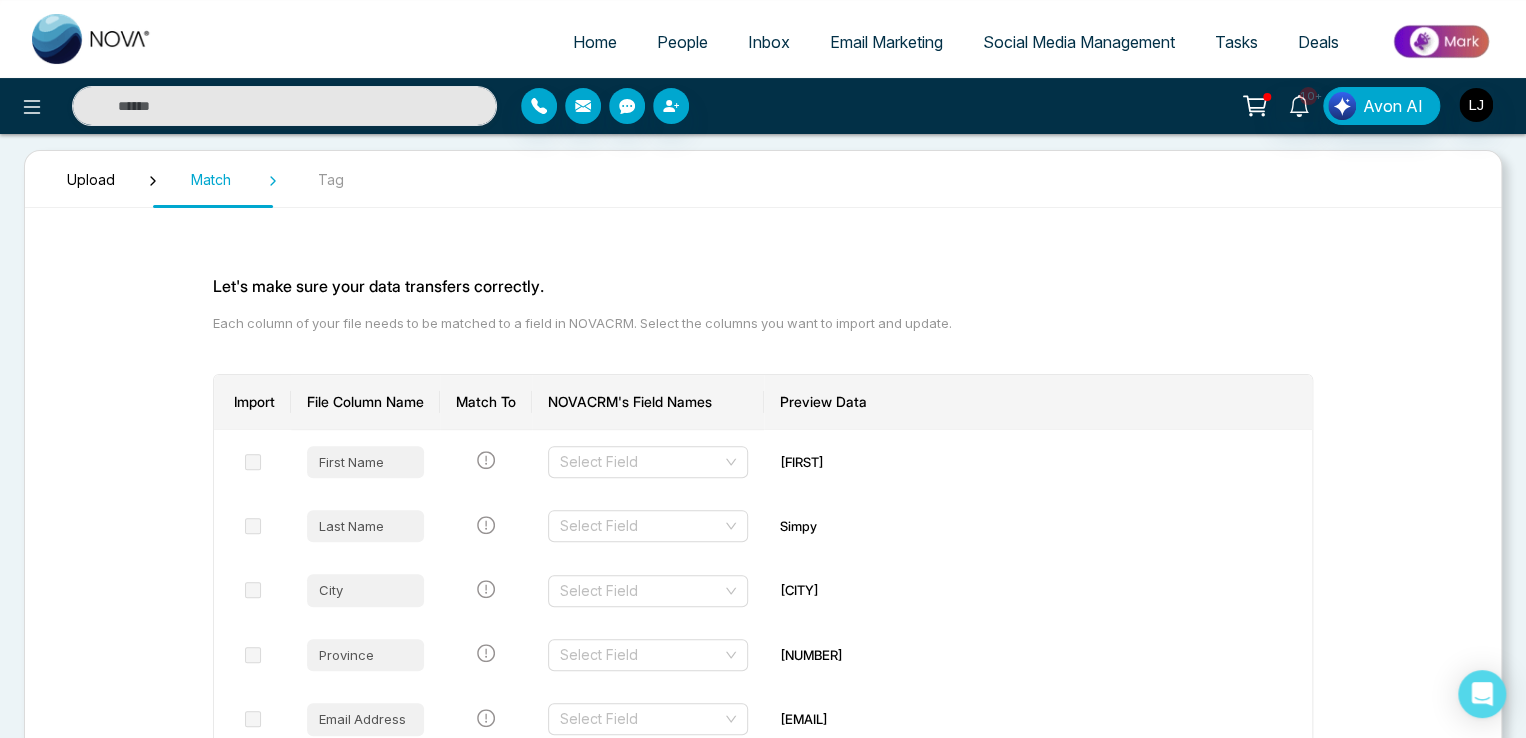 click on "People" at bounding box center (682, 42) 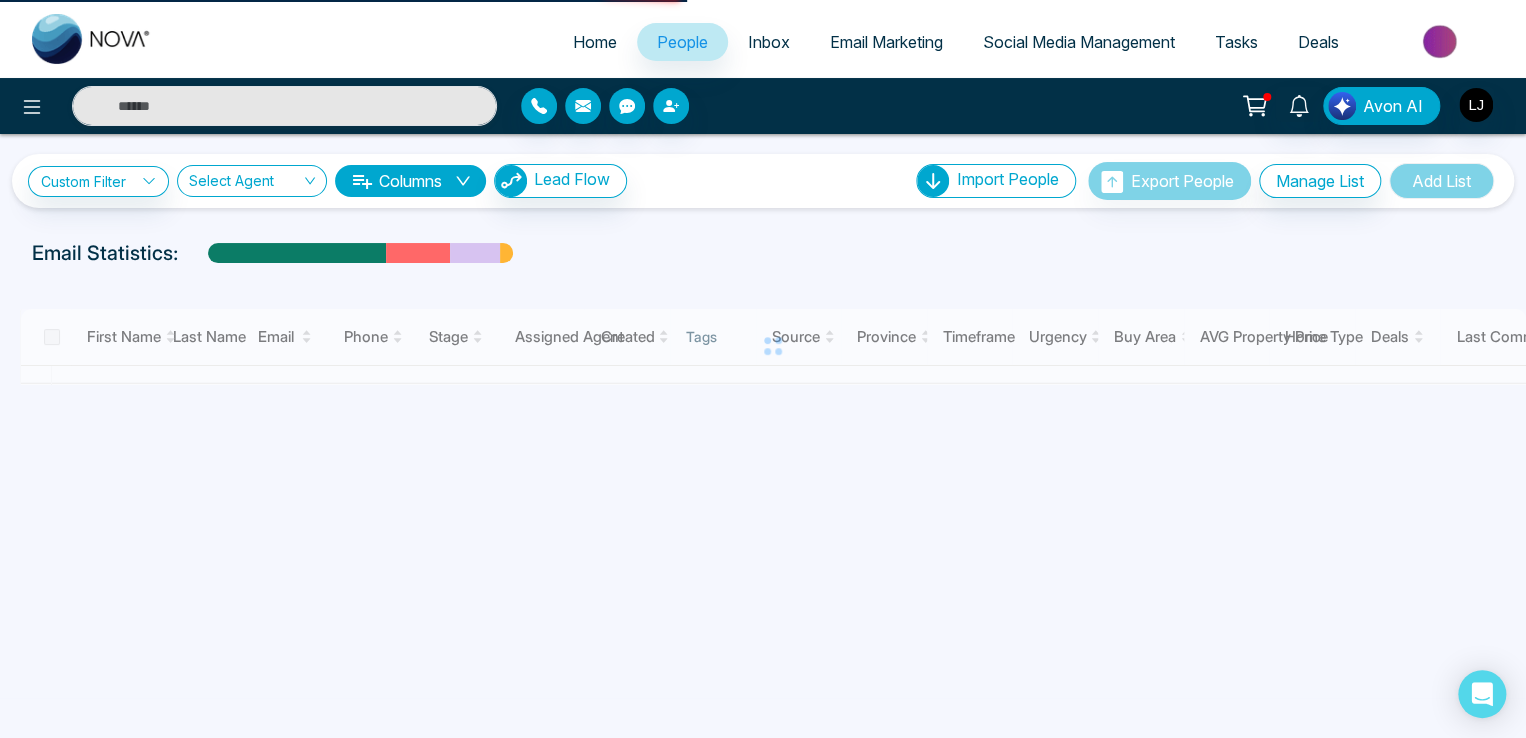 scroll, scrollTop: 0, scrollLeft: 0, axis: both 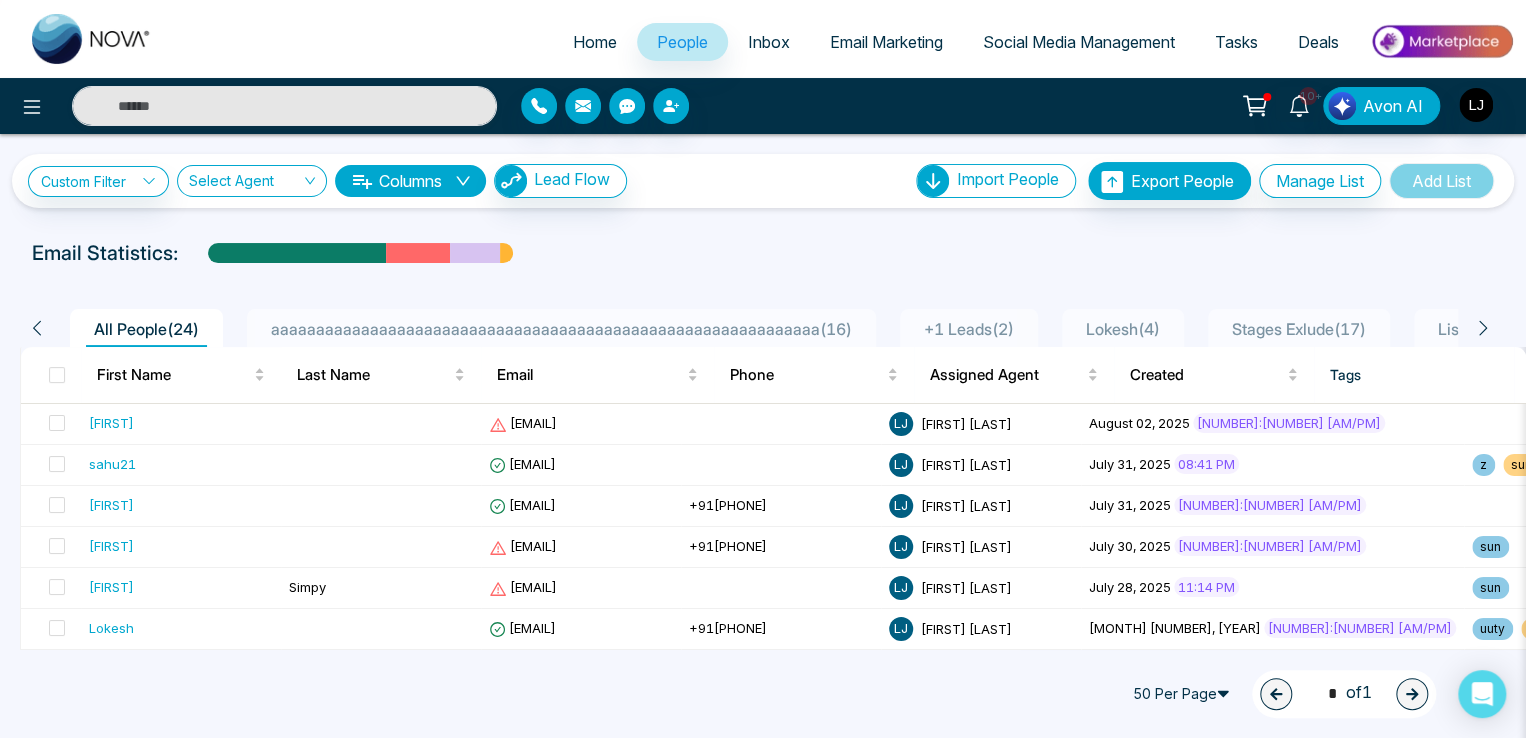 click on "Home" at bounding box center [595, 42] 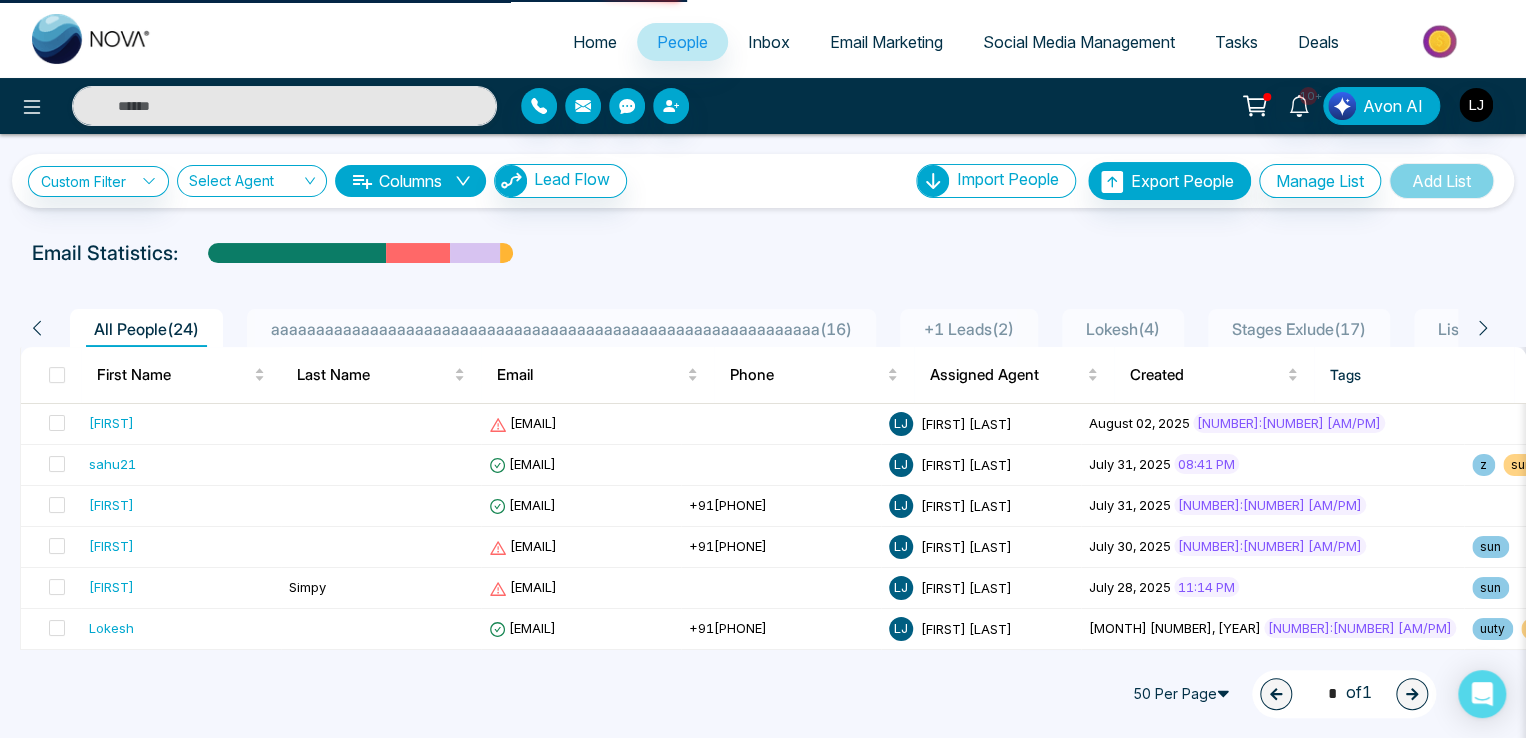 select on "*" 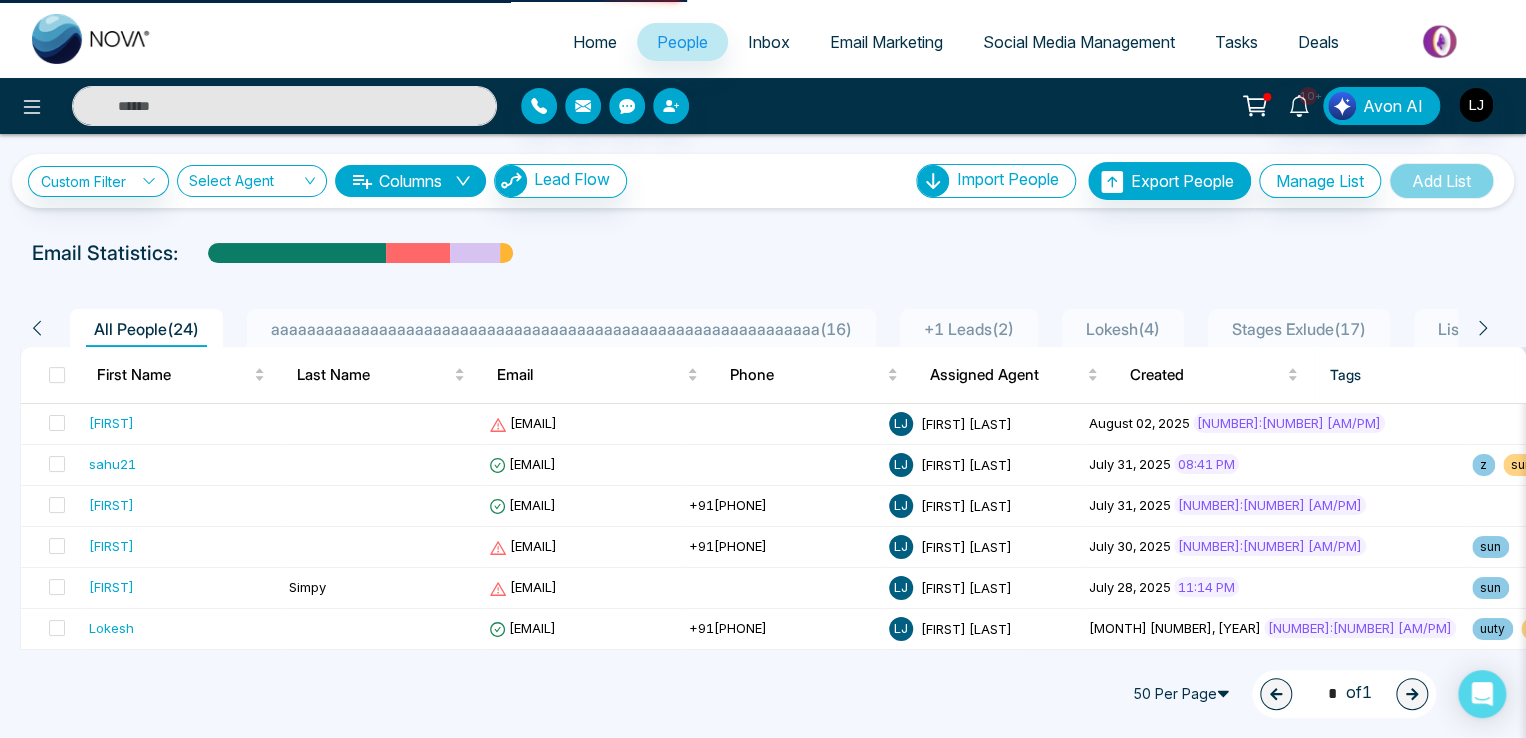 select on "*" 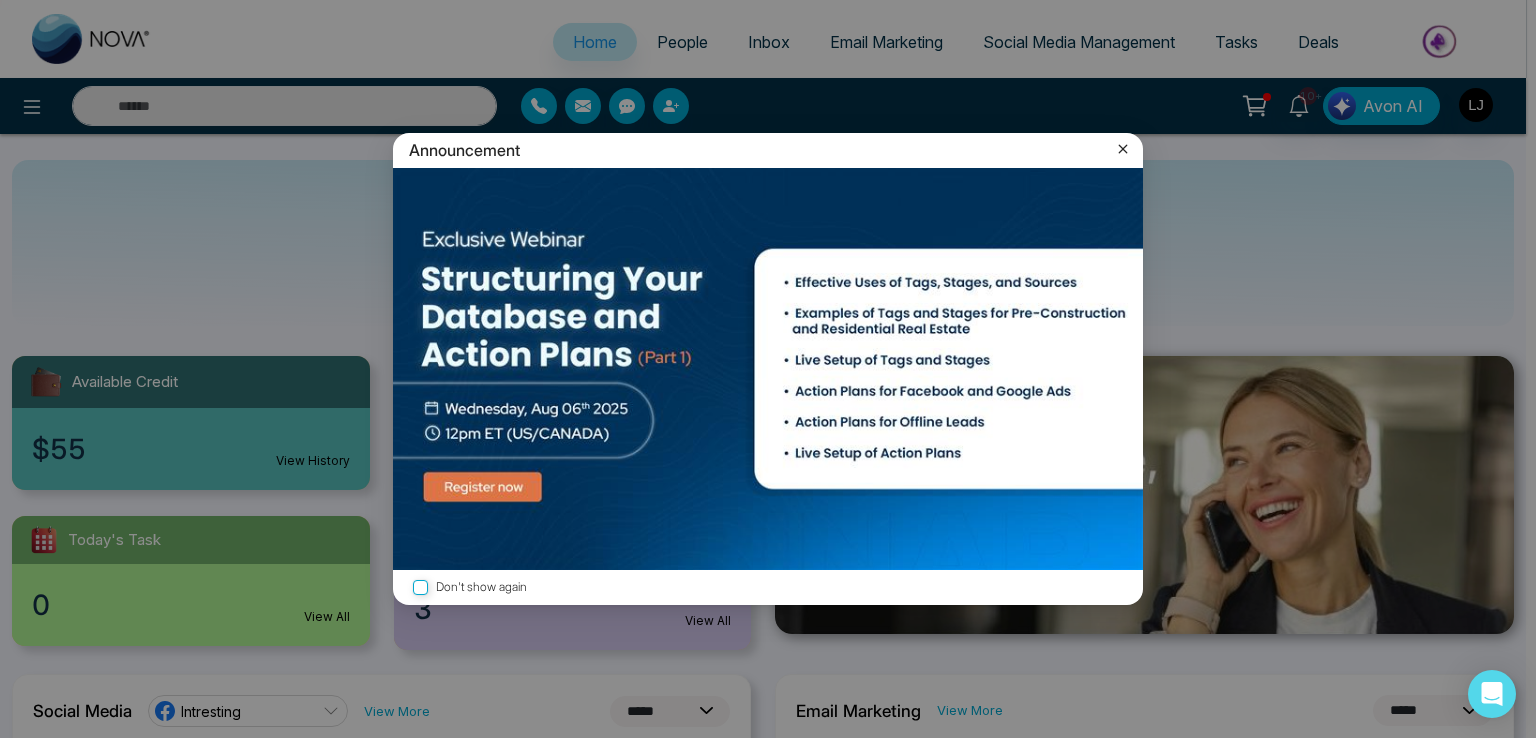 click 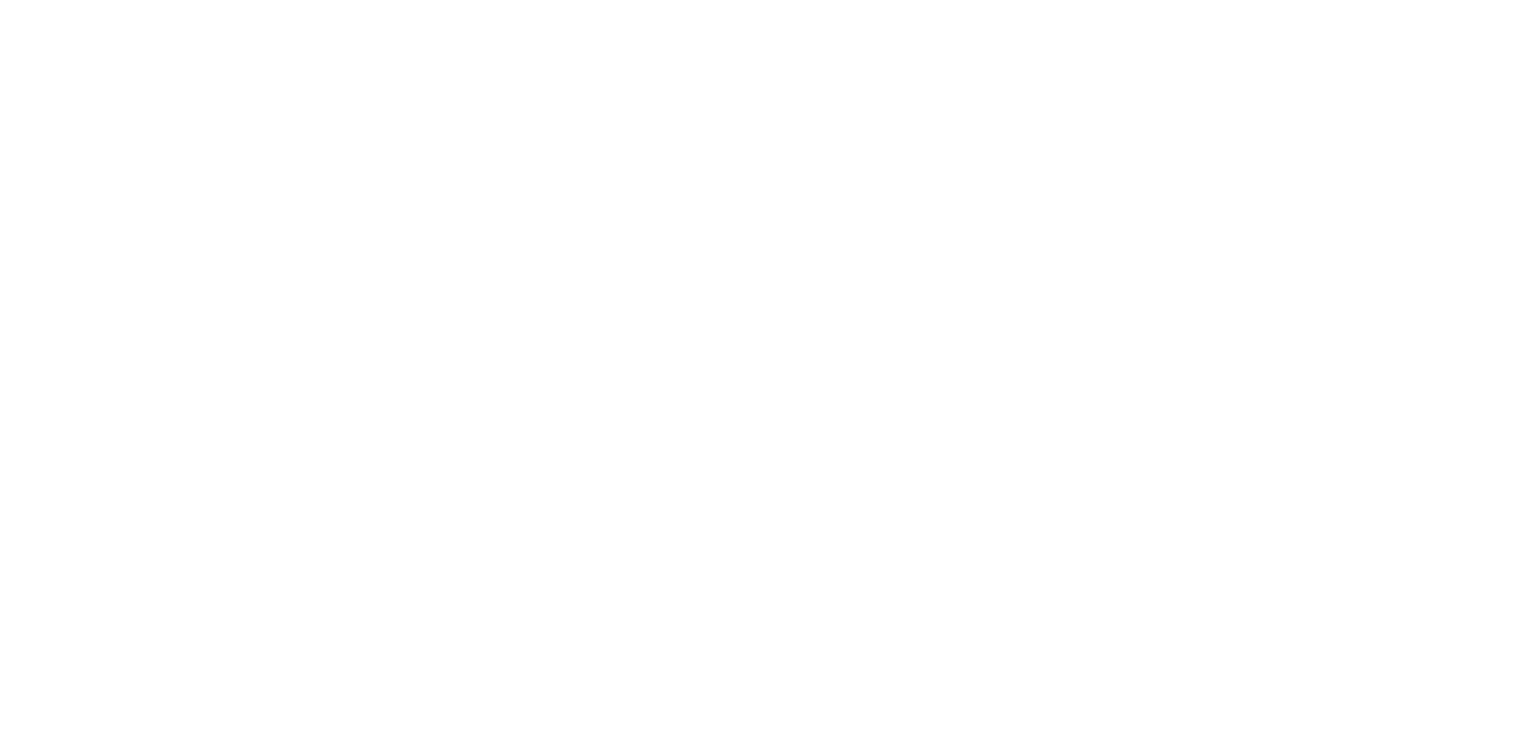 scroll, scrollTop: 0, scrollLeft: 0, axis: both 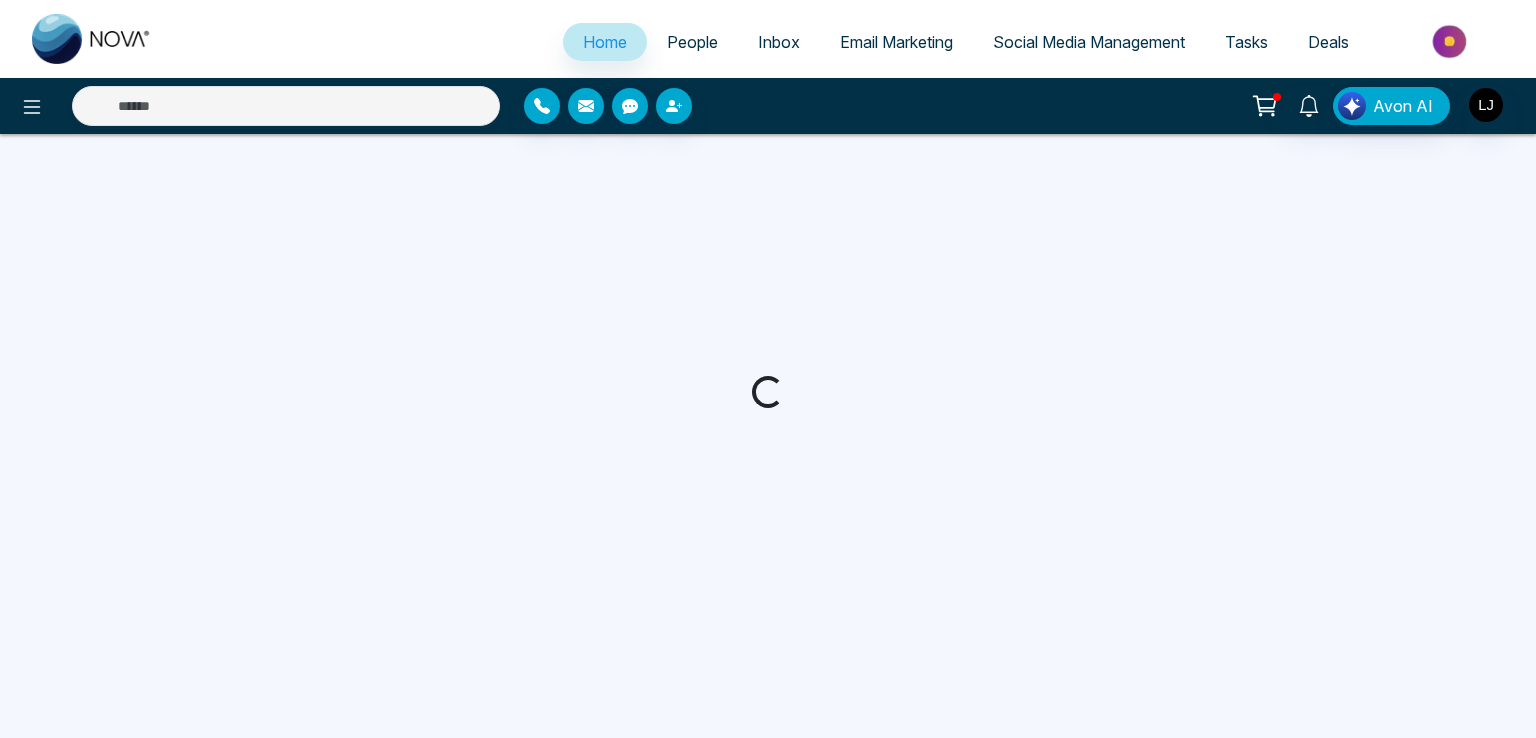 select on "*" 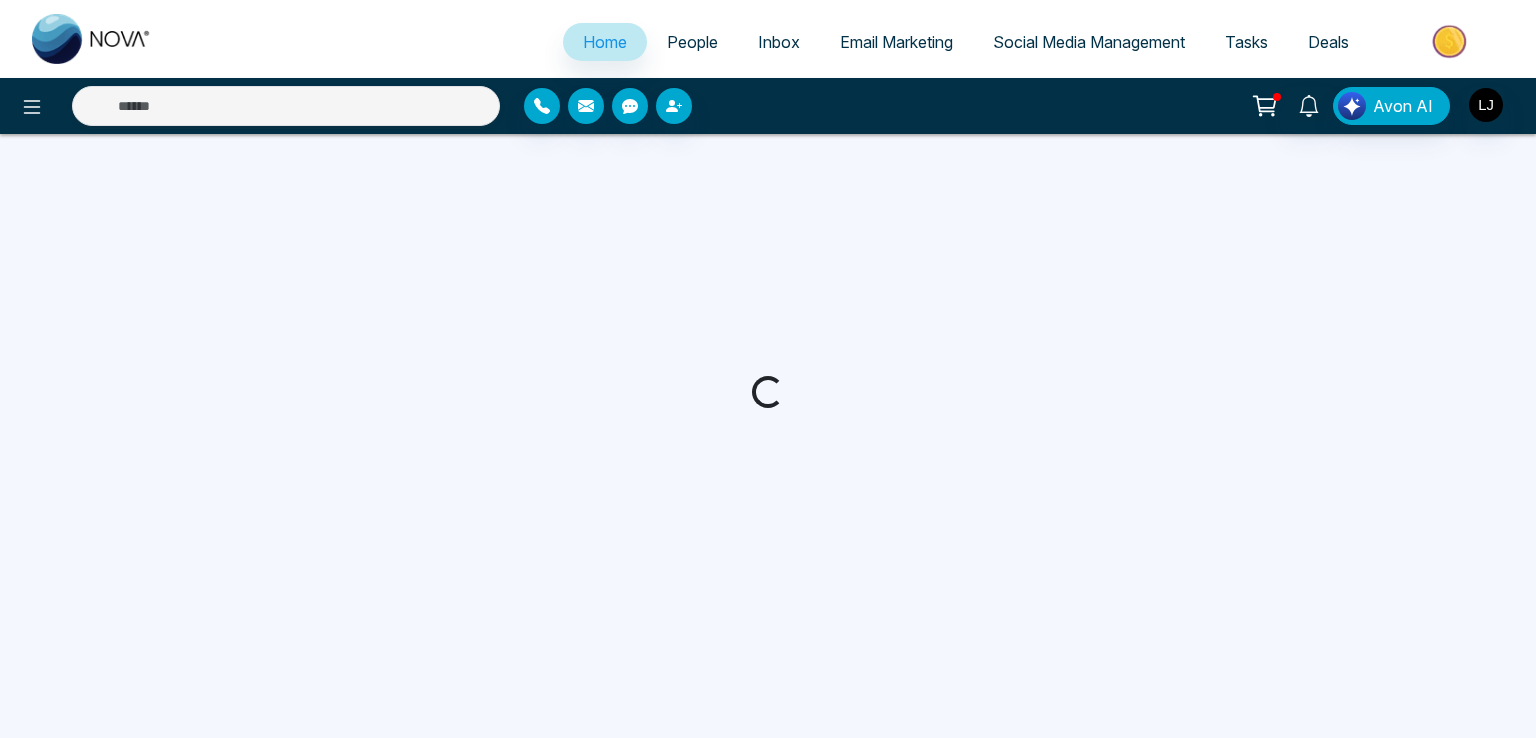 select on "*" 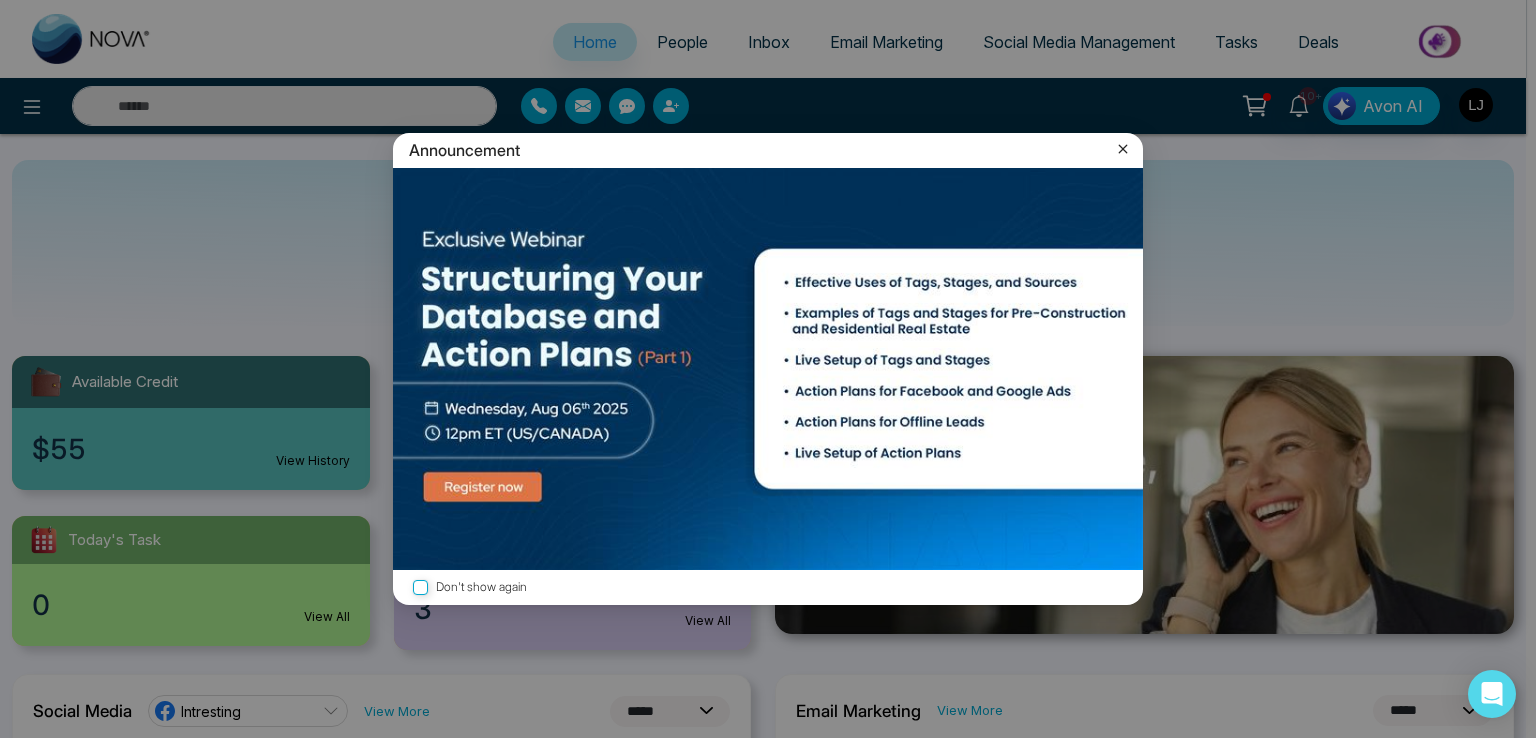 click 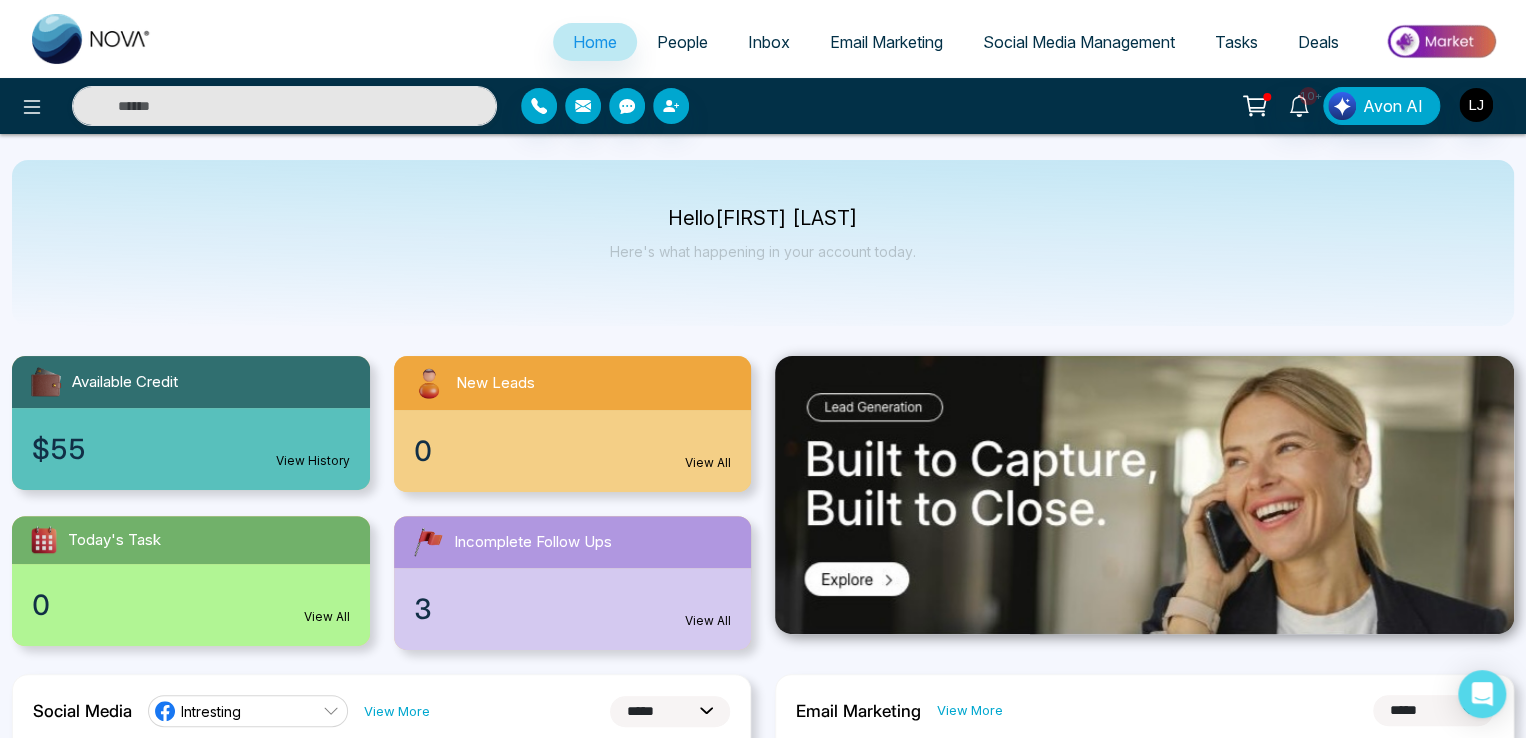 click on "View All" at bounding box center (327, 617) 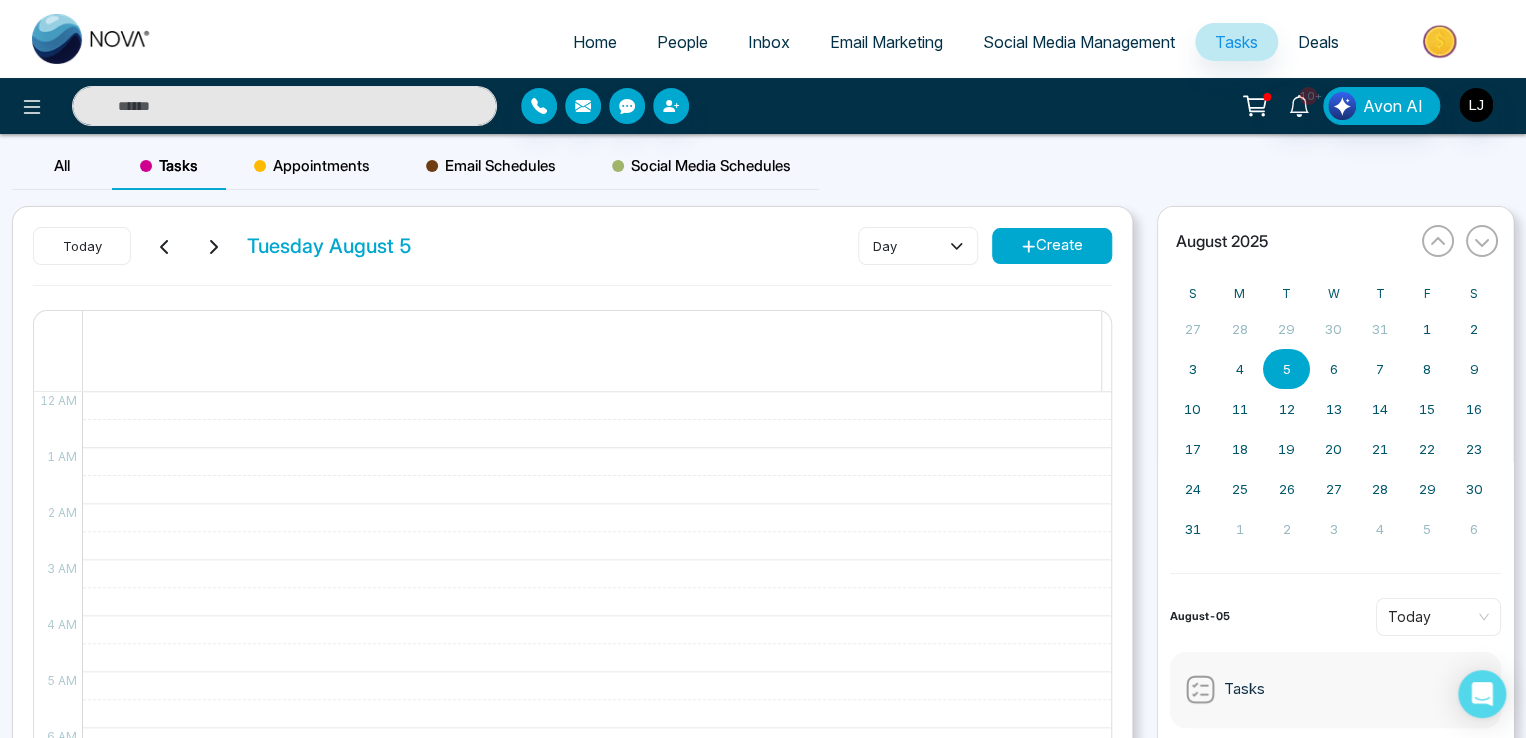 click on "Appointments" at bounding box center [312, 166] 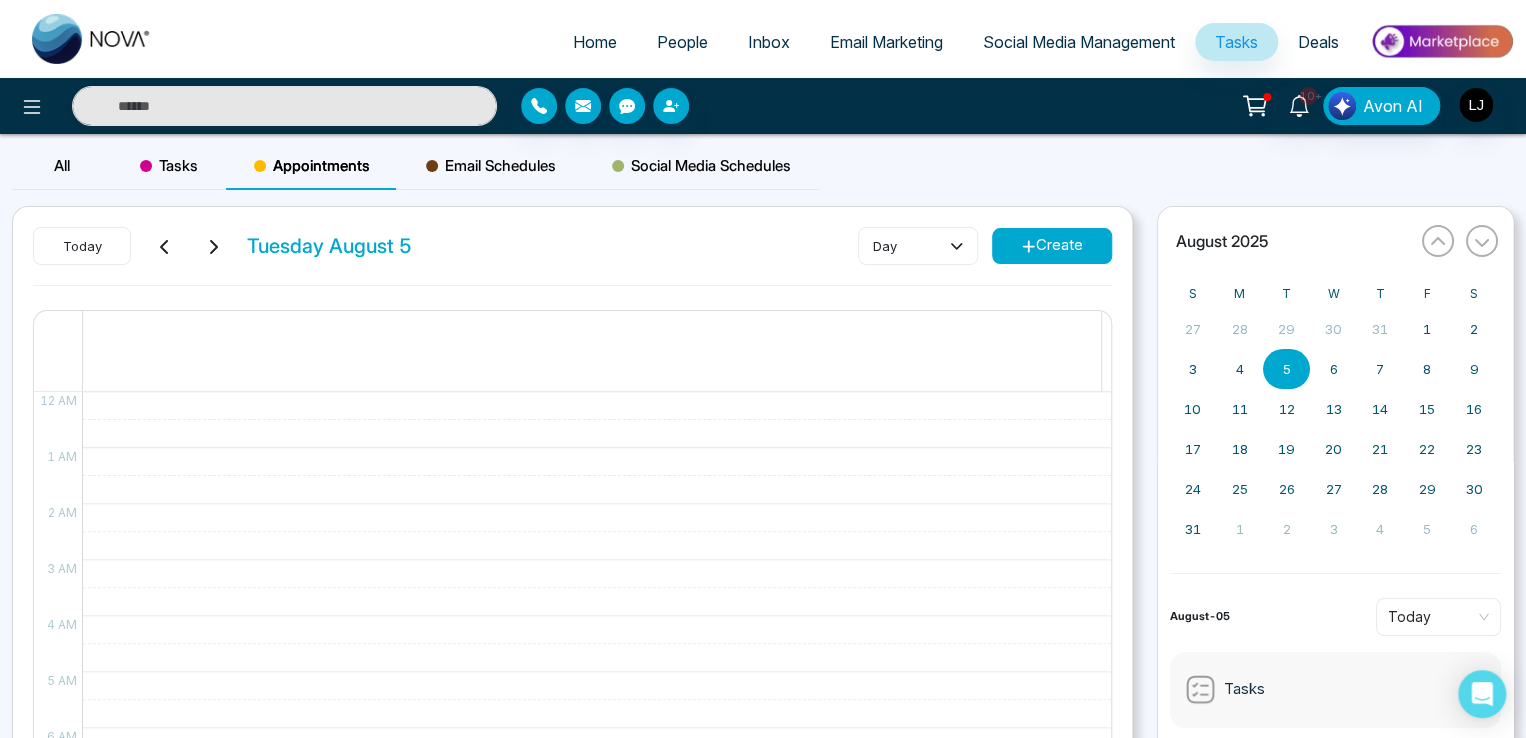 click on "Create" at bounding box center [1052, 246] 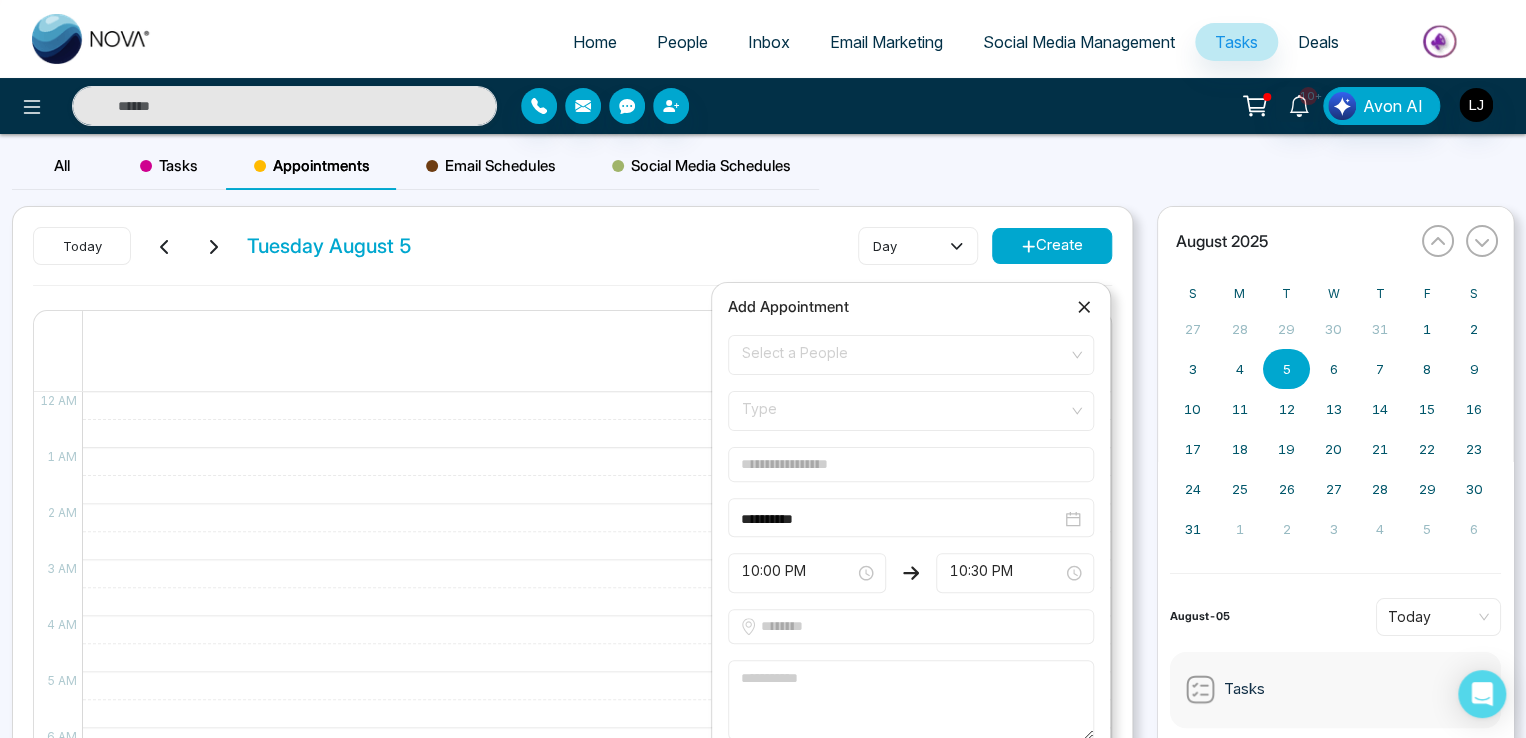 click on "Select a People" at bounding box center [911, 355] 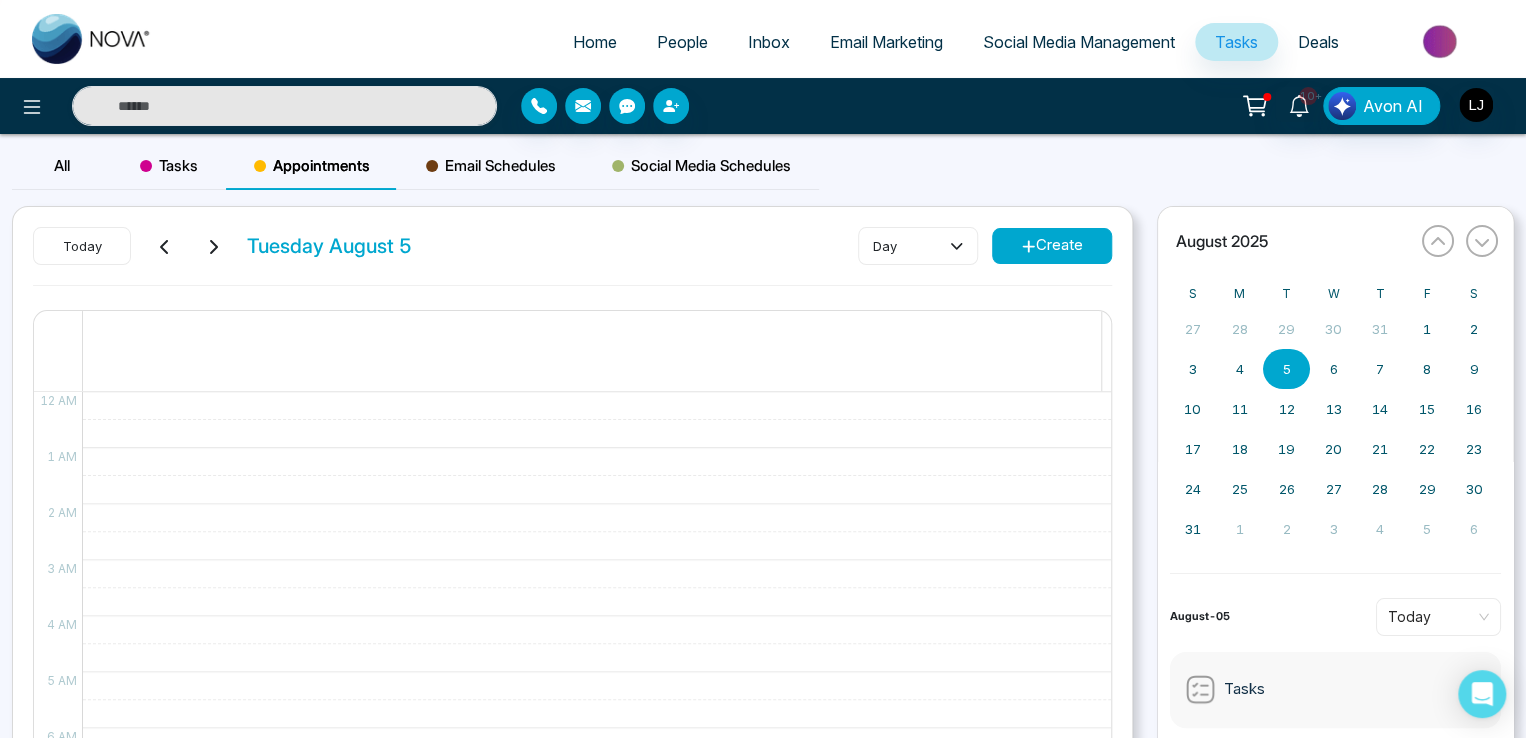 click on "Create" at bounding box center [1052, 246] 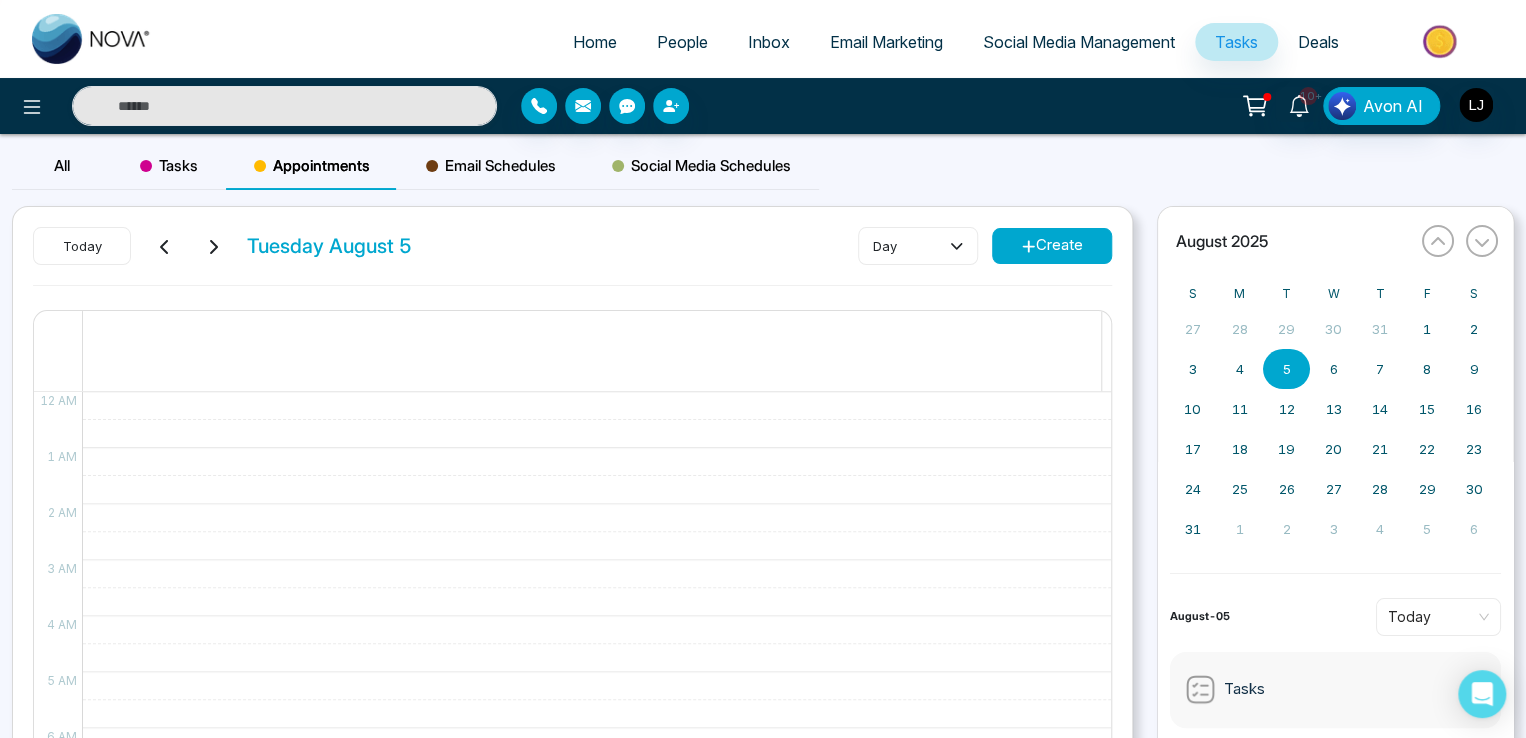 type on "**********" 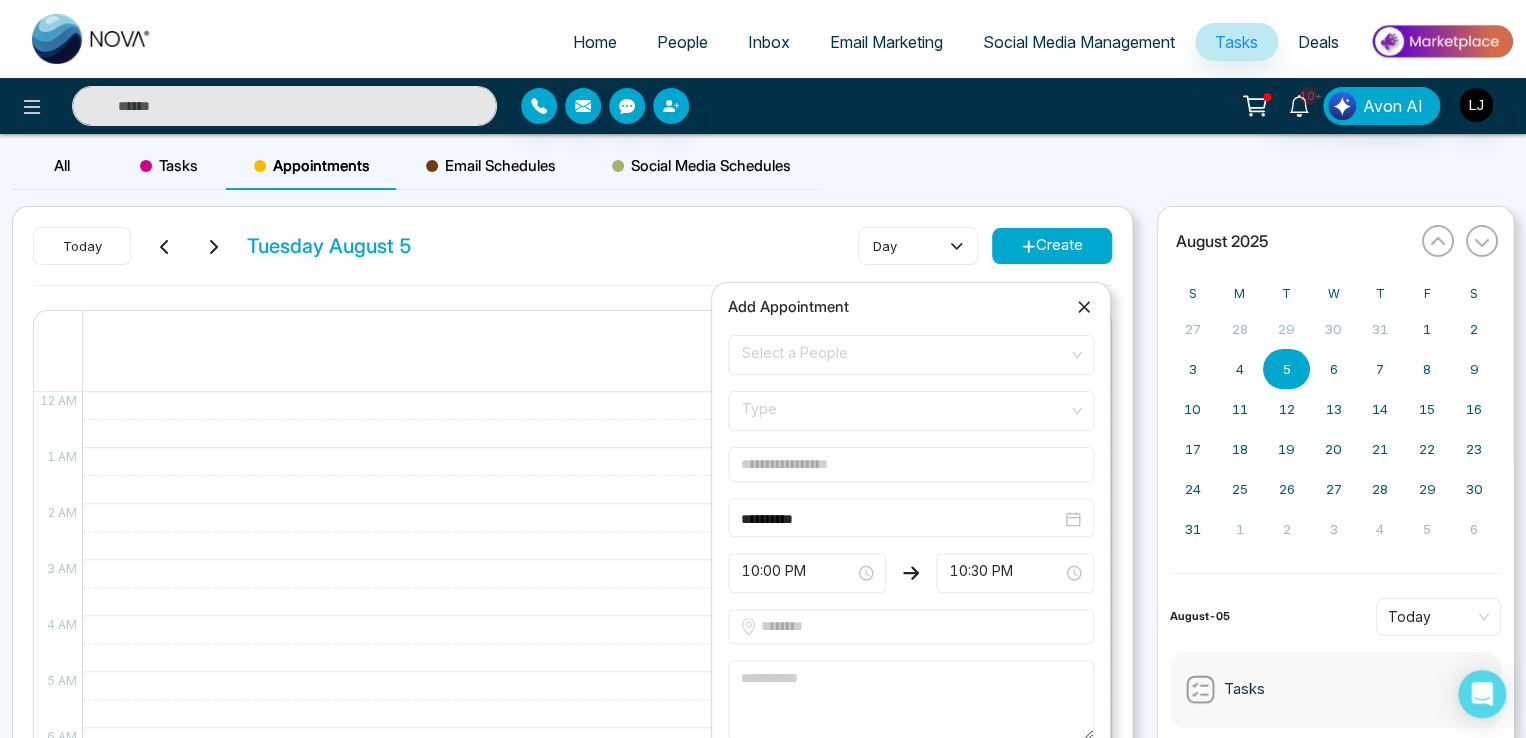 click on "**********" at bounding box center (911, 548) 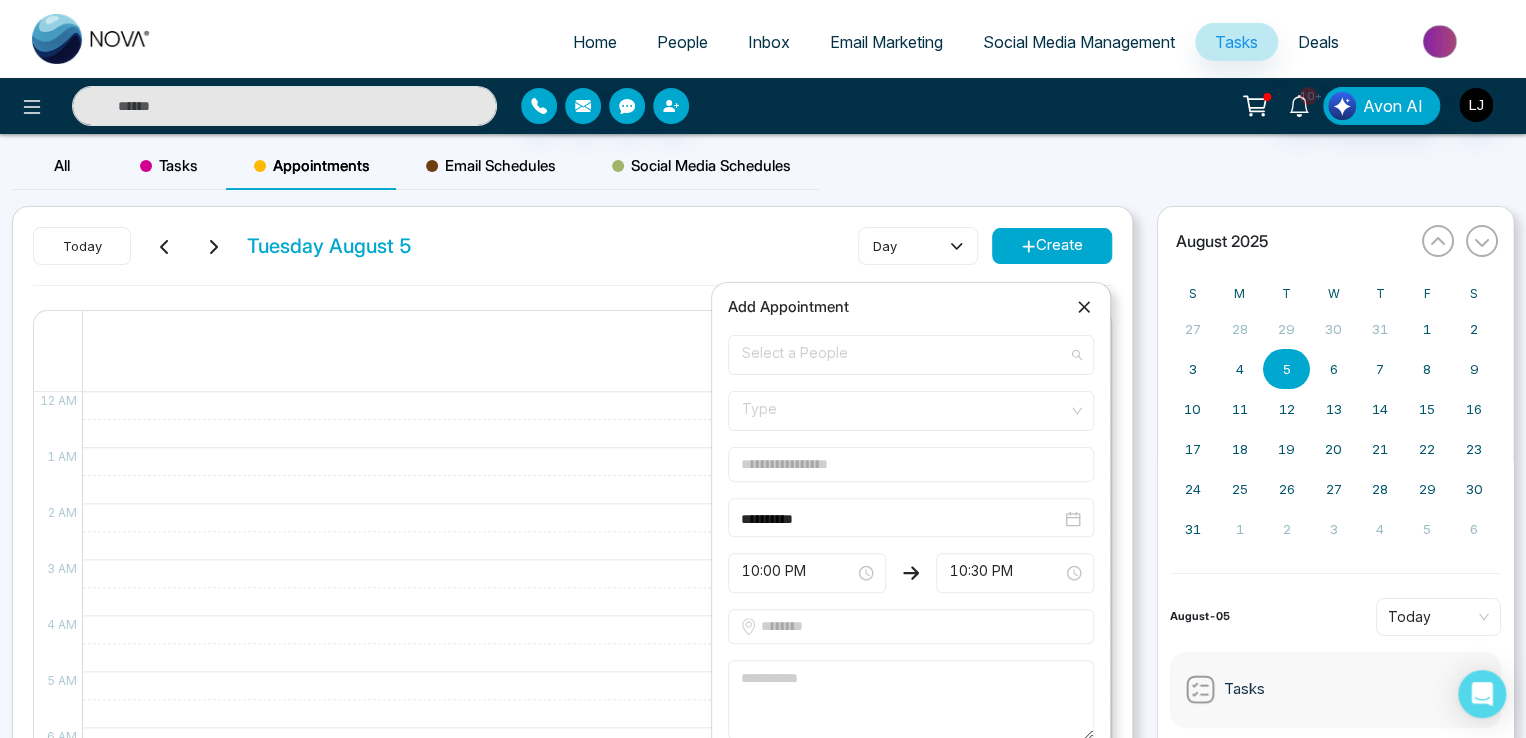 click on "Select a People" at bounding box center (911, 355) 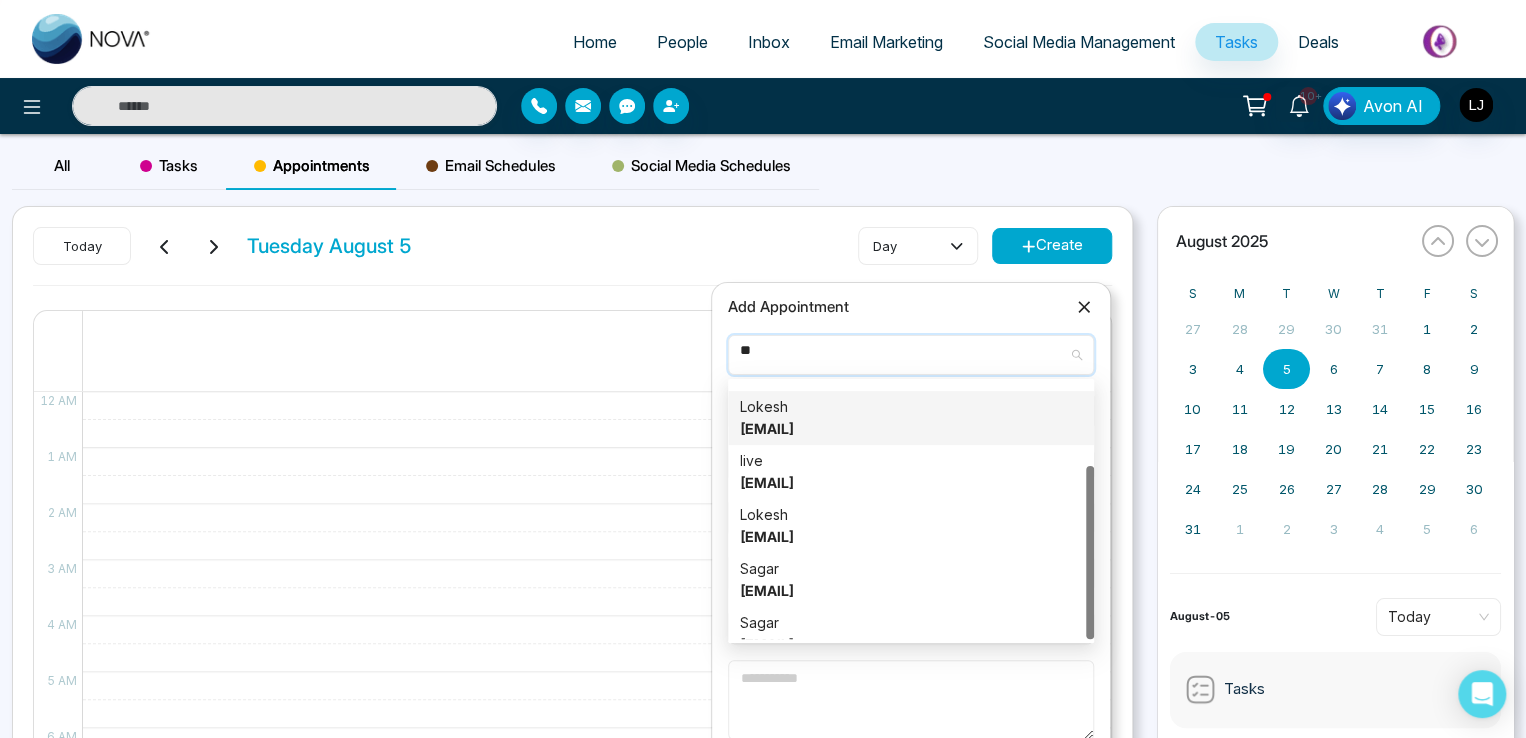 scroll, scrollTop: 122, scrollLeft: 0, axis: vertical 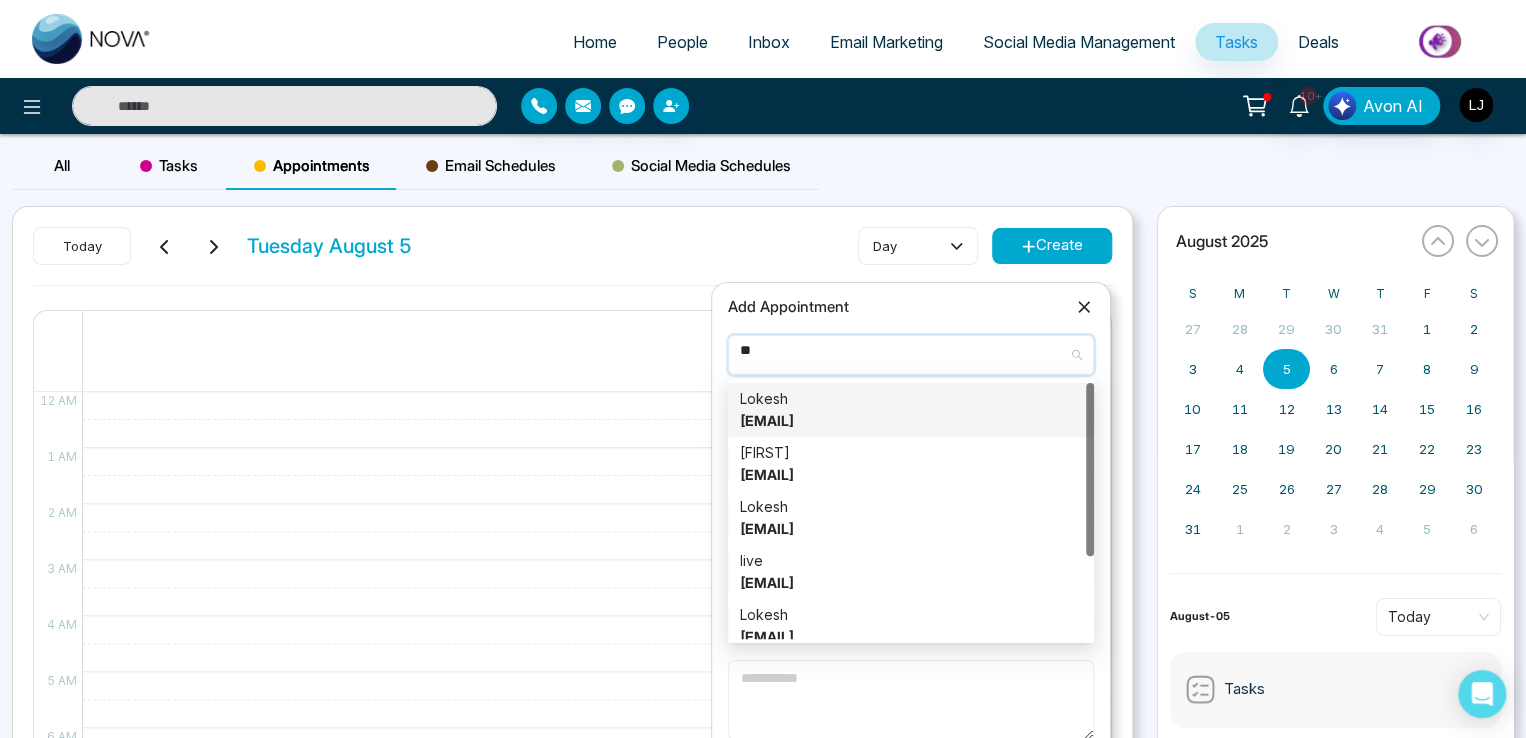 type on "**" 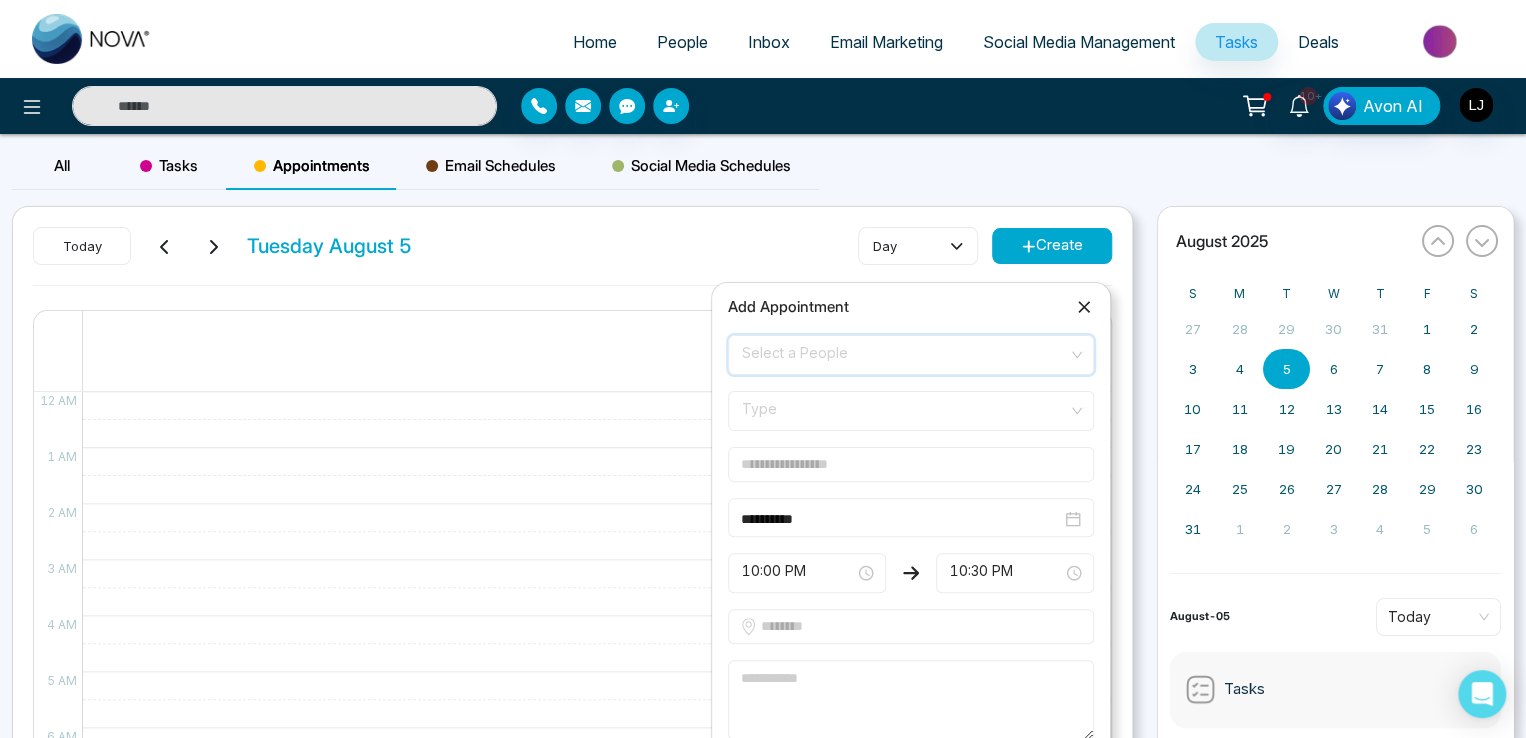 click on "Select a People" at bounding box center (911, 355) 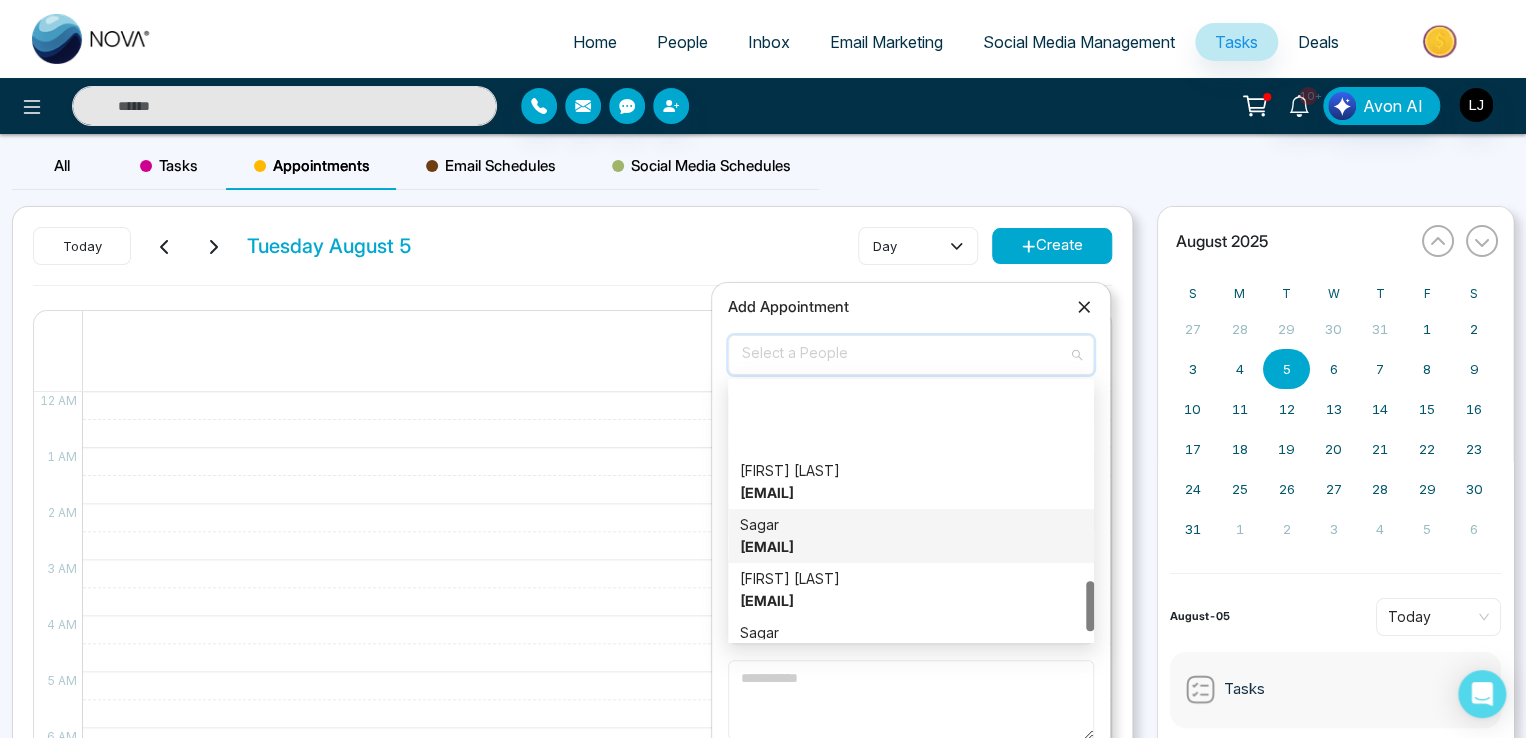 scroll, scrollTop: 1040, scrollLeft: 0, axis: vertical 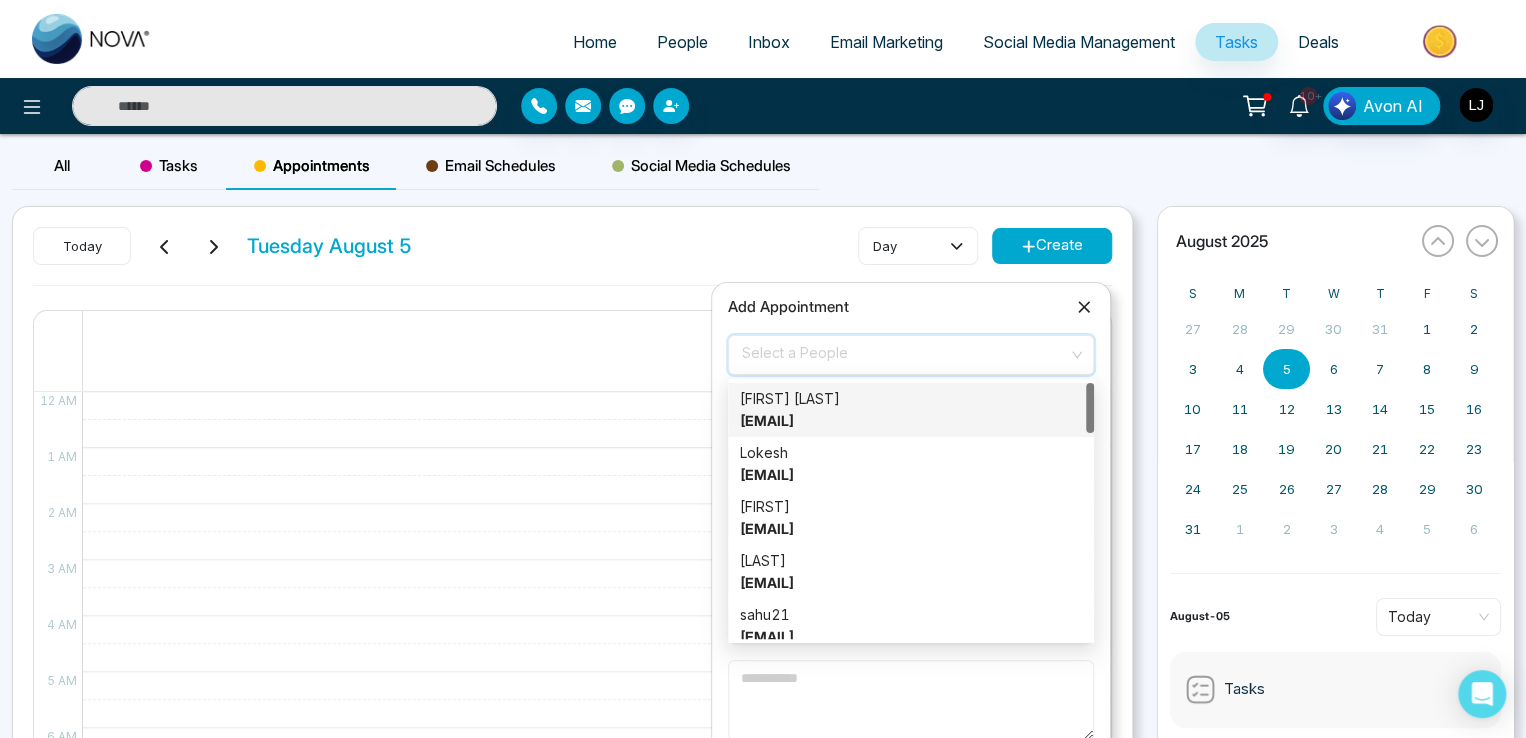 click on "Select a People" at bounding box center [911, 355] 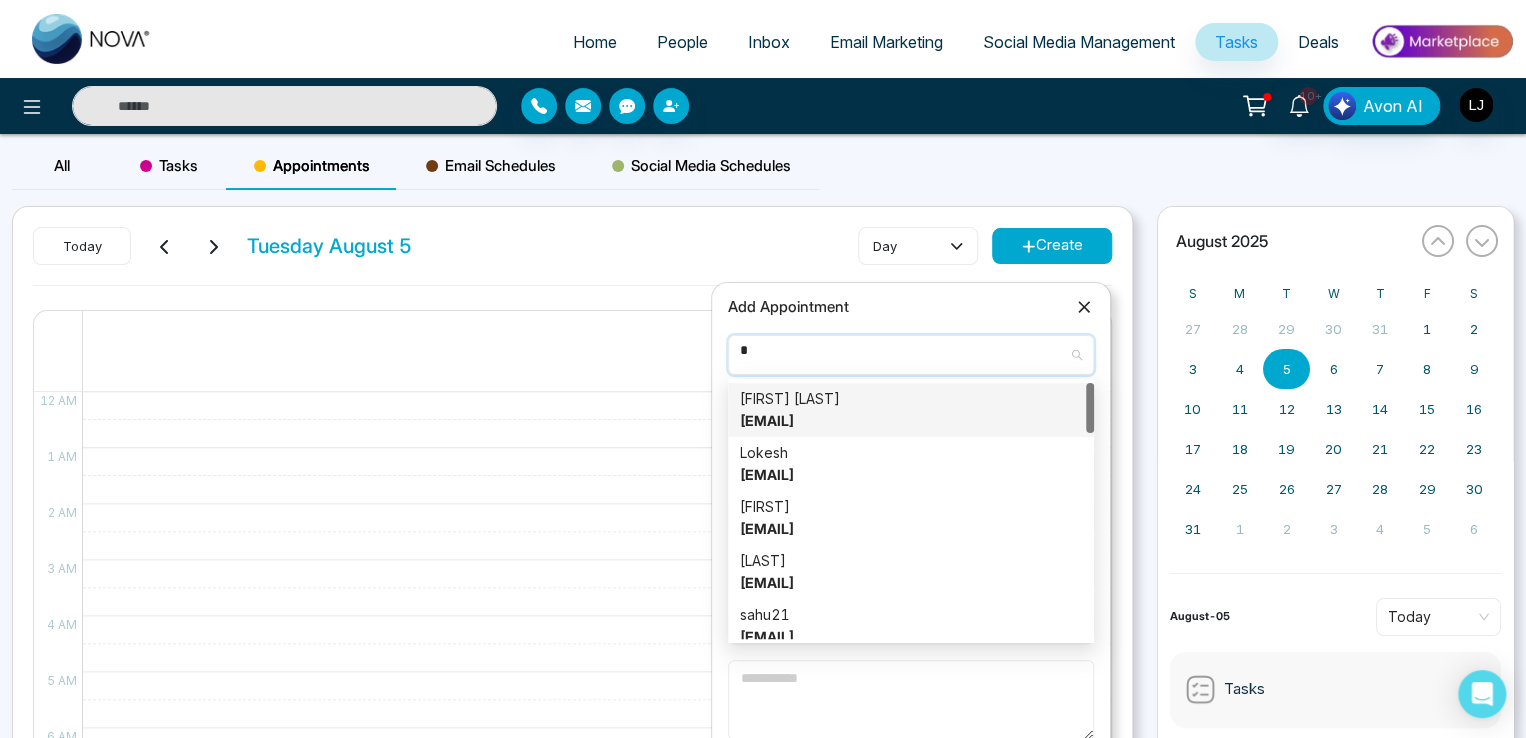 click at bounding box center [904, 351] 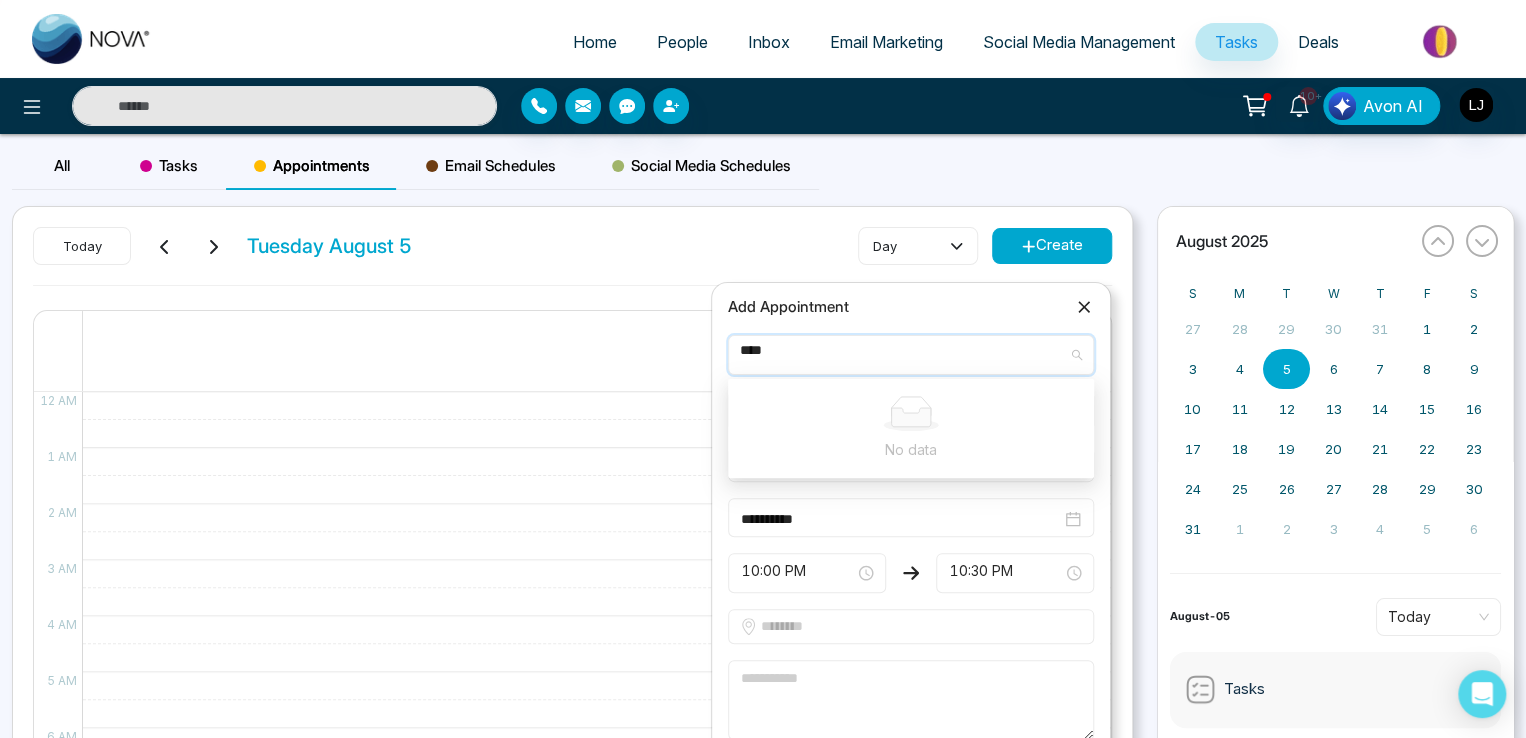 type on "*" 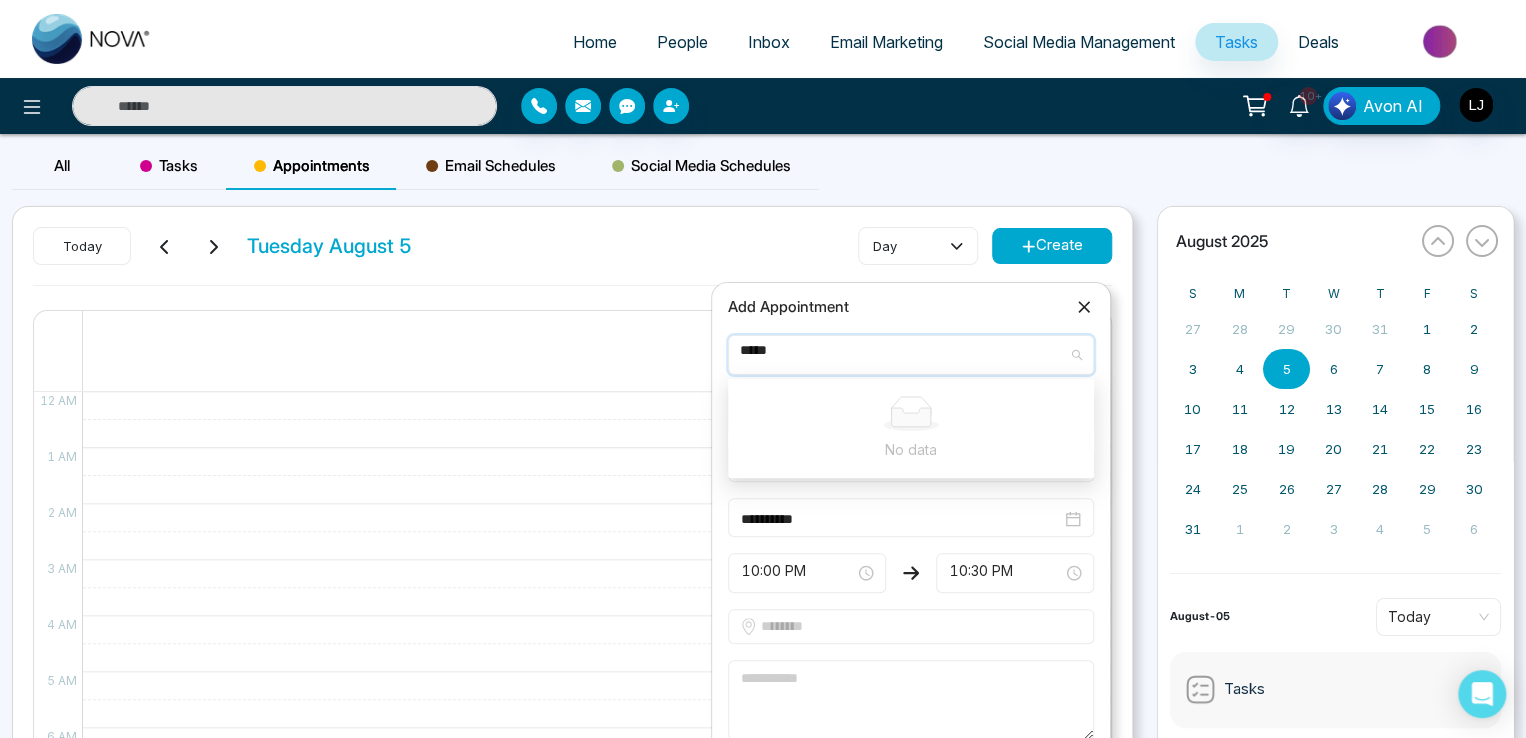 type 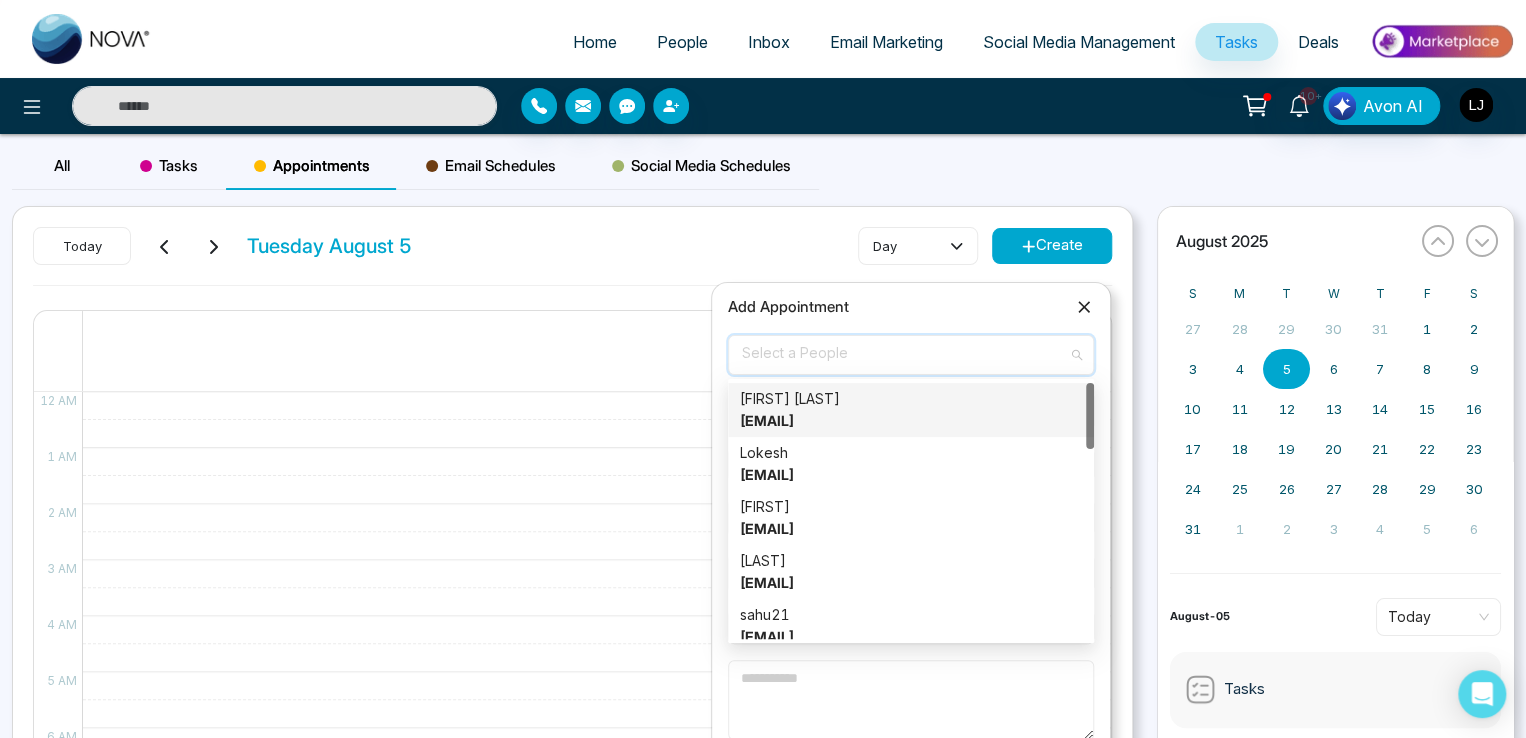 click on "Select a People" at bounding box center [911, 355] 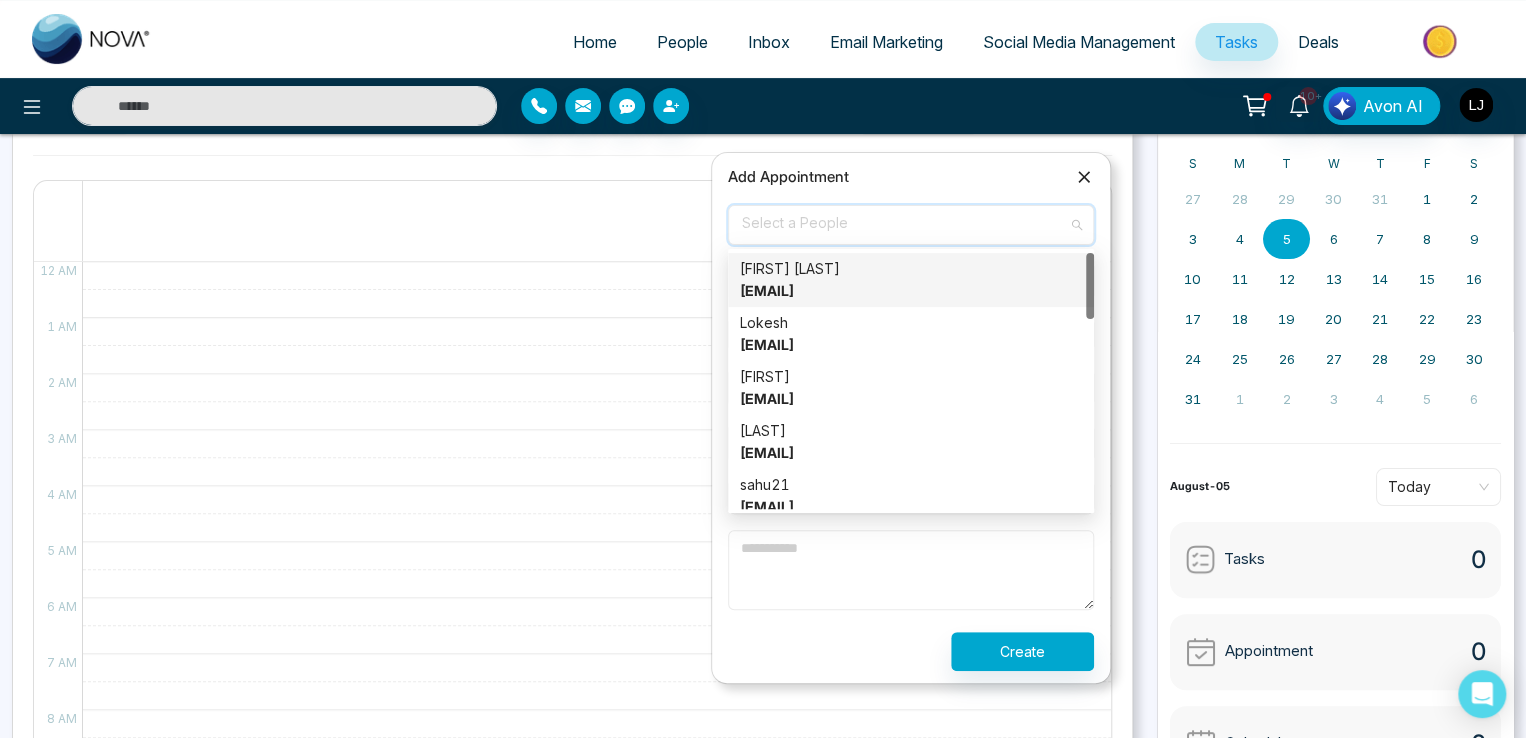 scroll, scrollTop: 56, scrollLeft: 0, axis: vertical 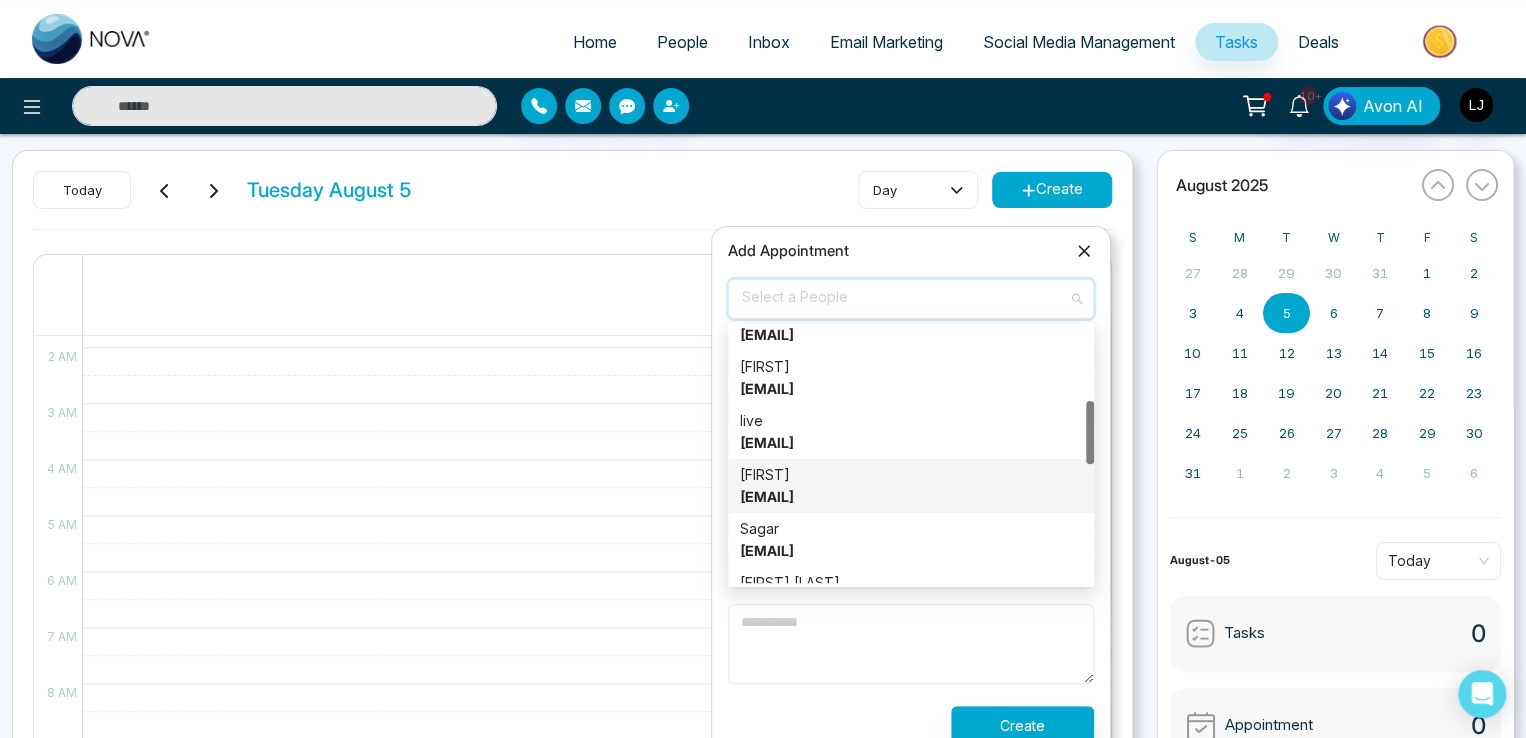 click on "[EMAIL]" at bounding box center [767, 496] 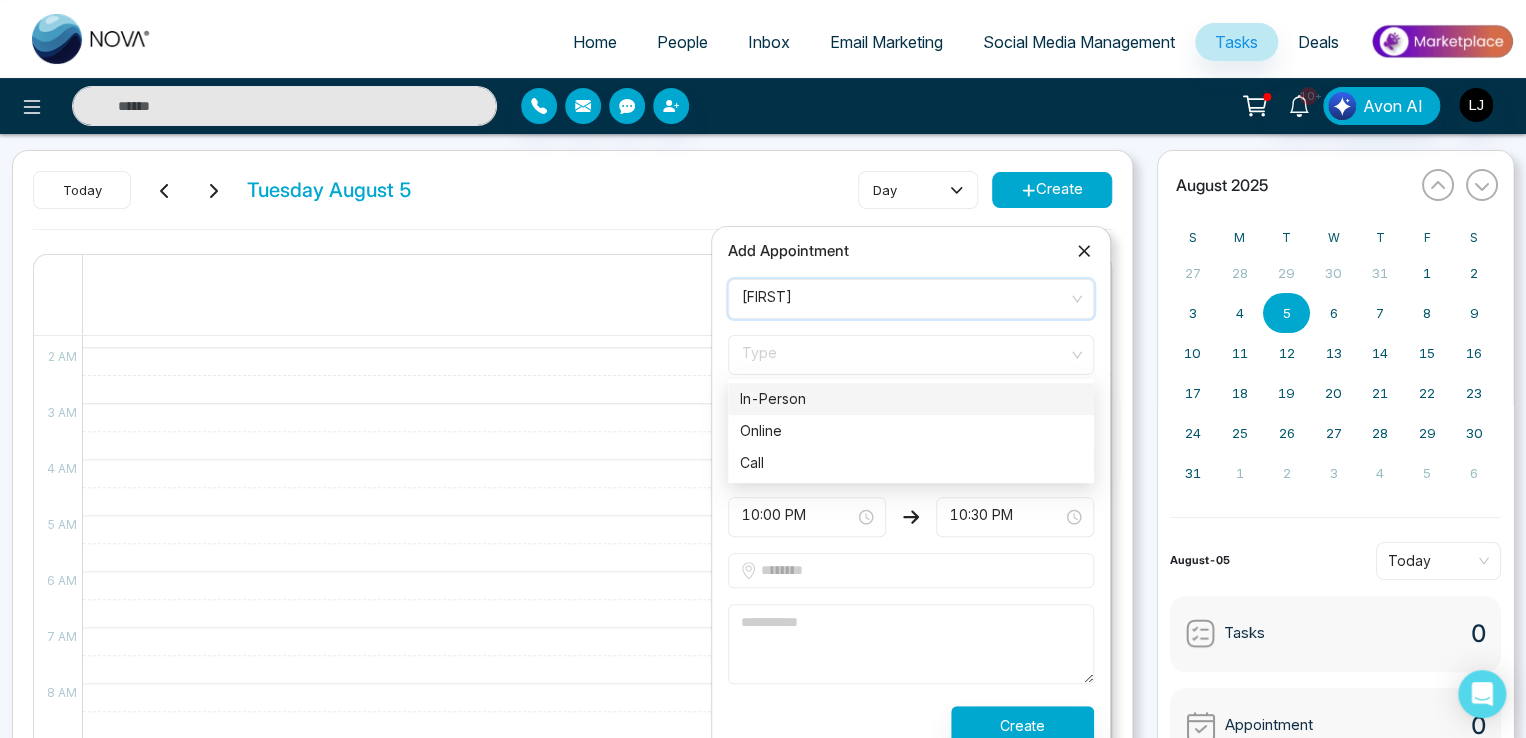 click on "Type" at bounding box center (911, 355) 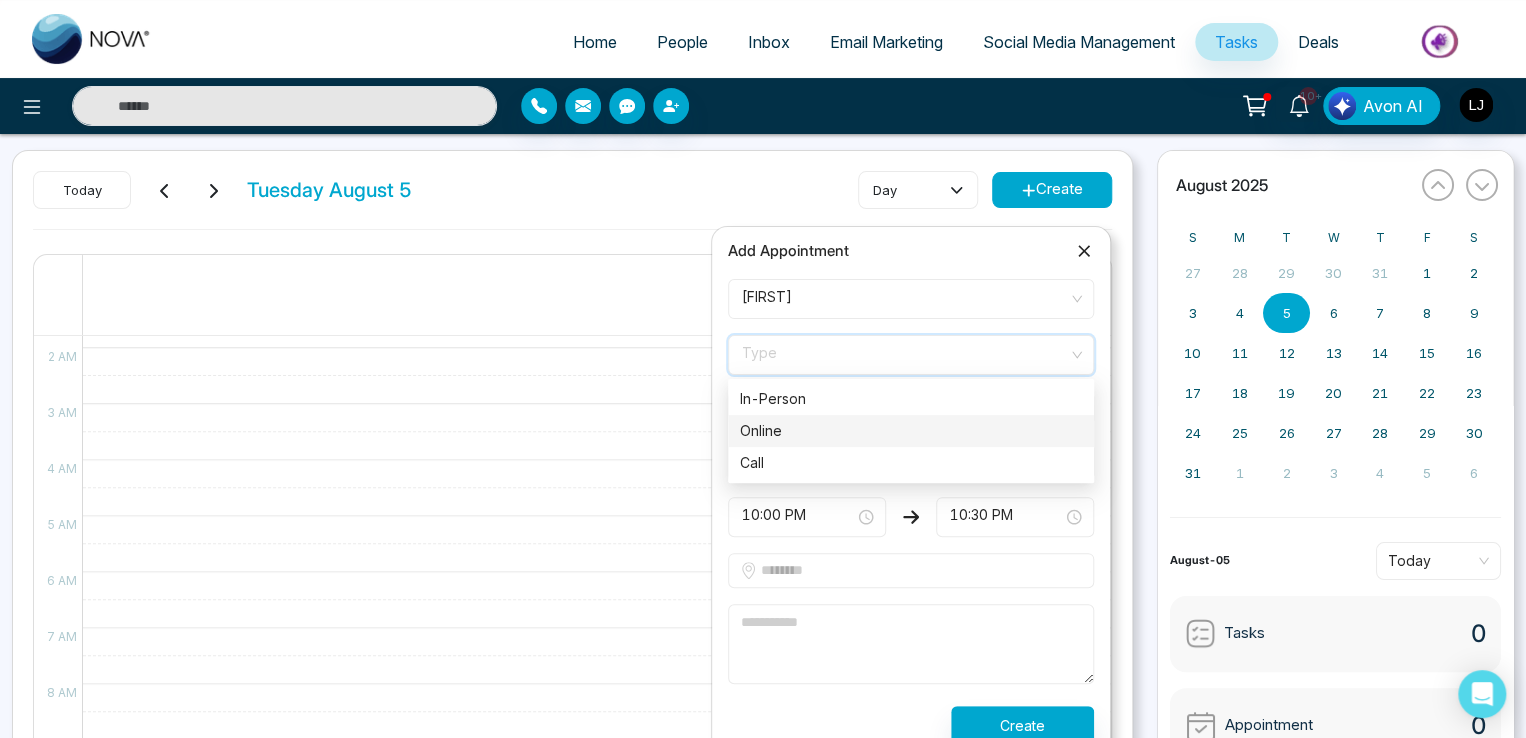 click on "Online" at bounding box center [911, 431] 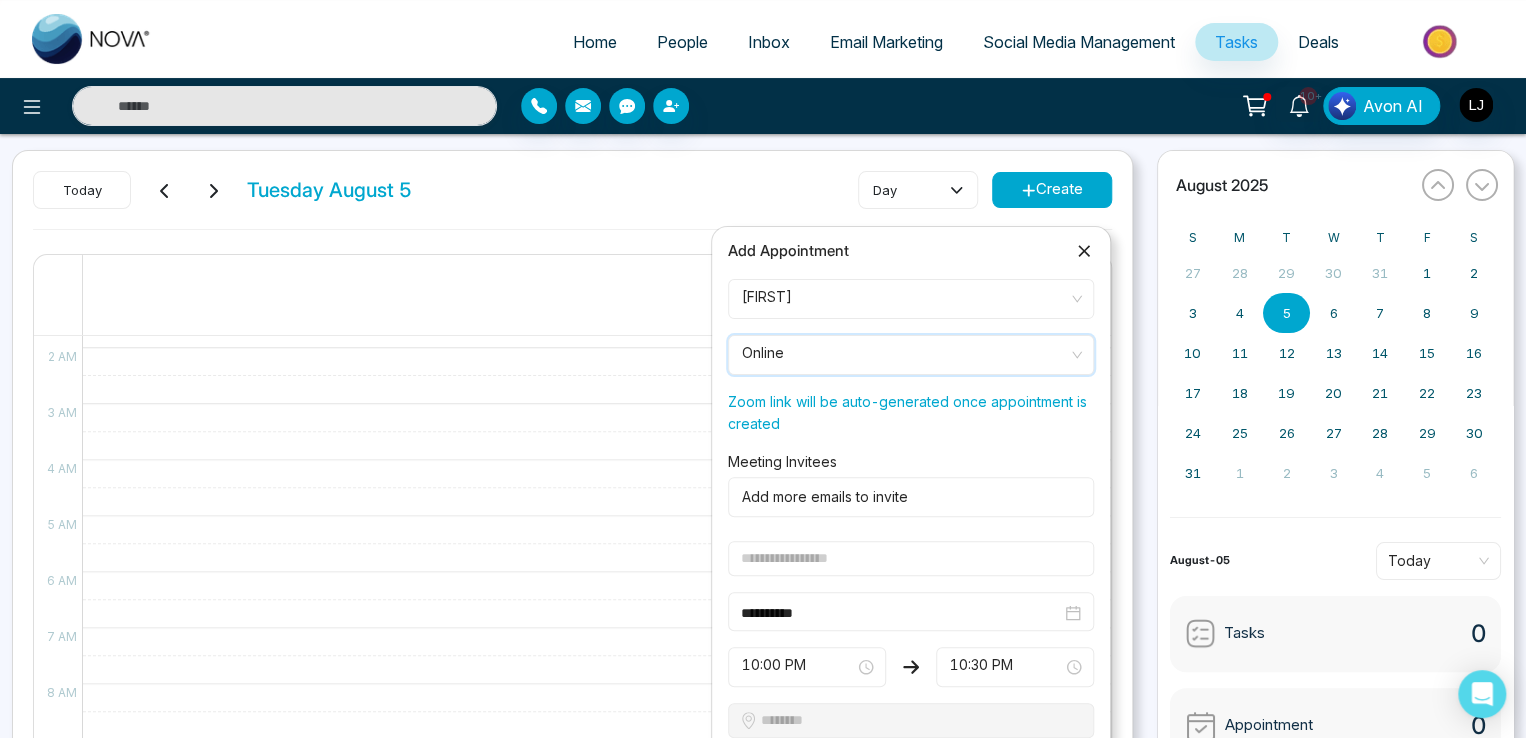 click on "**********" at bounding box center [911, 587] 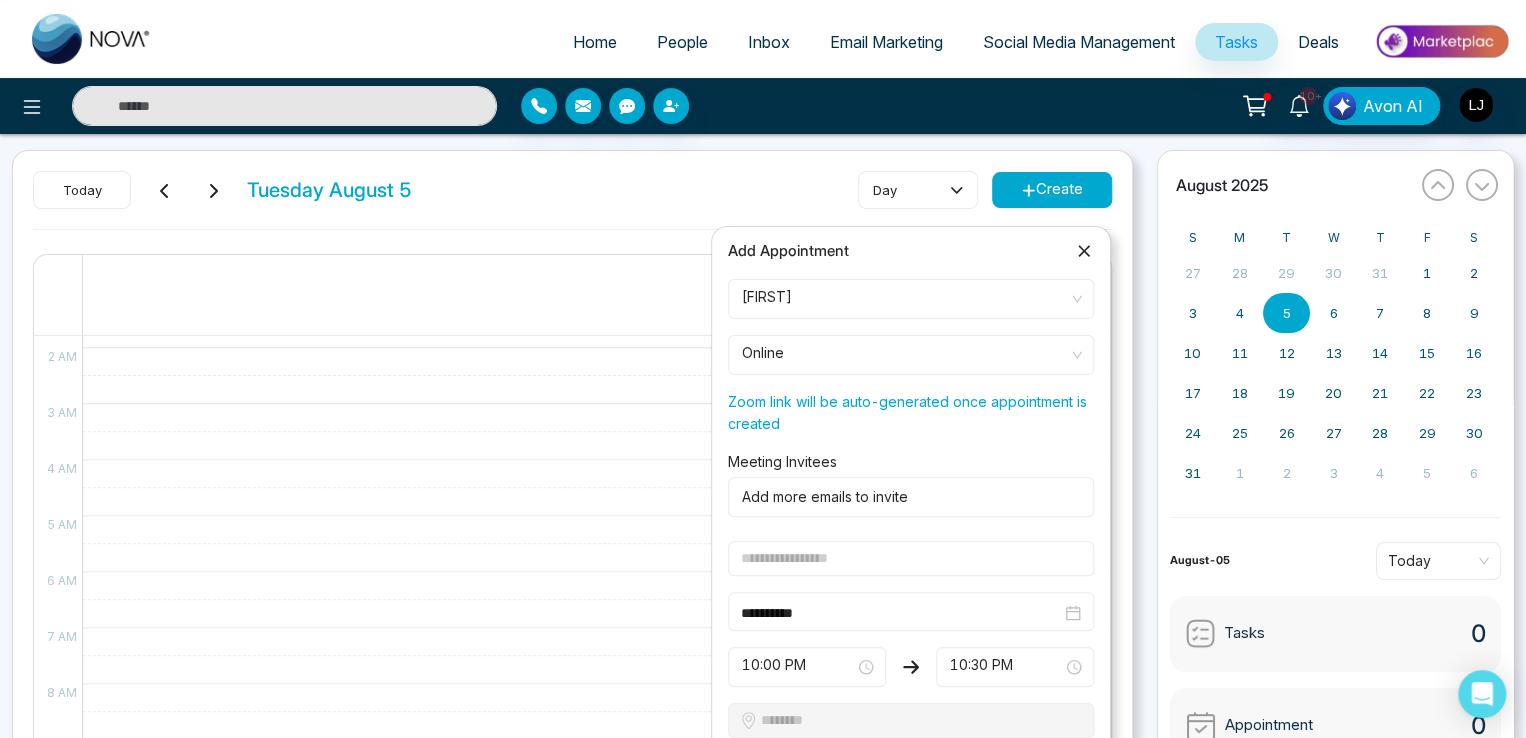 click at bounding box center (907, 497) 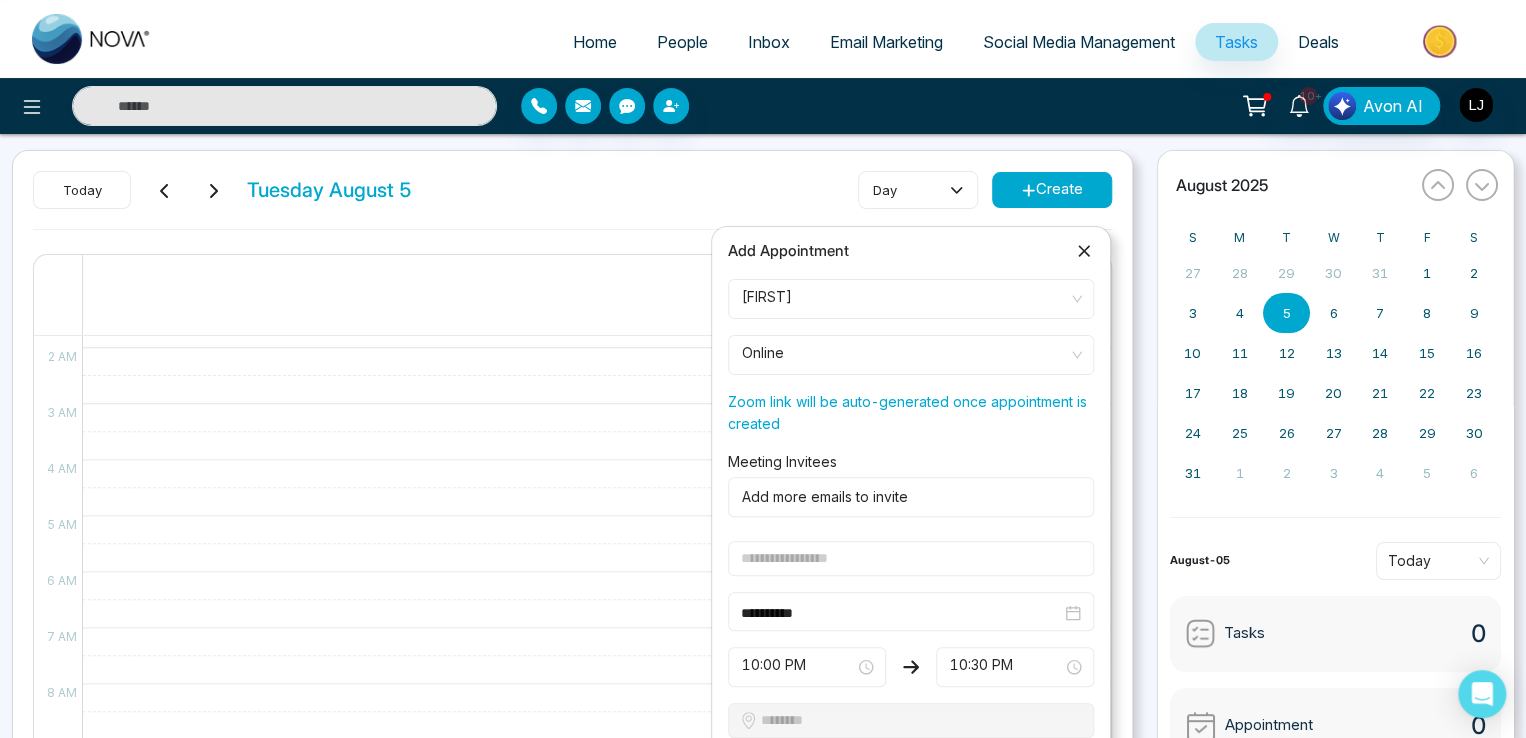 click at bounding box center [911, 558] 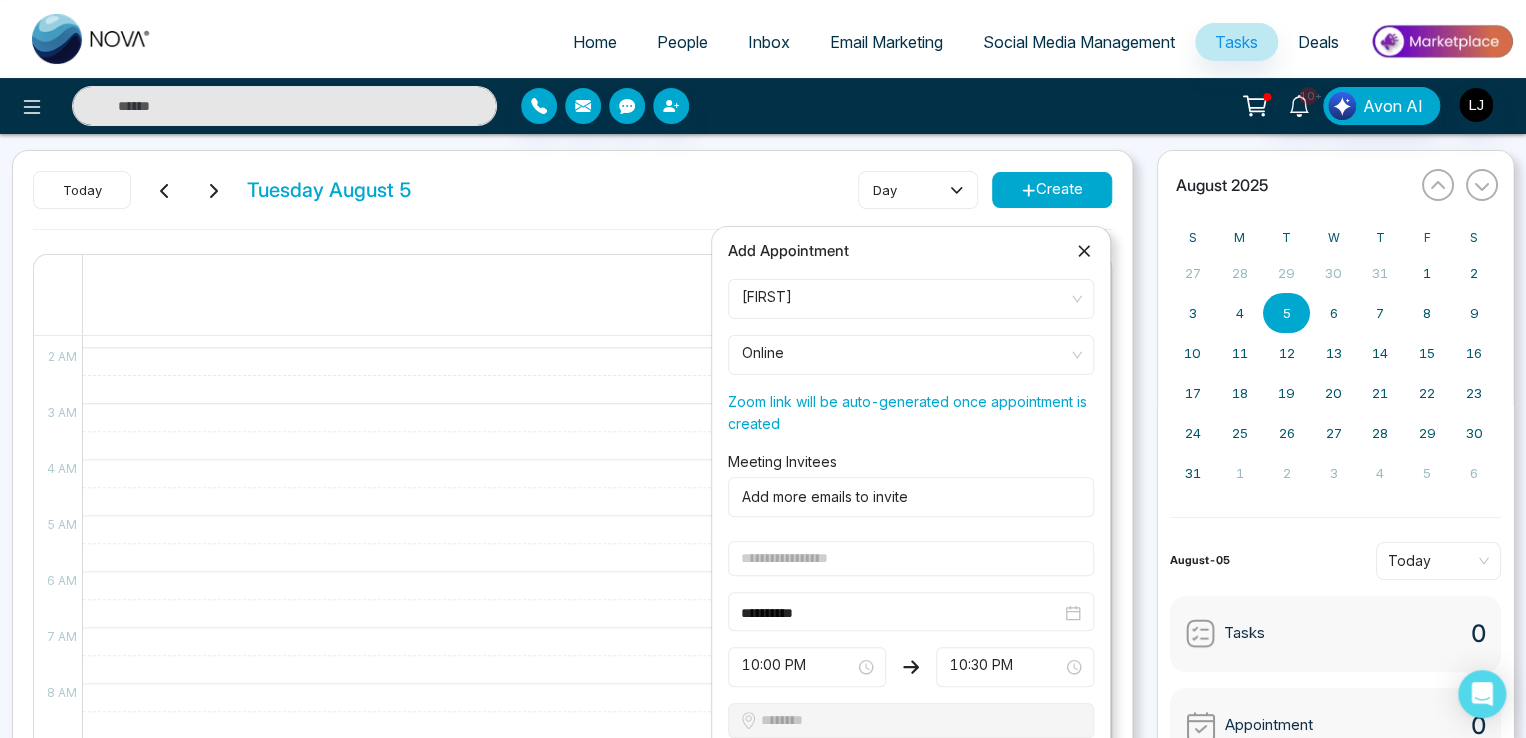 type on "******" 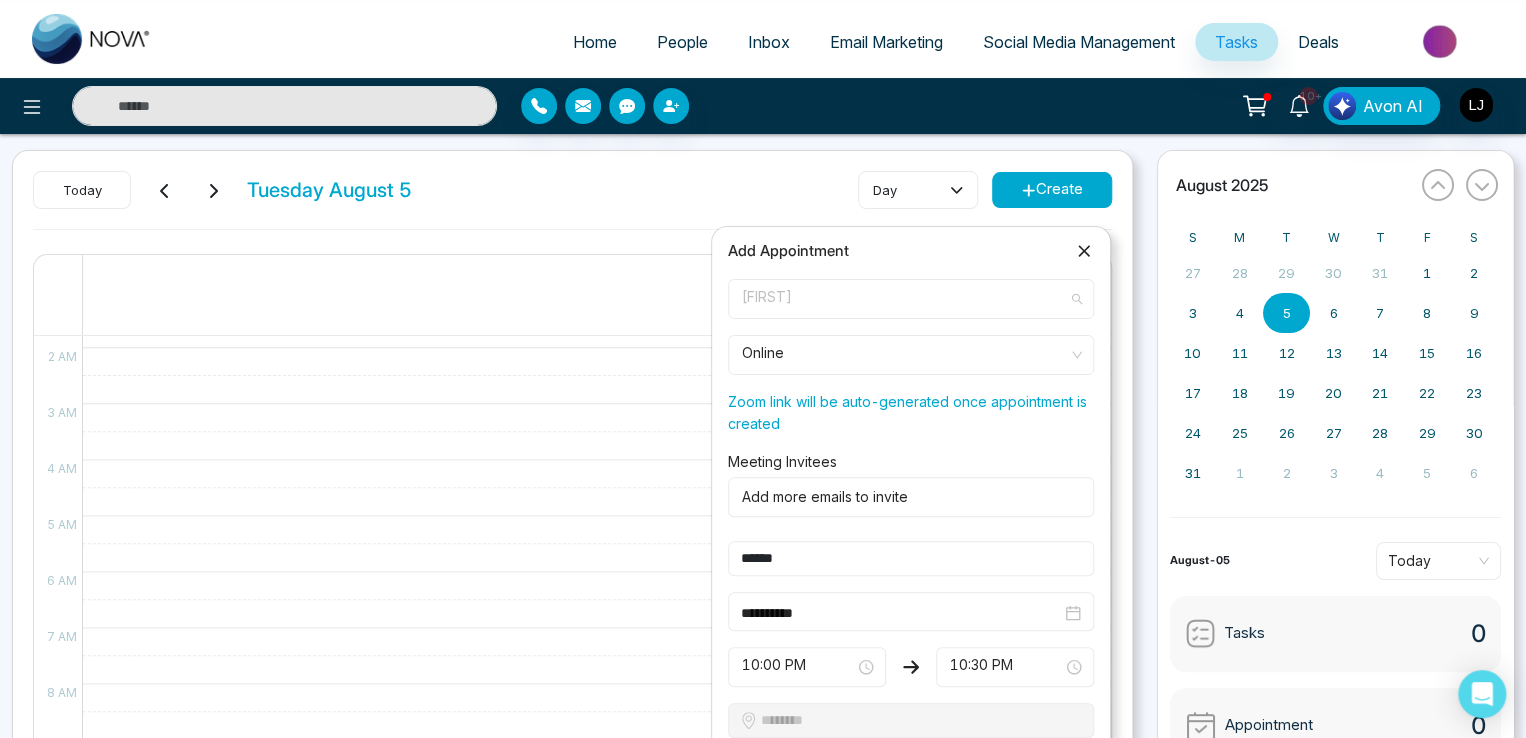 click on "[FIRST]  [EMAIL]" at bounding box center (902, 312) 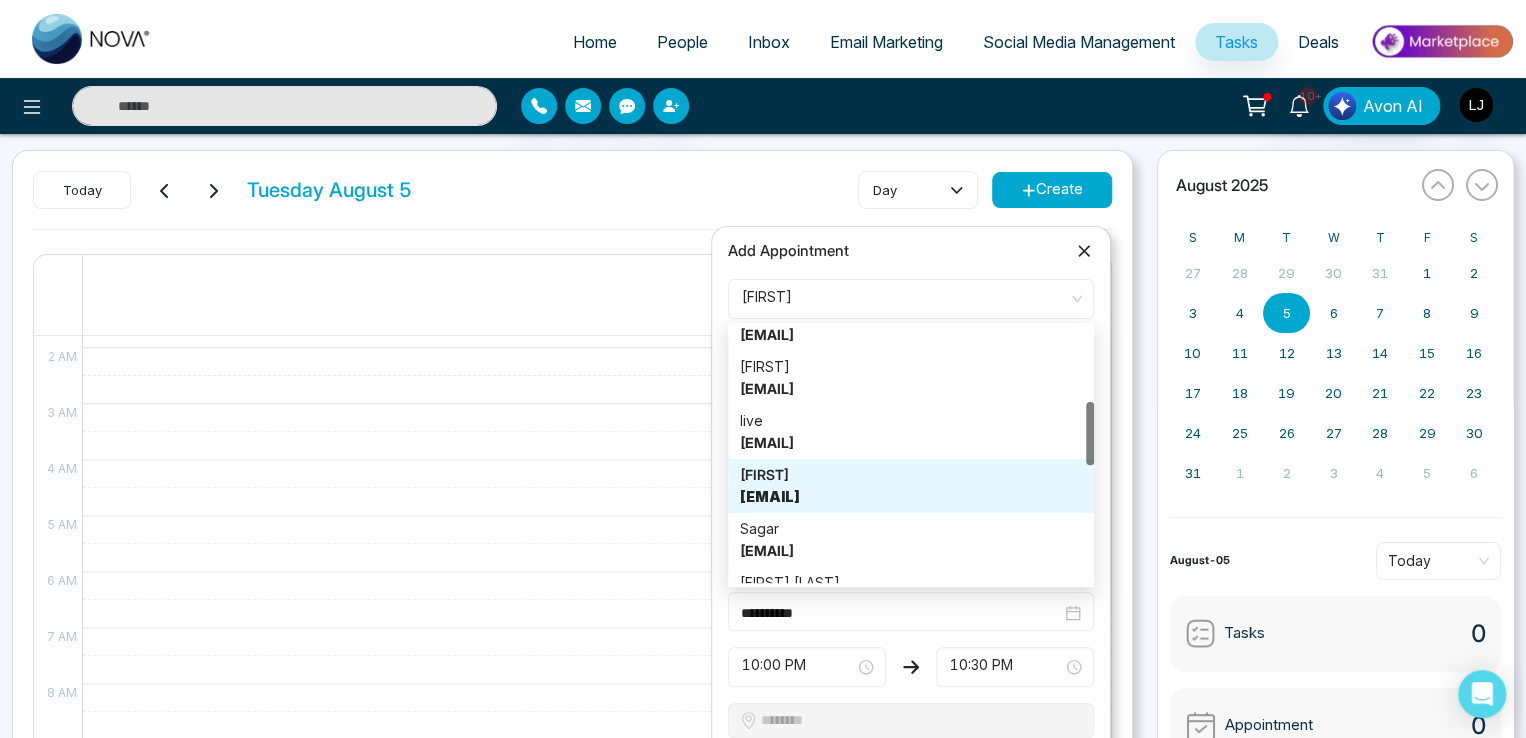 click 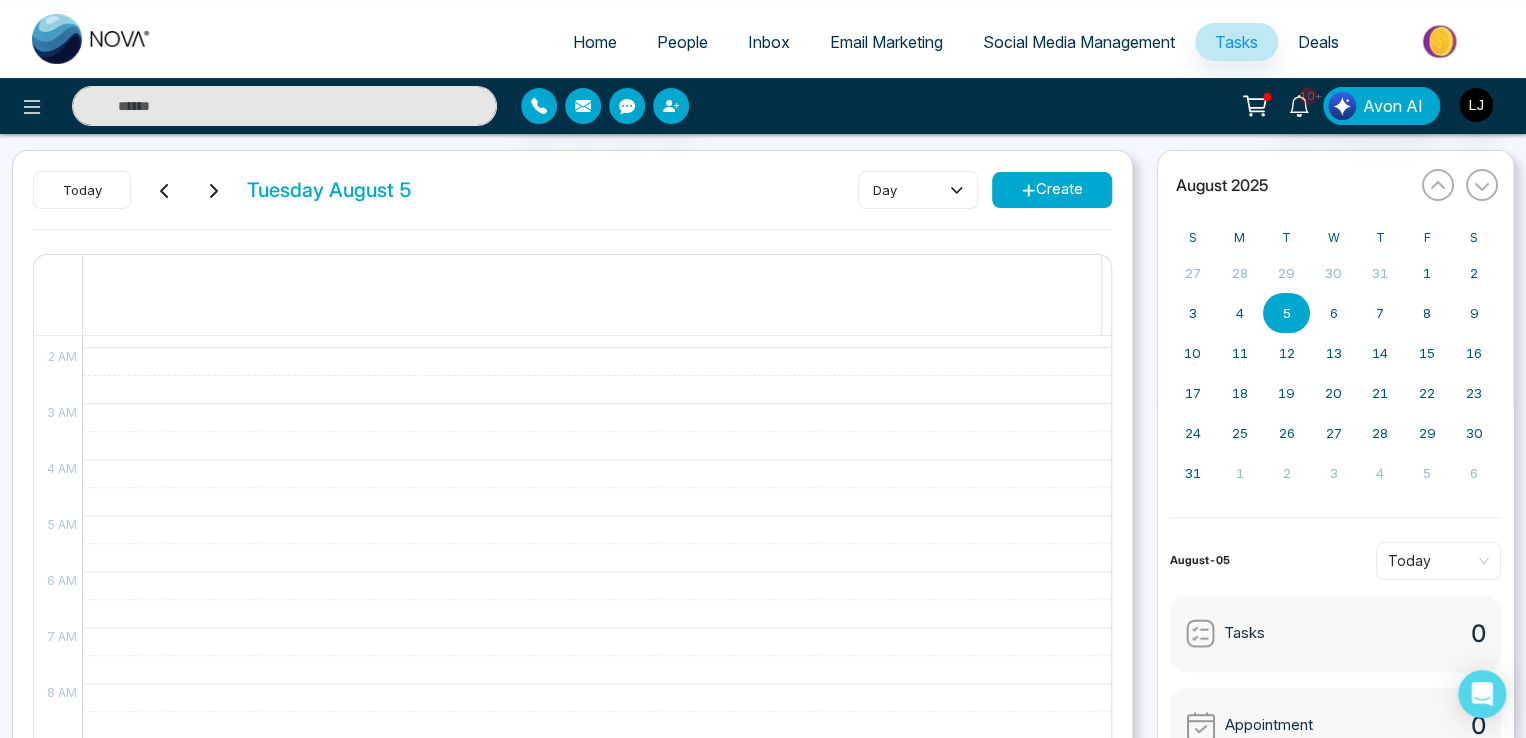 click on "People" at bounding box center [682, 42] 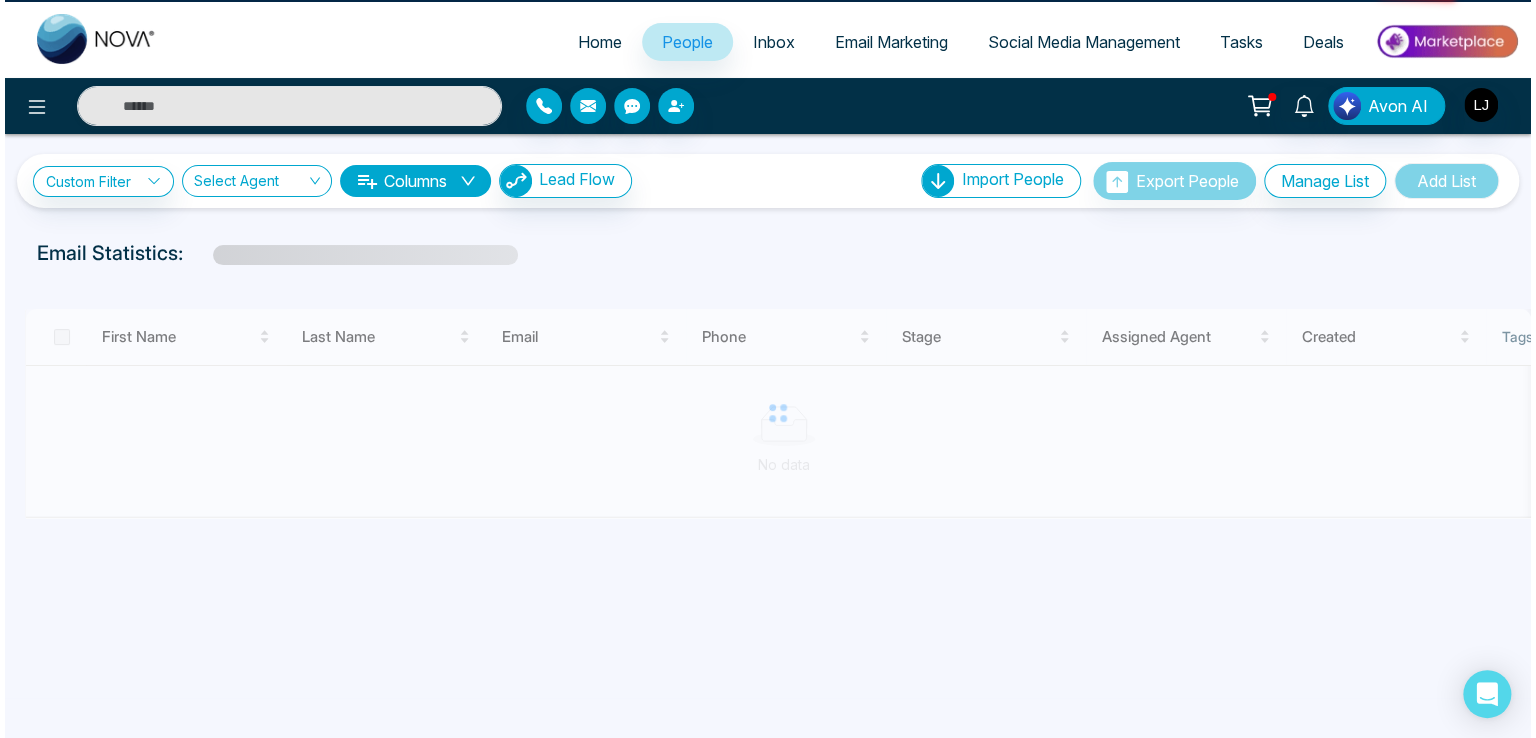 scroll, scrollTop: 0, scrollLeft: 0, axis: both 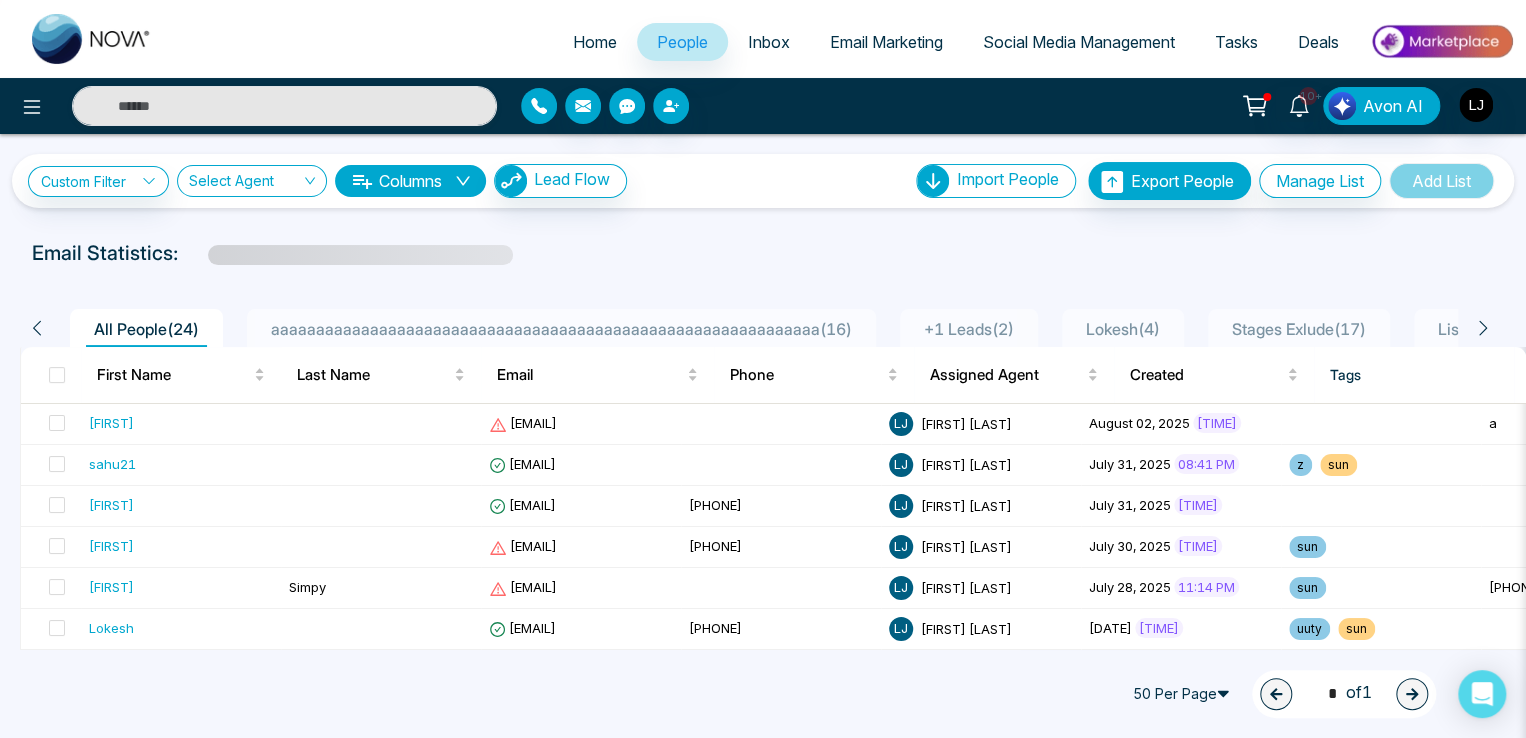 click 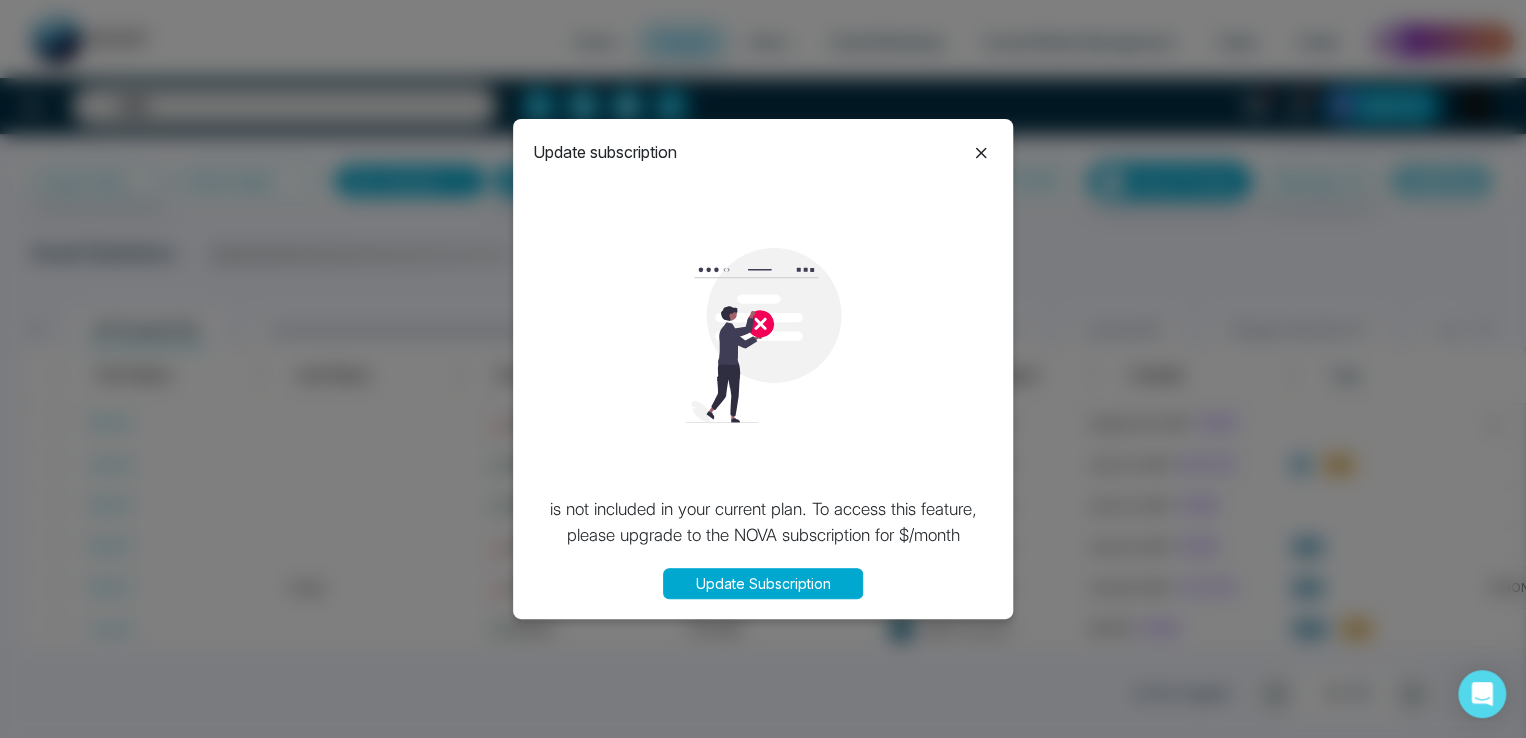 click 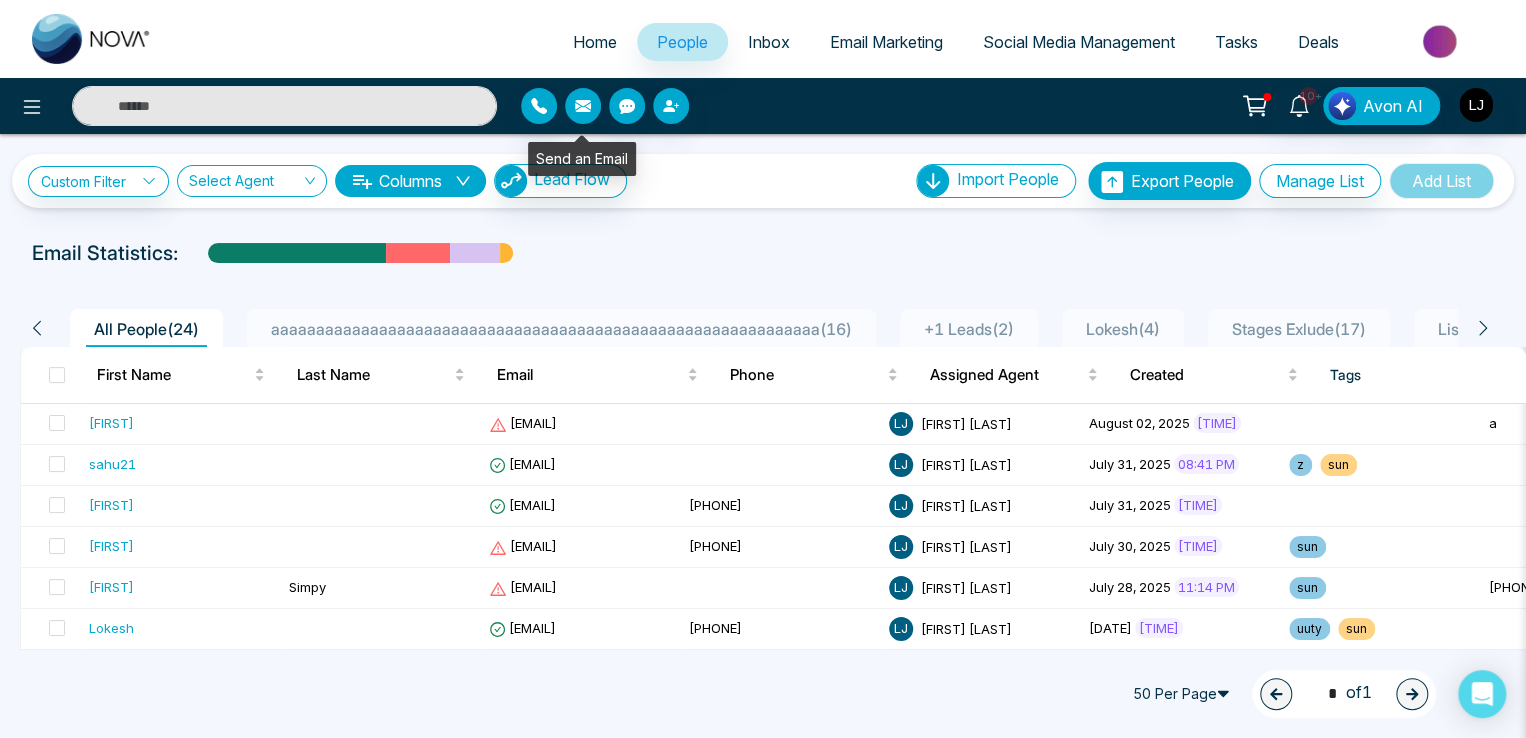 click at bounding box center (583, 106) 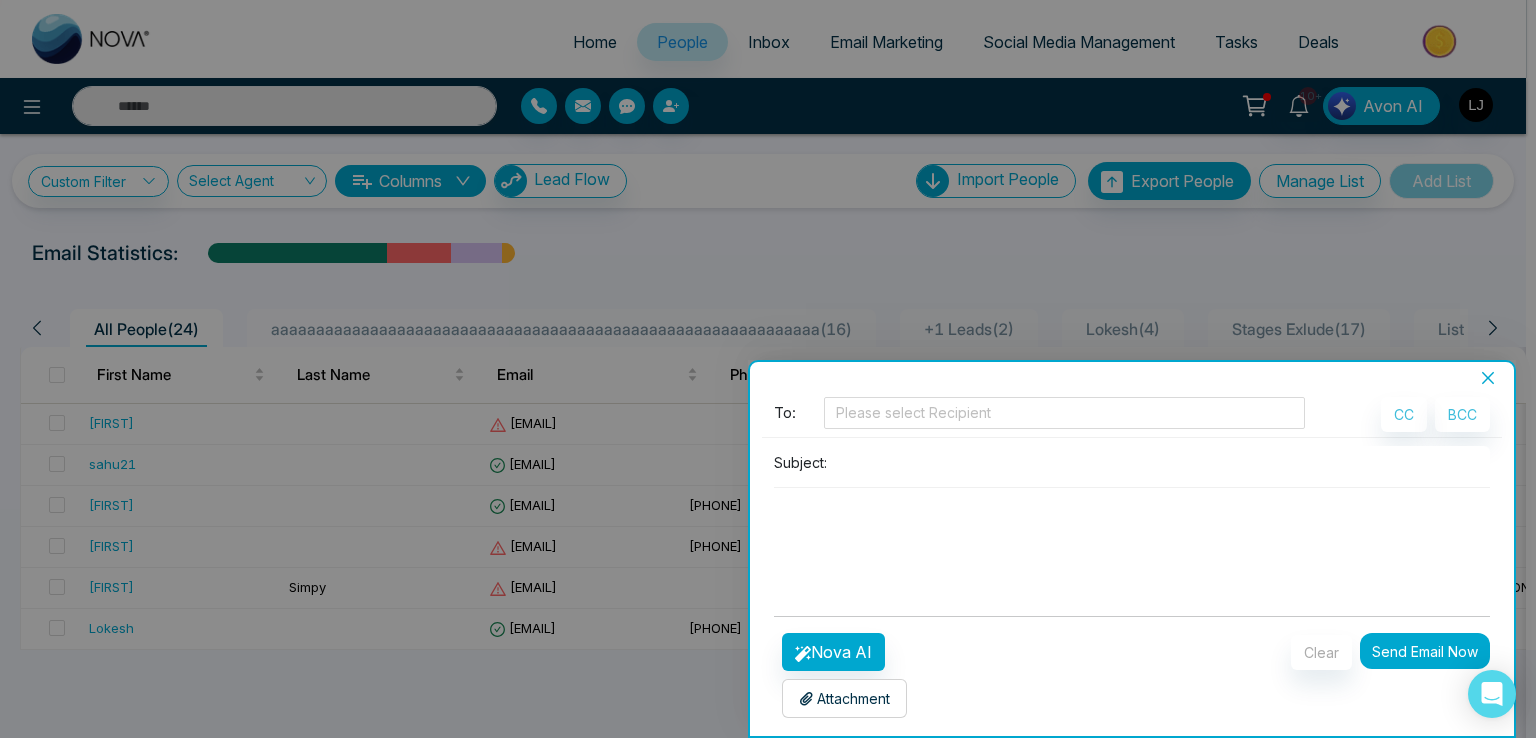 click on "**********" at bounding box center (1132, 561) 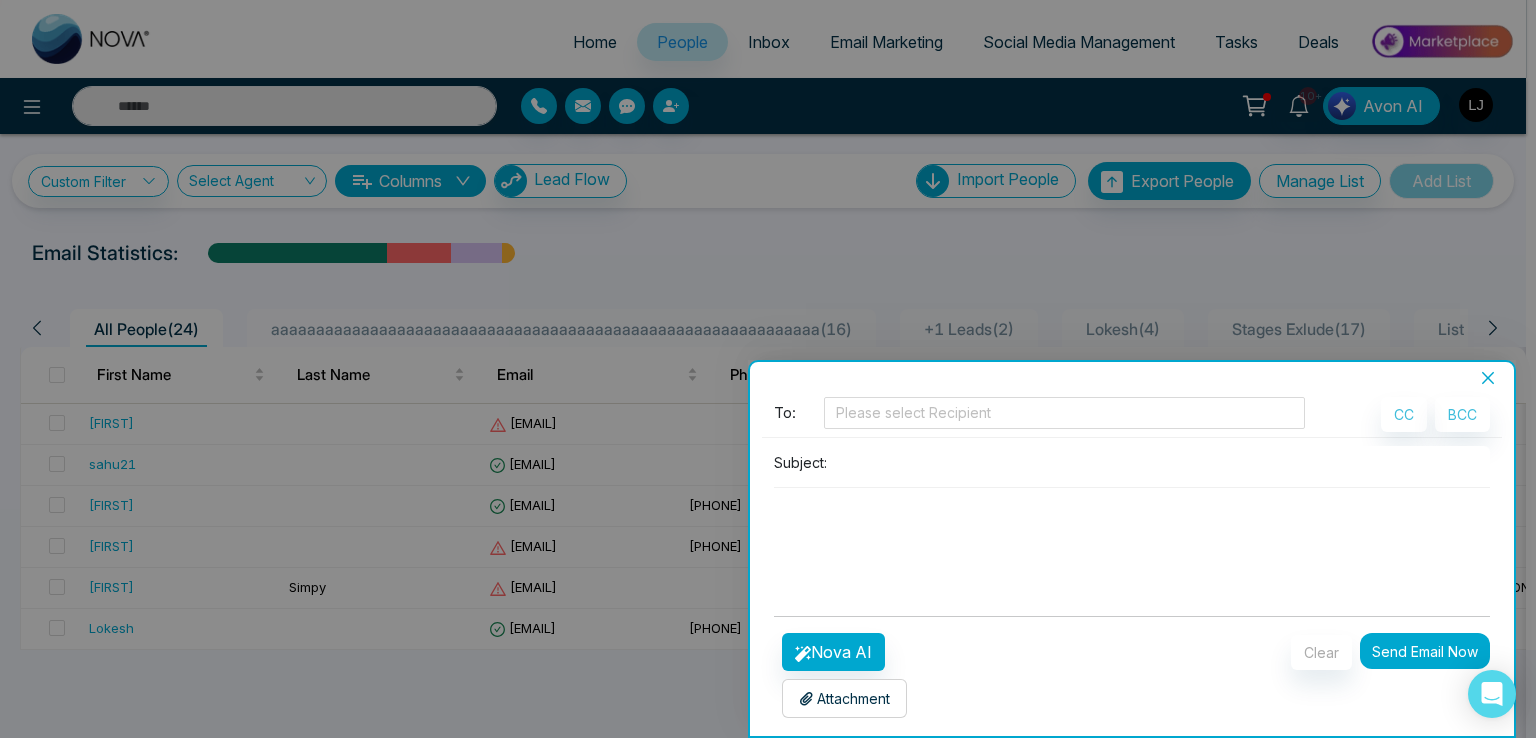 click 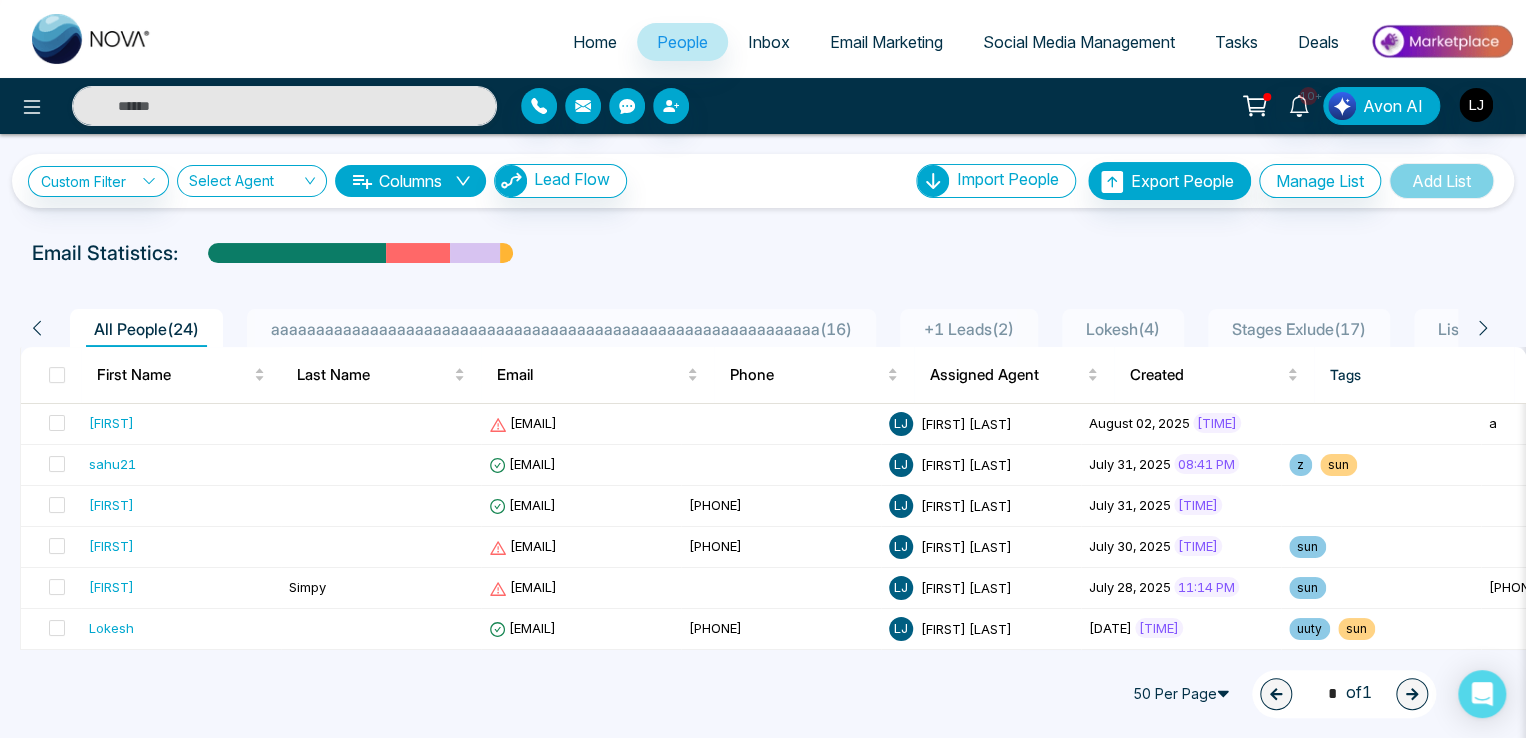 click 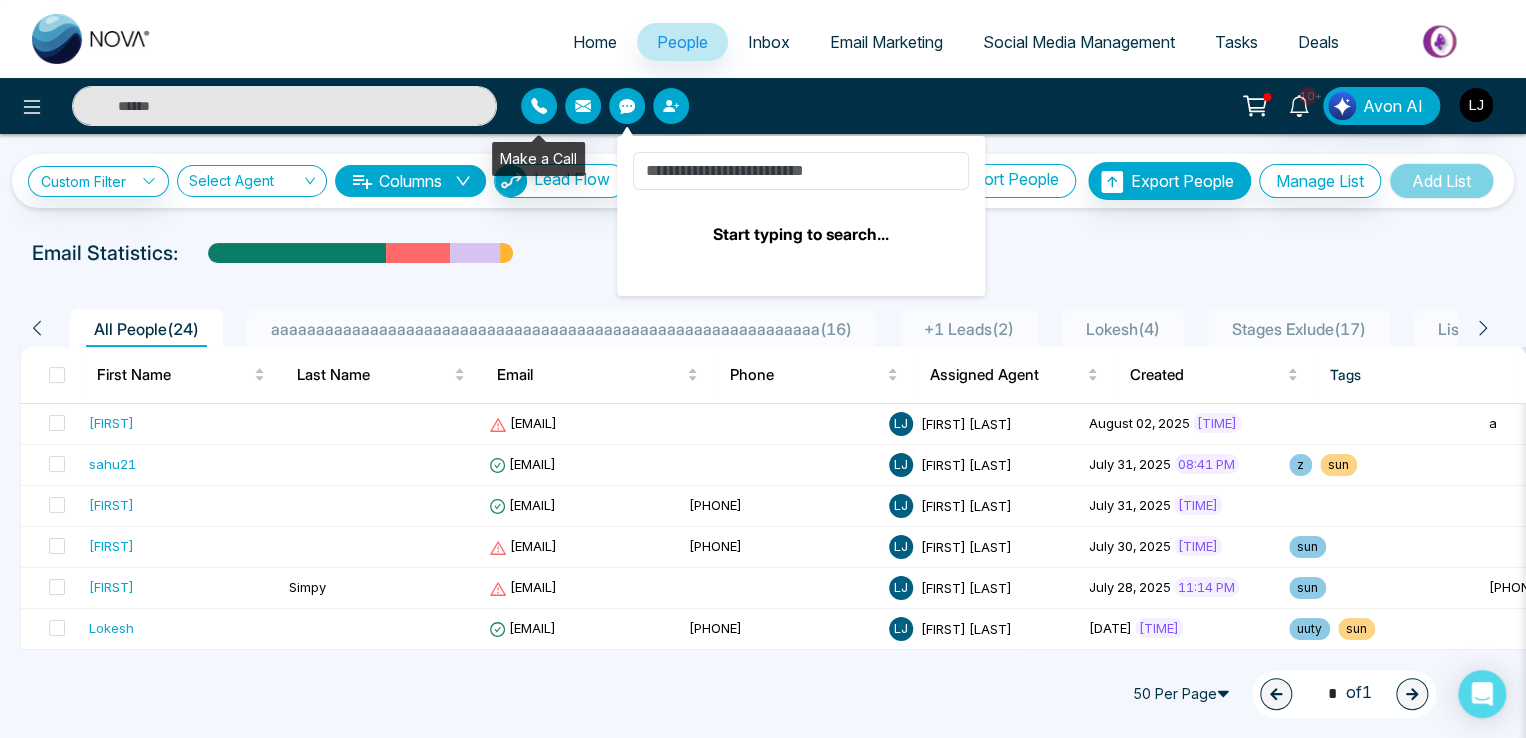 click 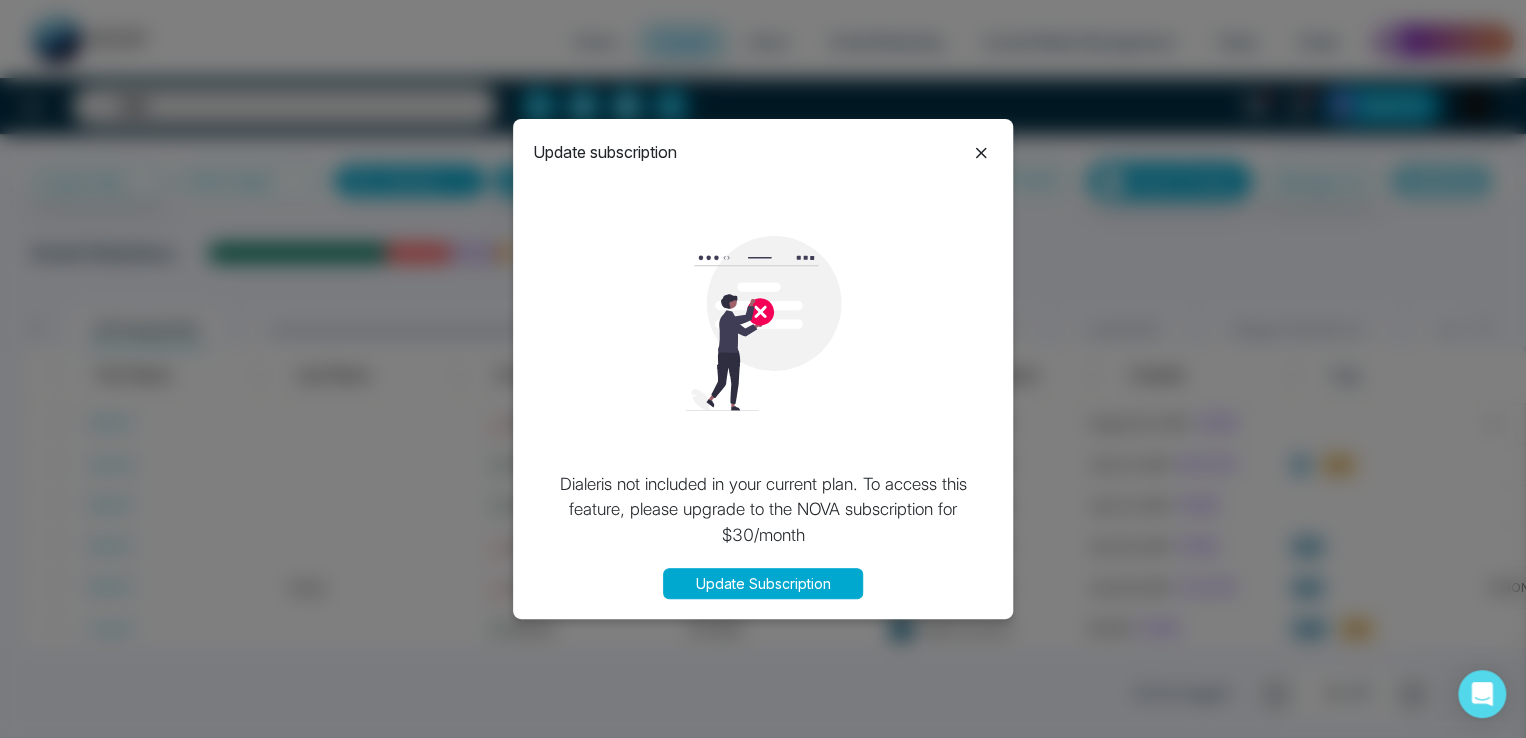 click 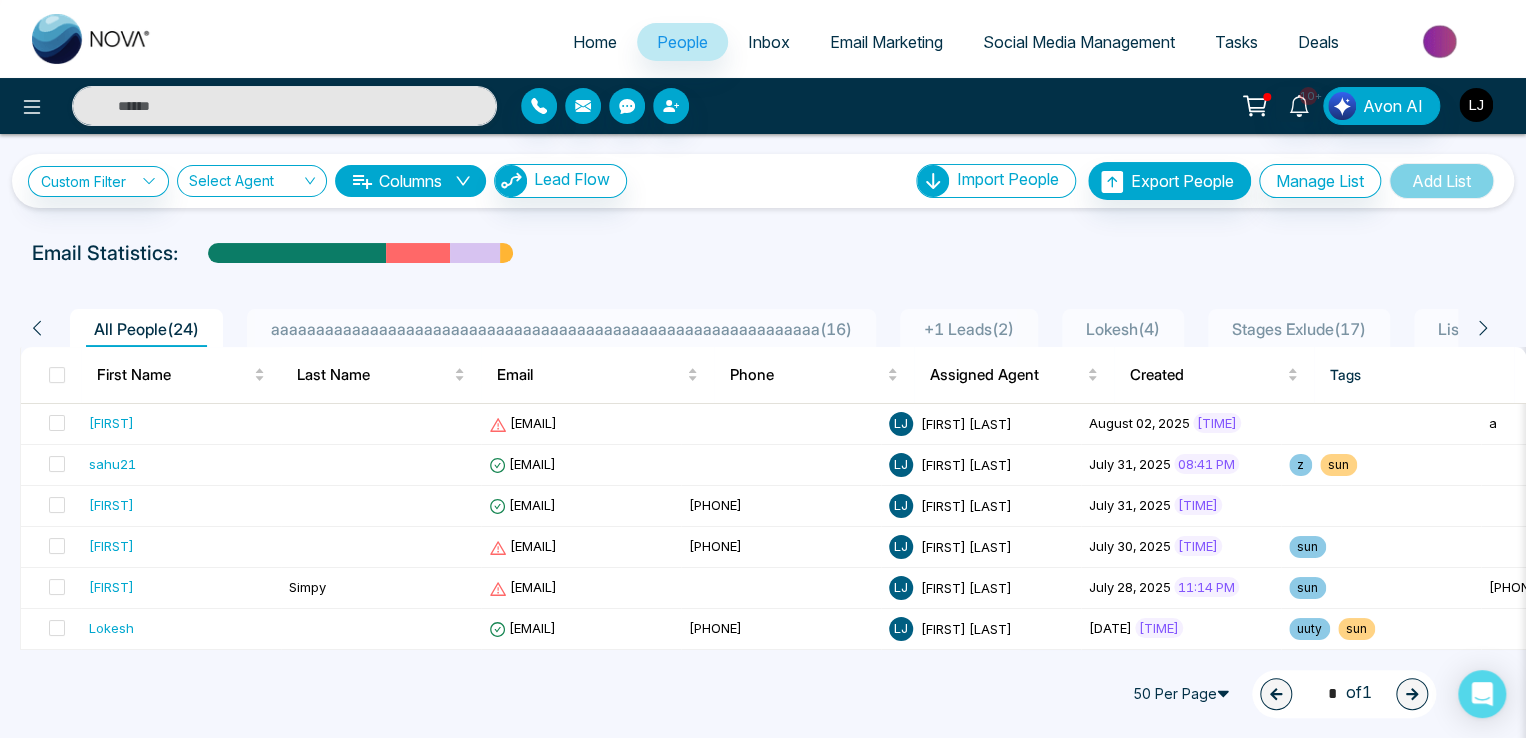 click at bounding box center [1476, 105] 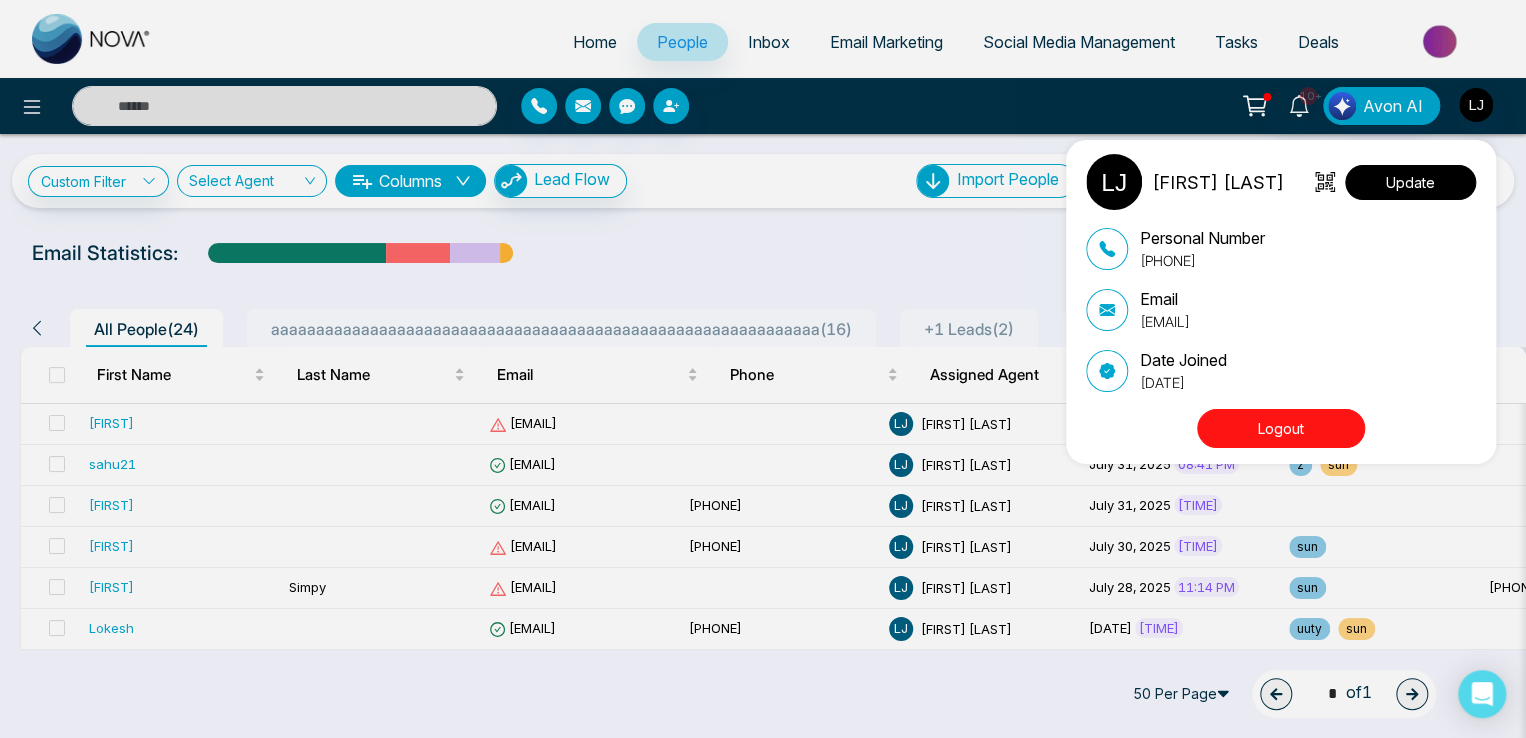click on "Update" at bounding box center [1410, 182] 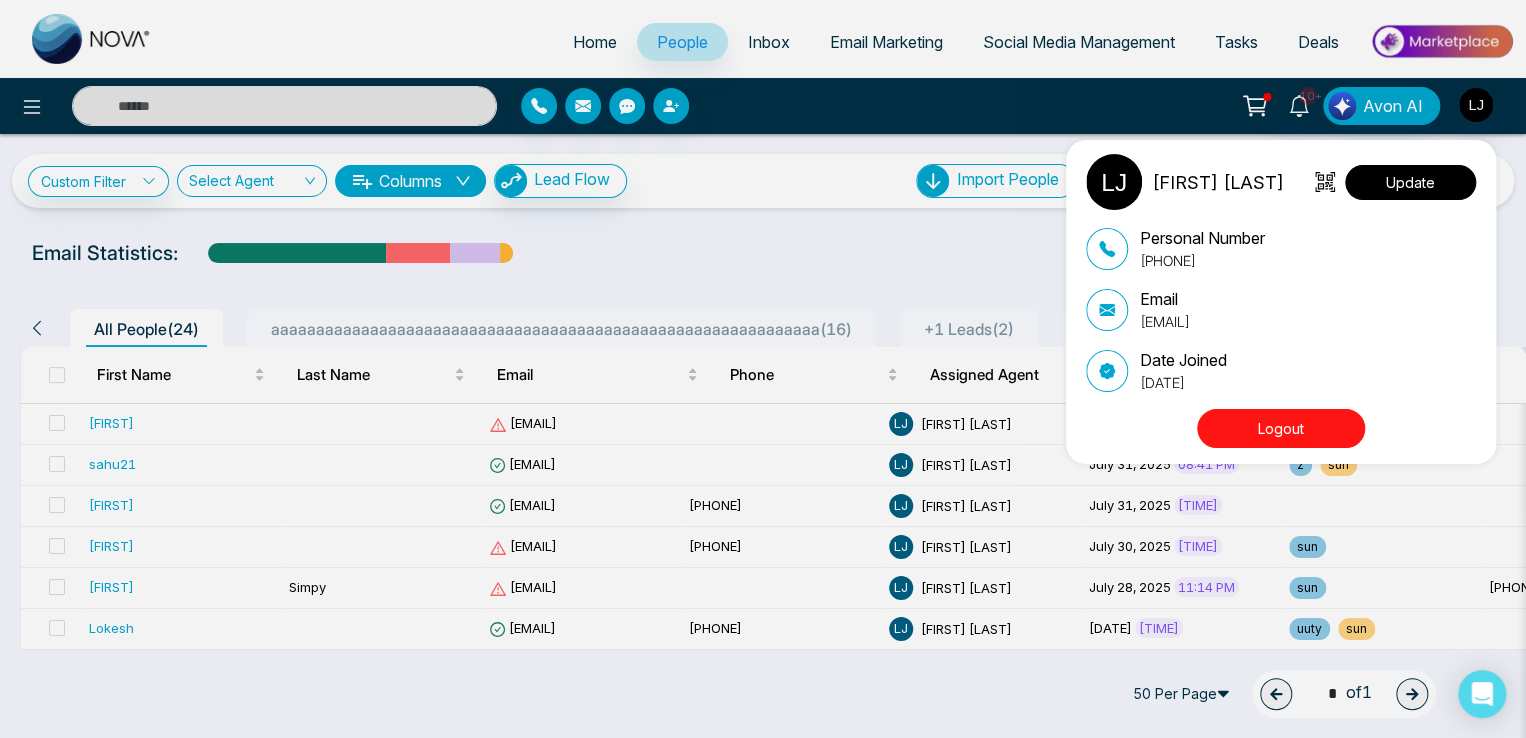select 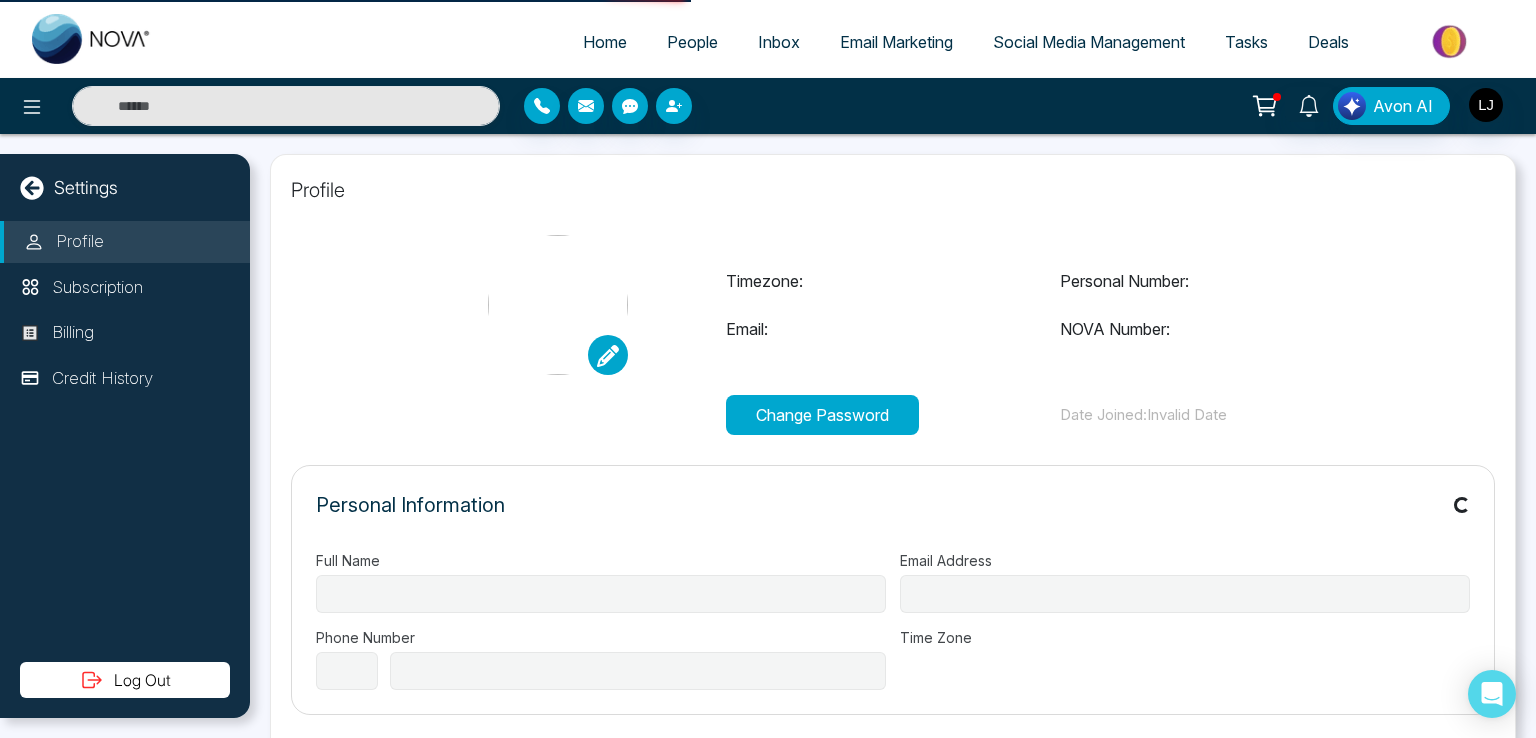 type on "**********" 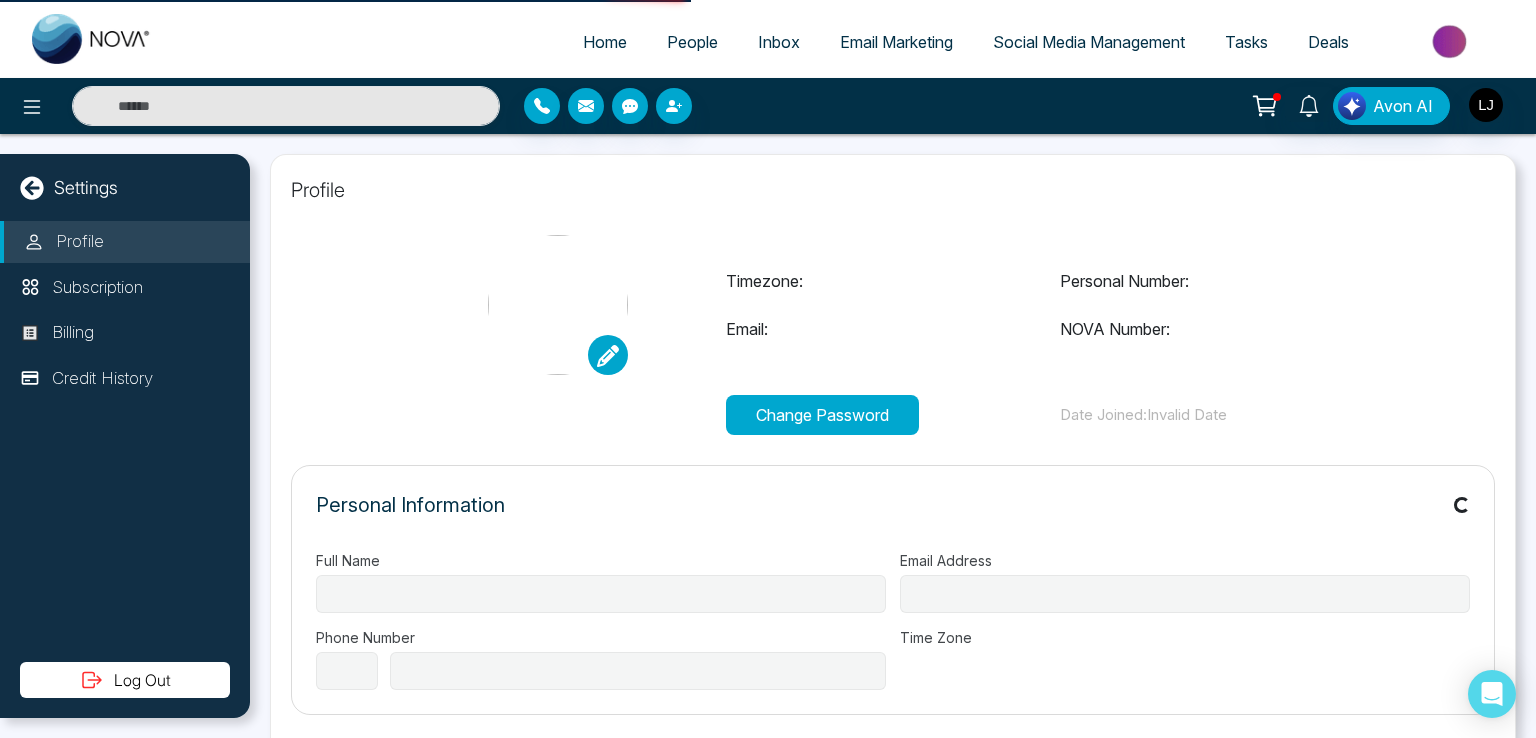 type on "**********" 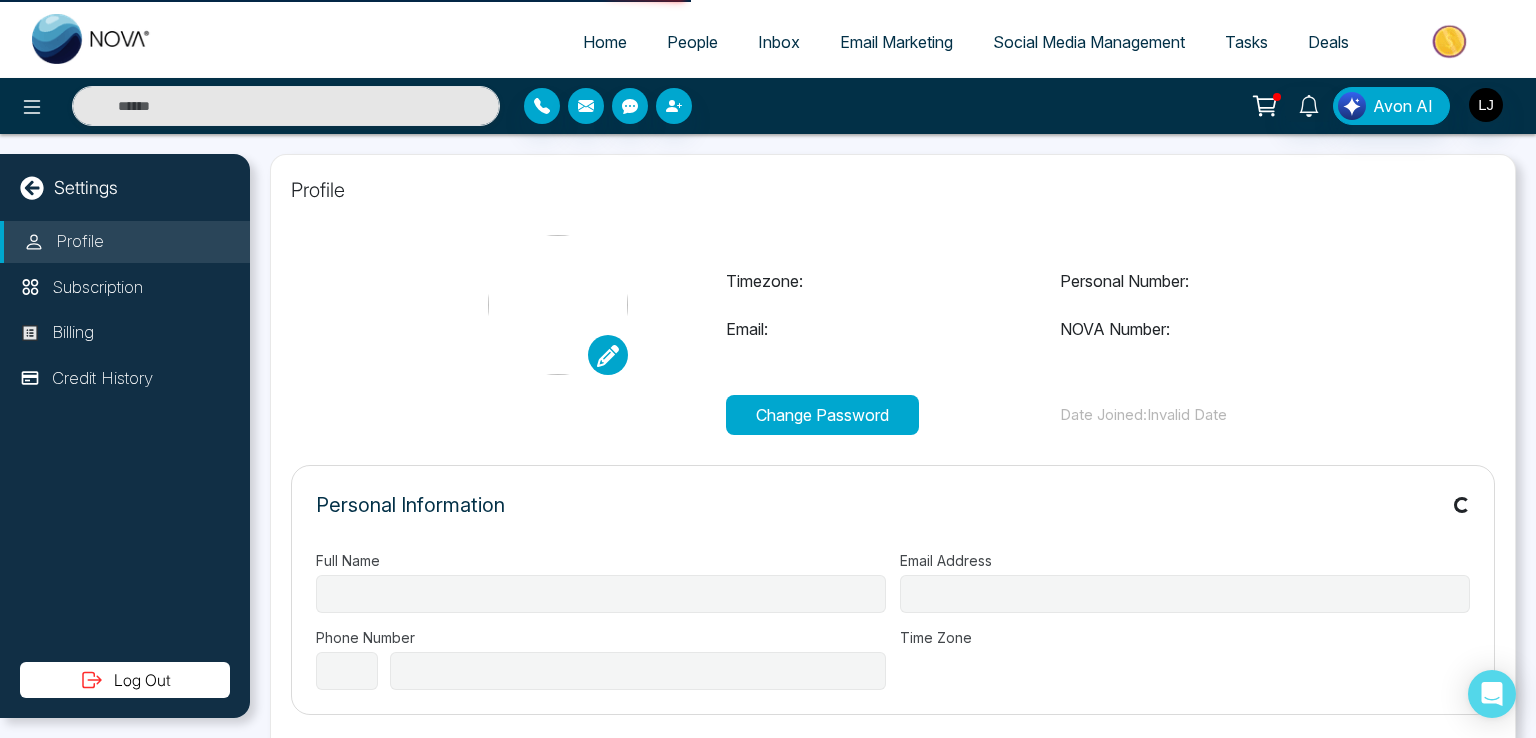select on "***" 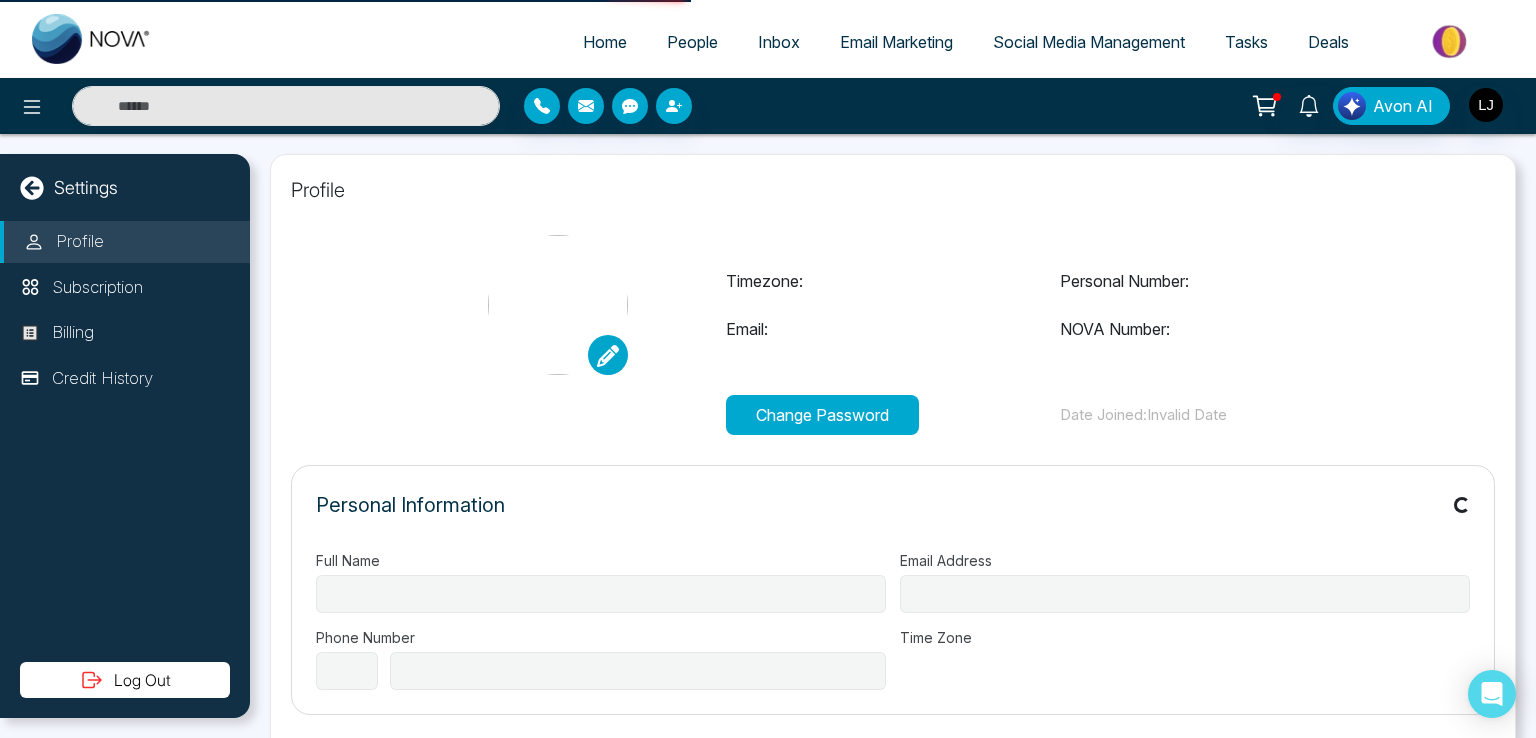type on "**********" 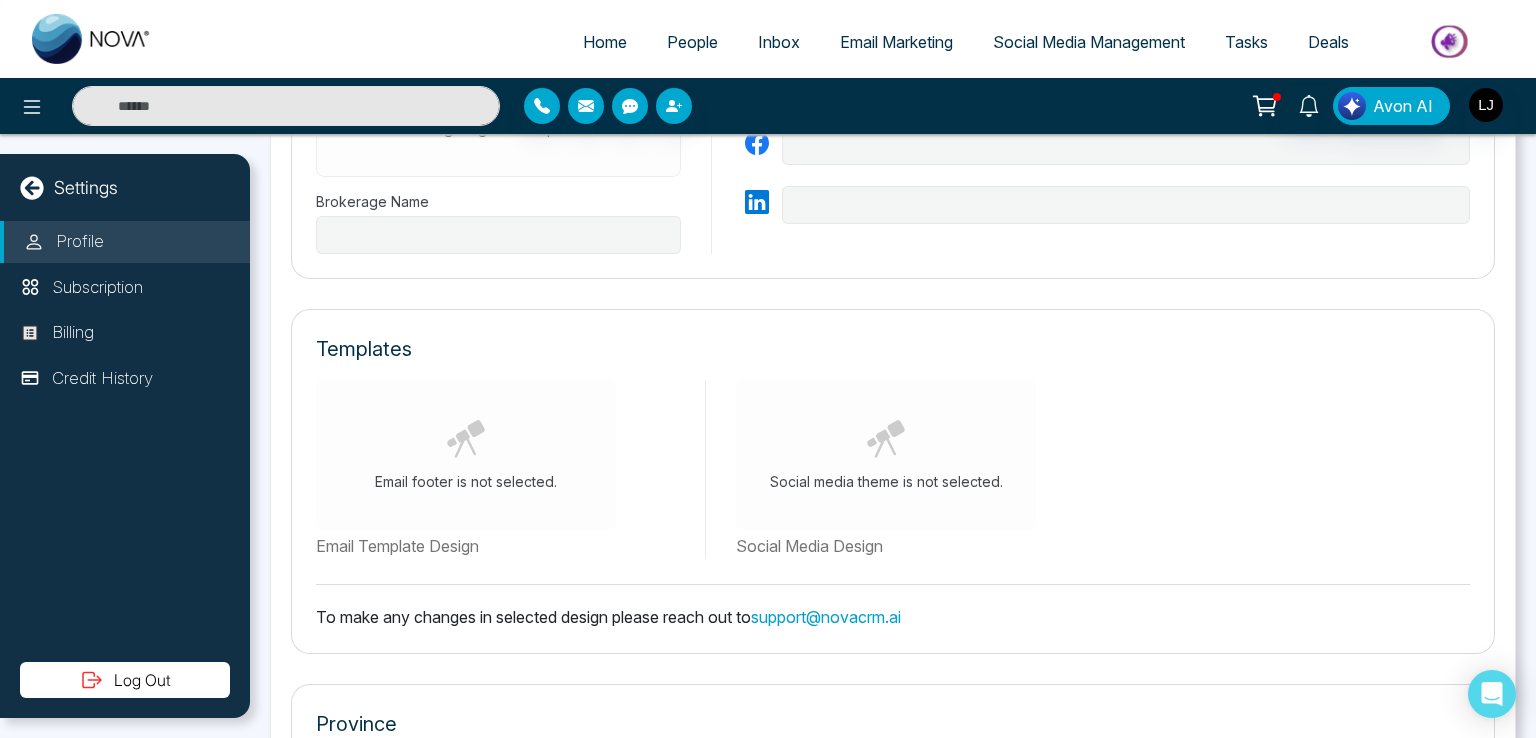 scroll, scrollTop: 918, scrollLeft: 0, axis: vertical 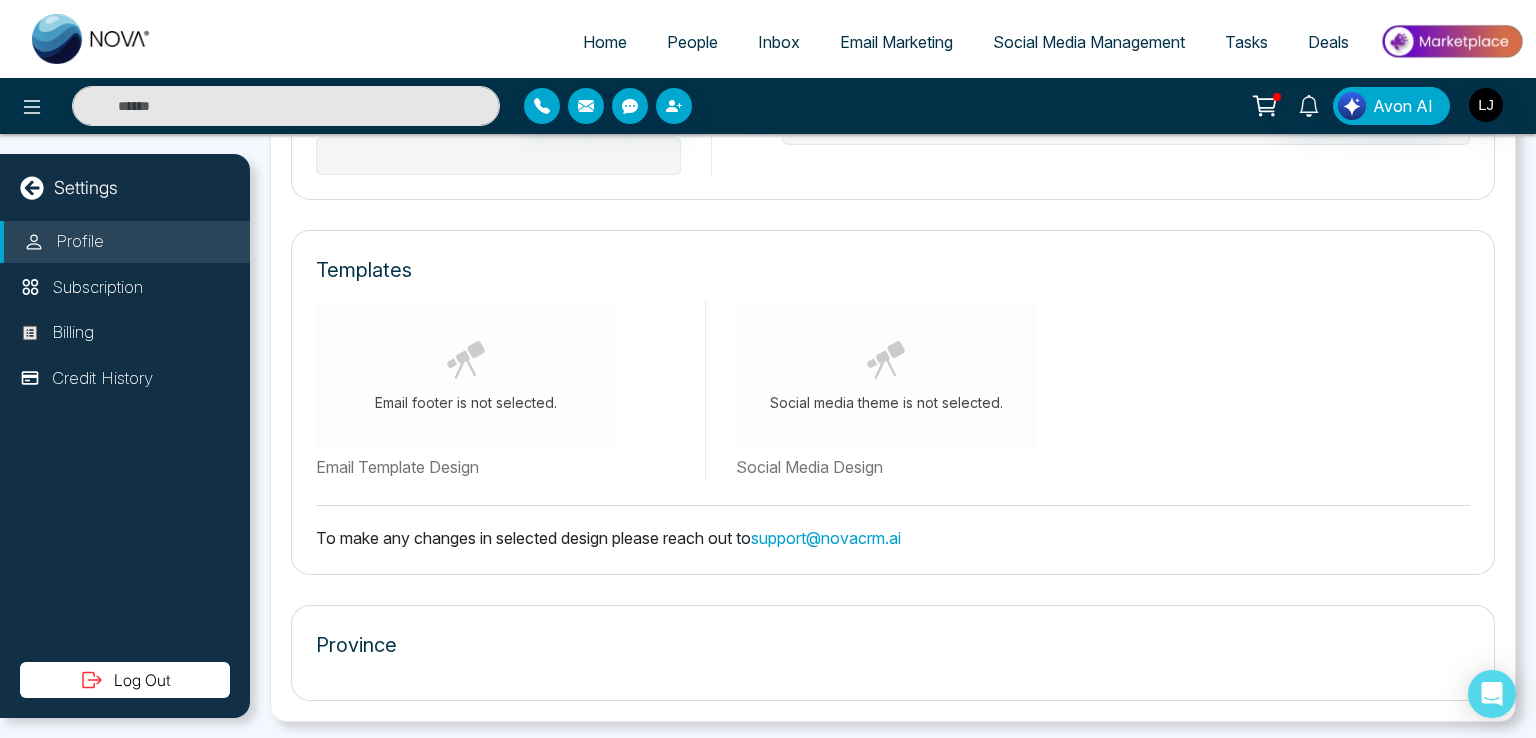 type on "**********" 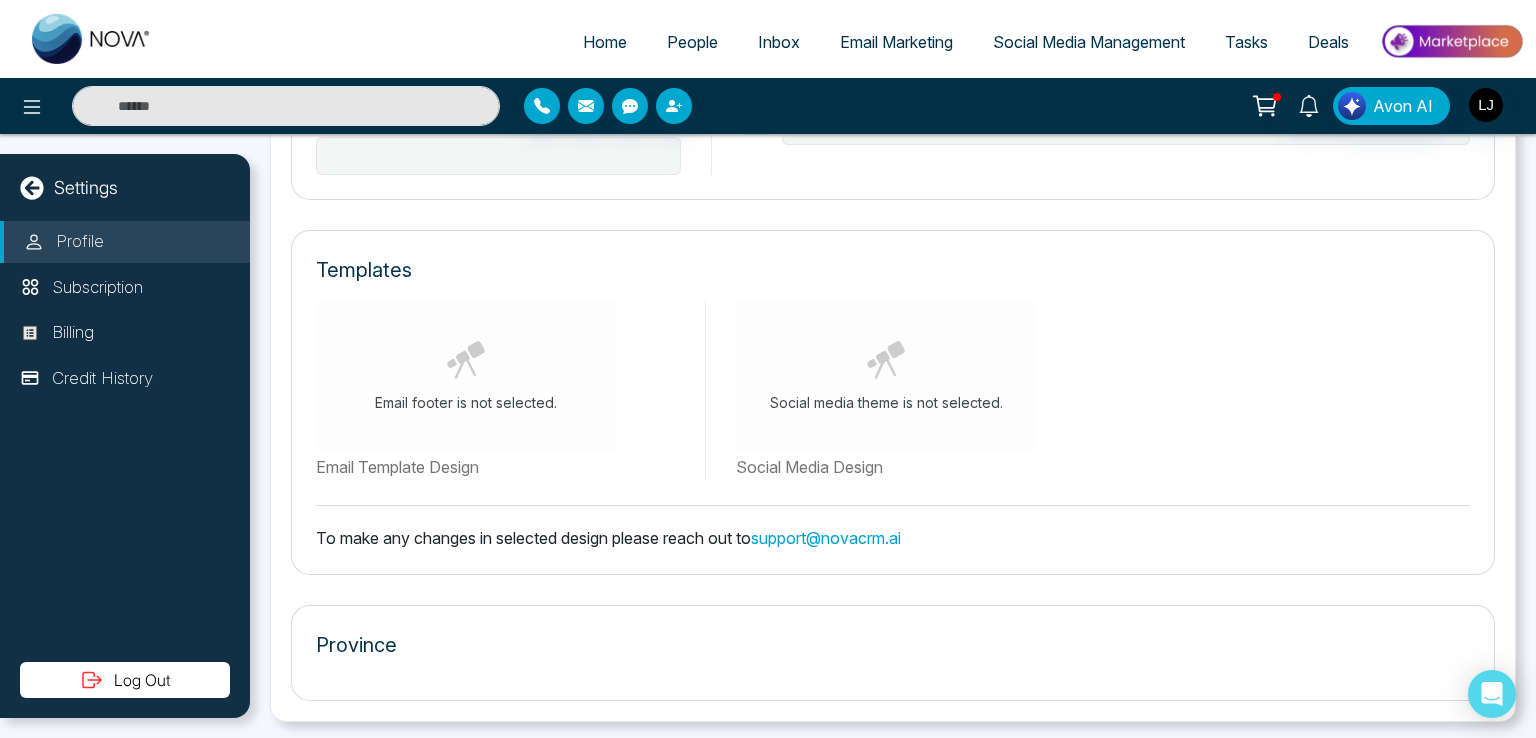 type on "**********" 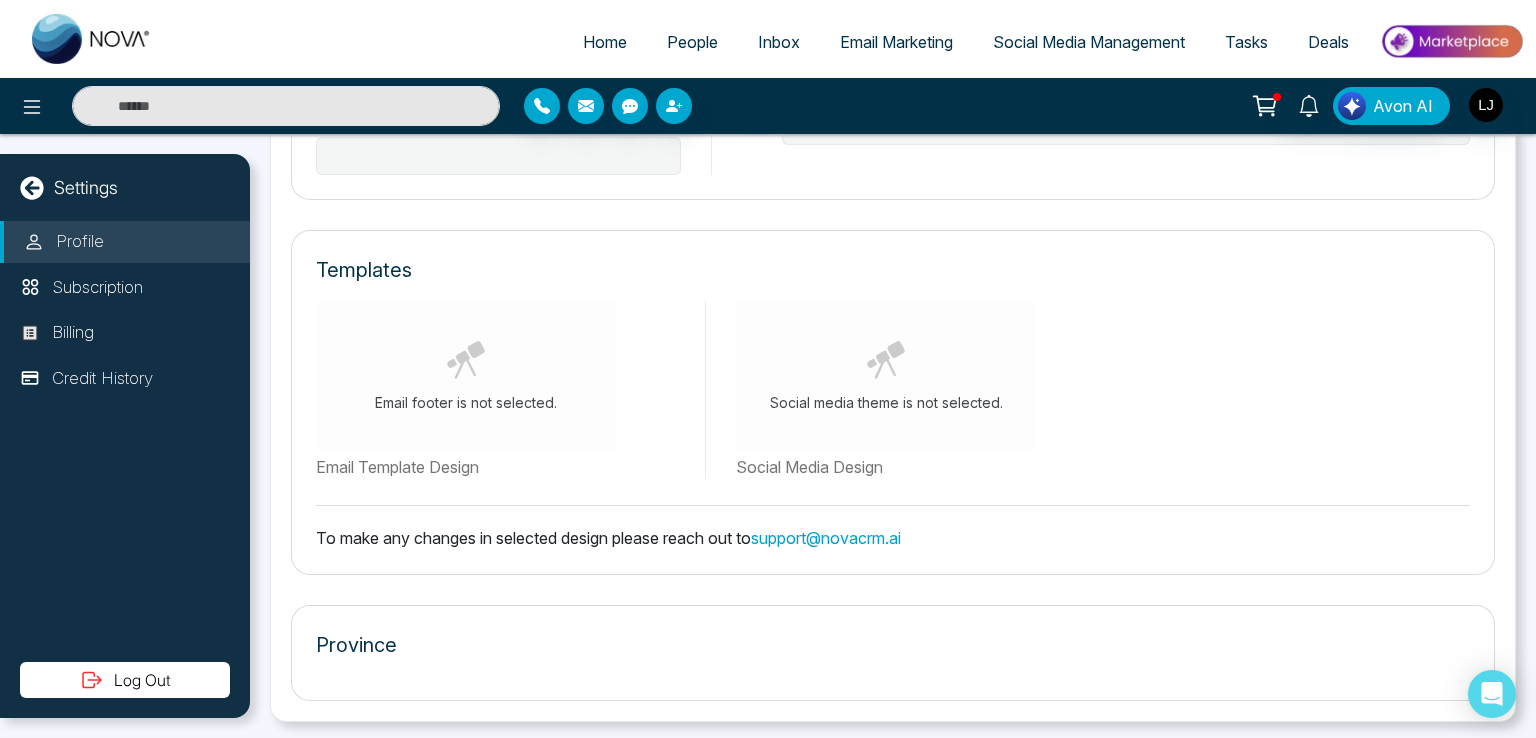 type on "**********" 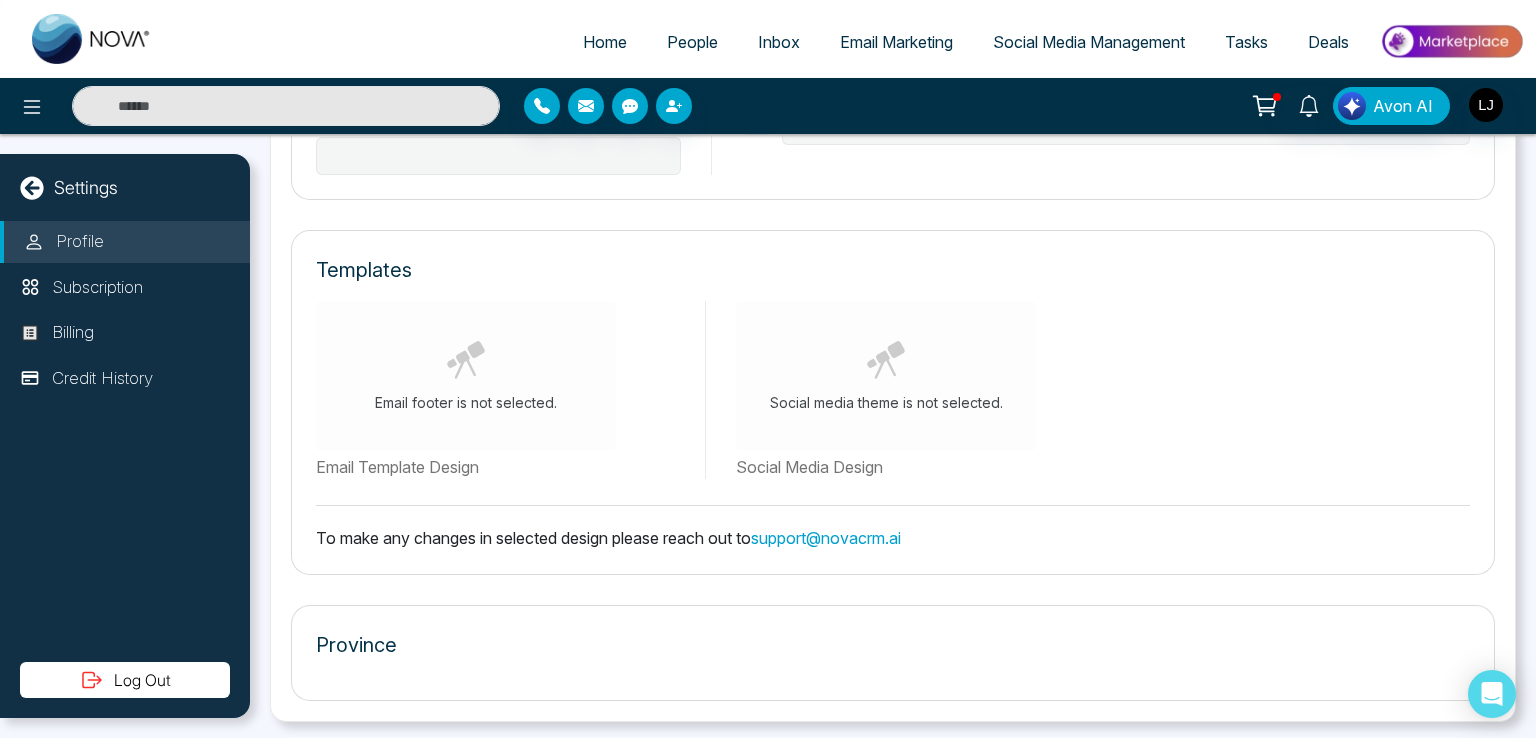 type on "**********" 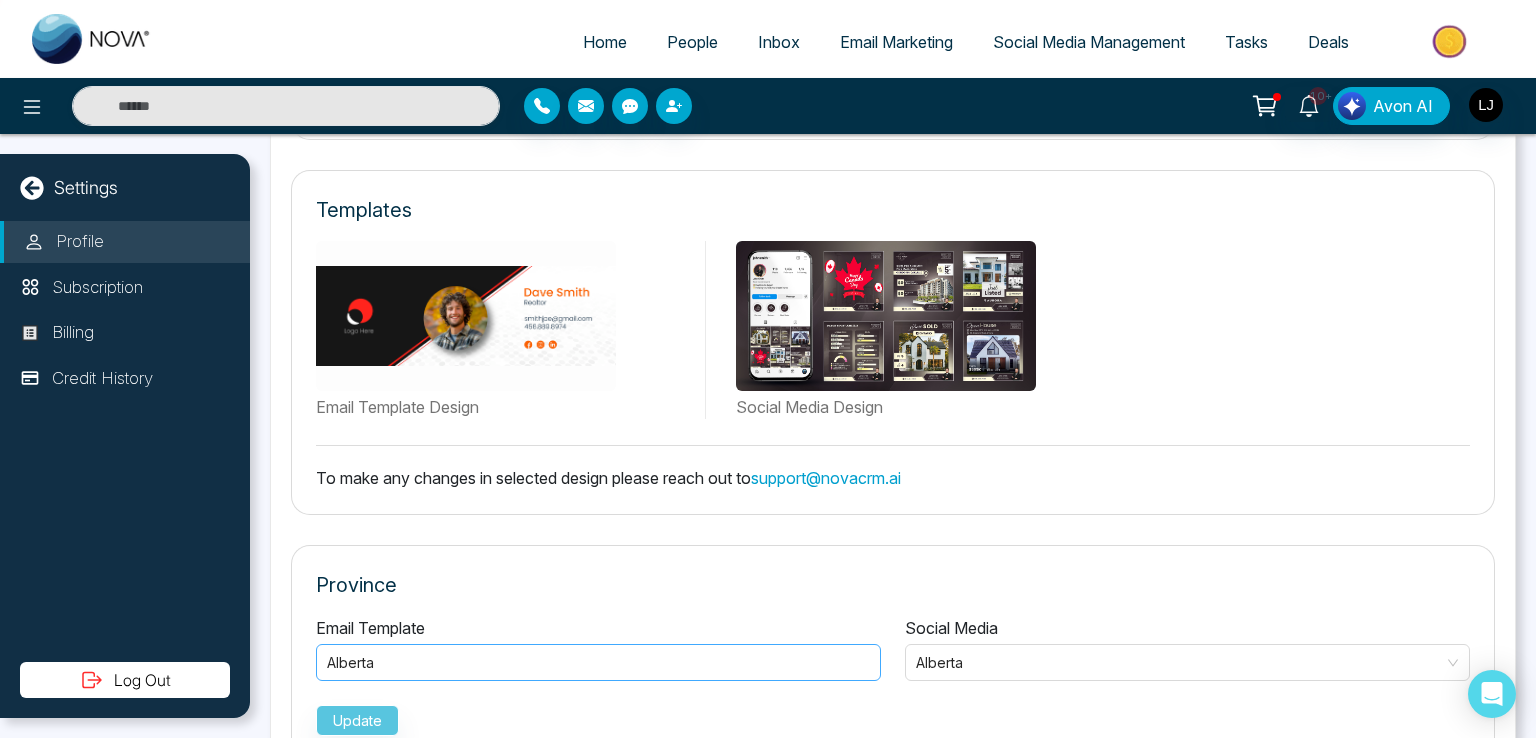 scroll, scrollTop: 1063, scrollLeft: 0, axis: vertical 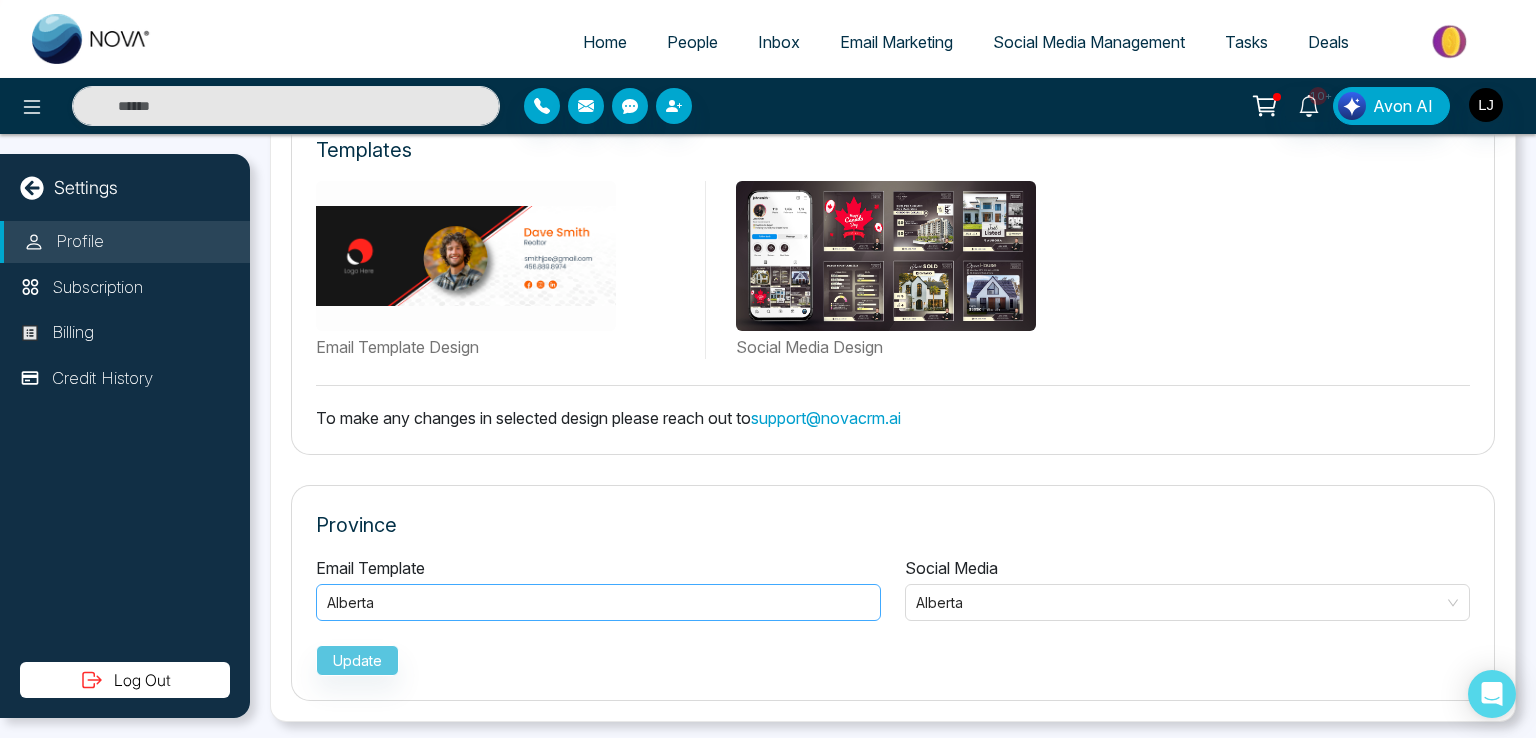 click on "Alberta" at bounding box center [598, 603] 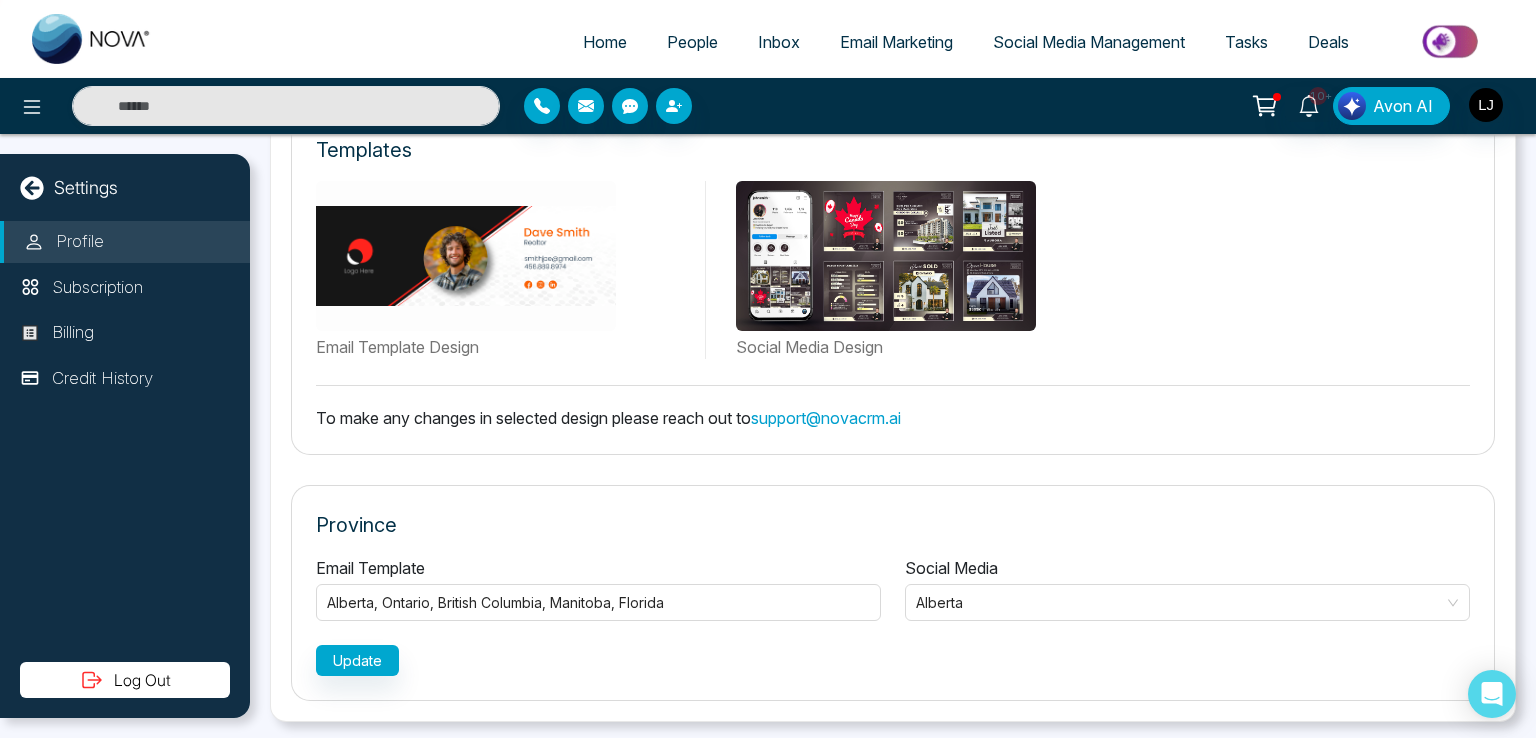 click on "Province Email Template [STATE] ,  [STATE] ,  [STATE] ,  [STATE] ,  [STATE]   [STATE]   [STATE]   [STATE]   [STATE]   [STATE] Social Media [STATE] Update" at bounding box center [893, 593] 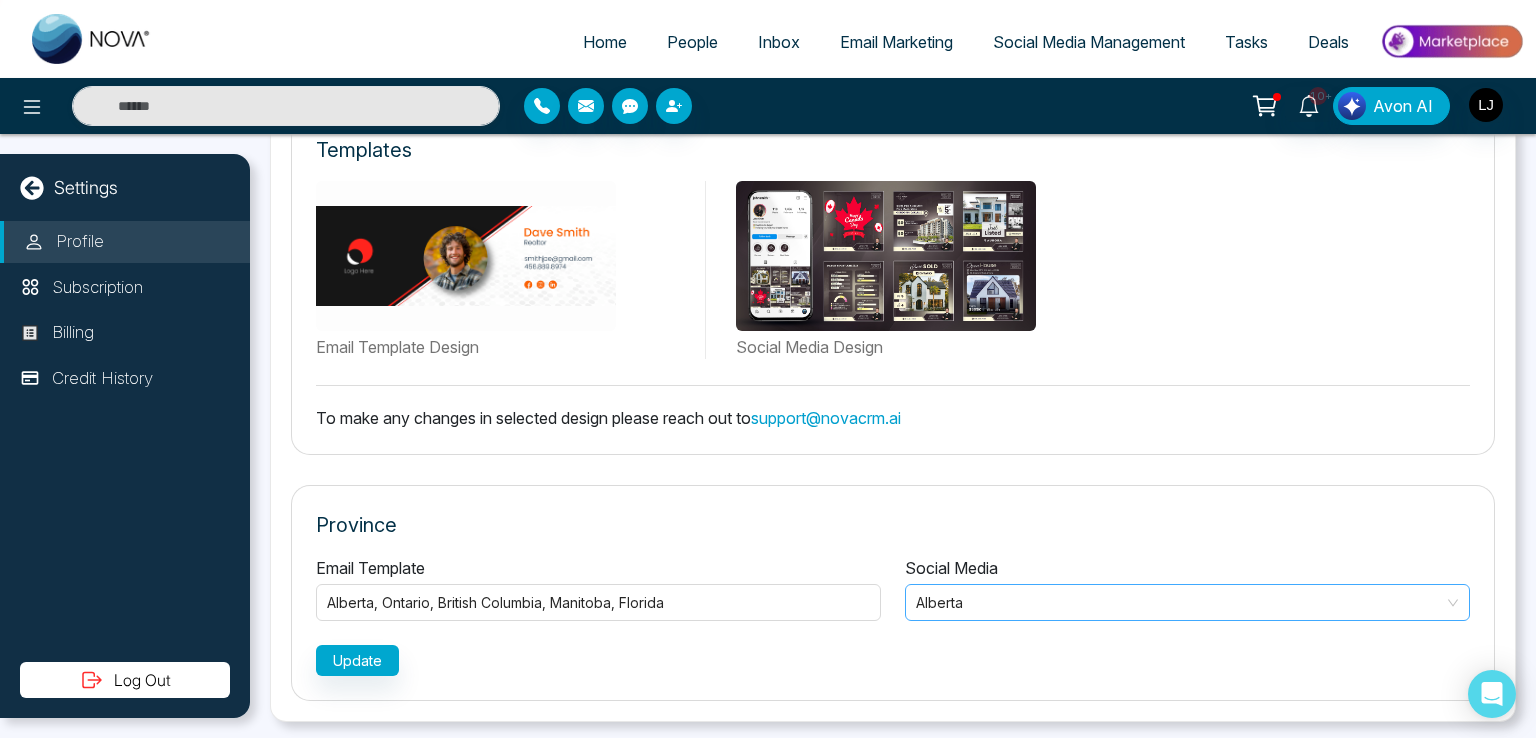 click on "Social Media [STATE]" at bounding box center (1187, 588) 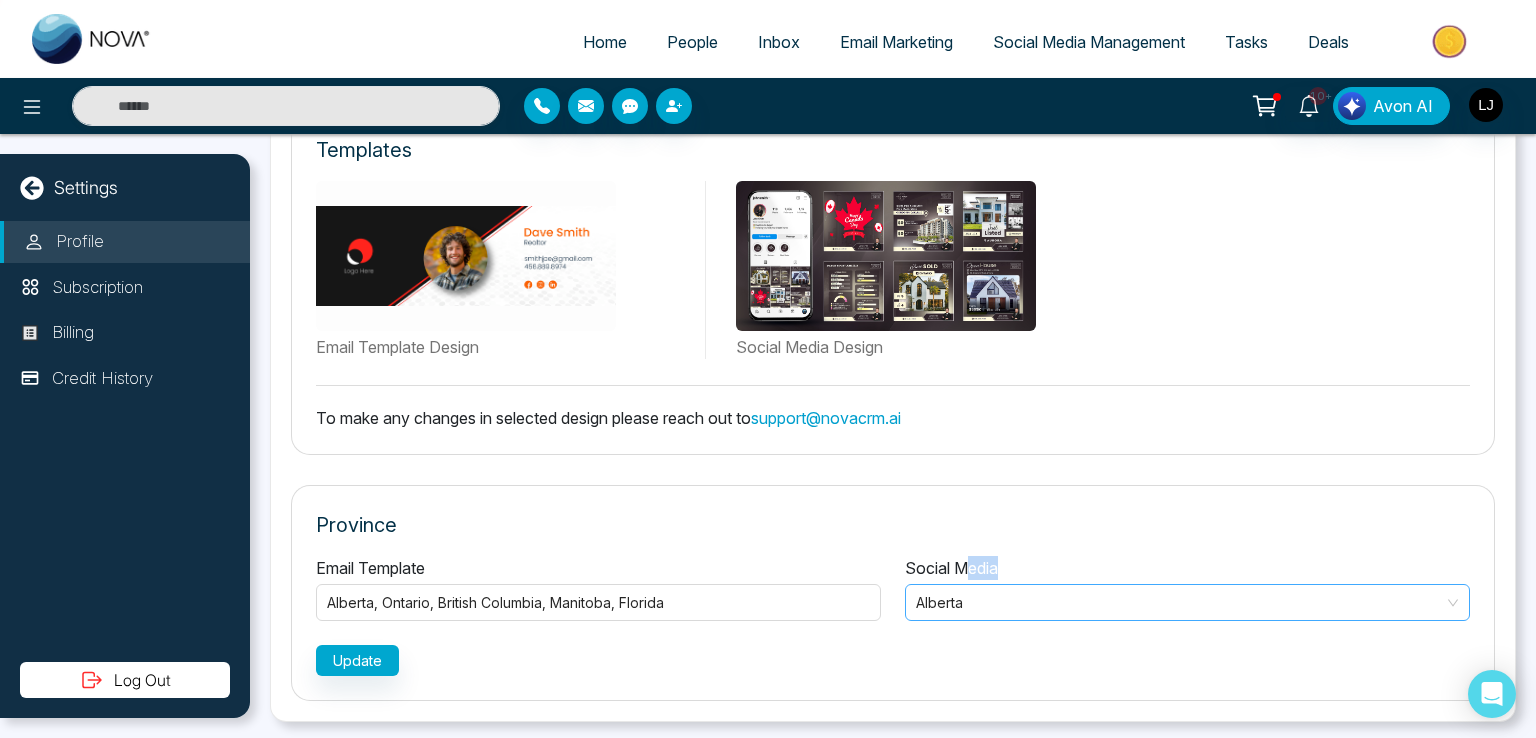 click on "Alberta" at bounding box center (1187, 602) 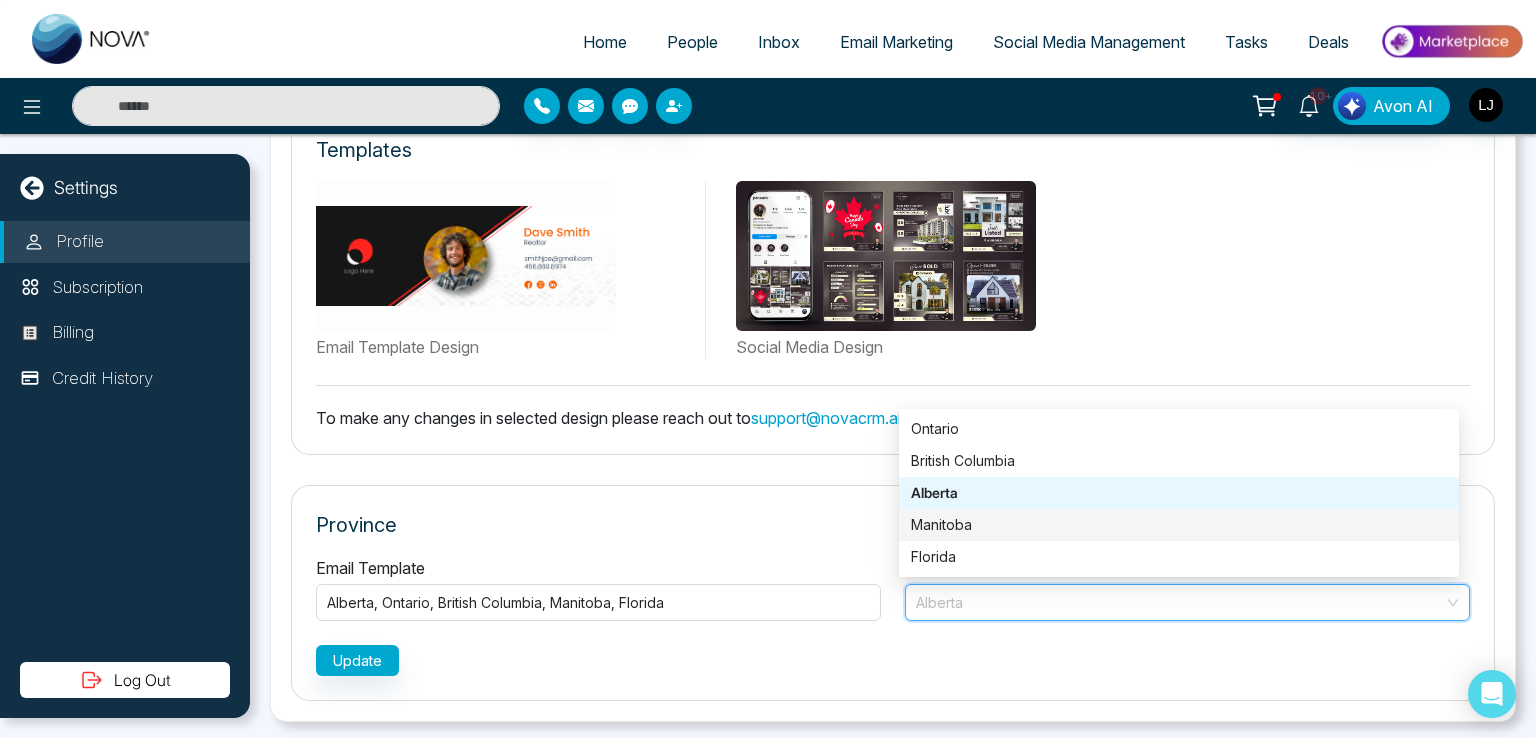 click on "Manitoba" at bounding box center (1179, 525) 